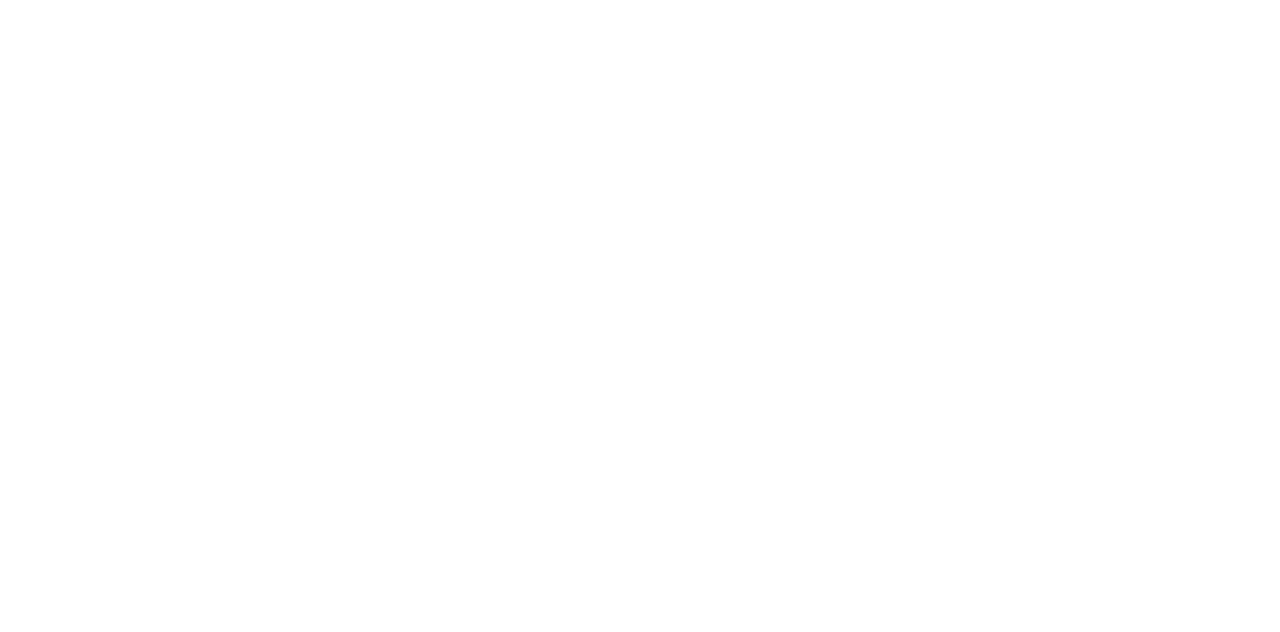 scroll, scrollTop: 0, scrollLeft: 0, axis: both 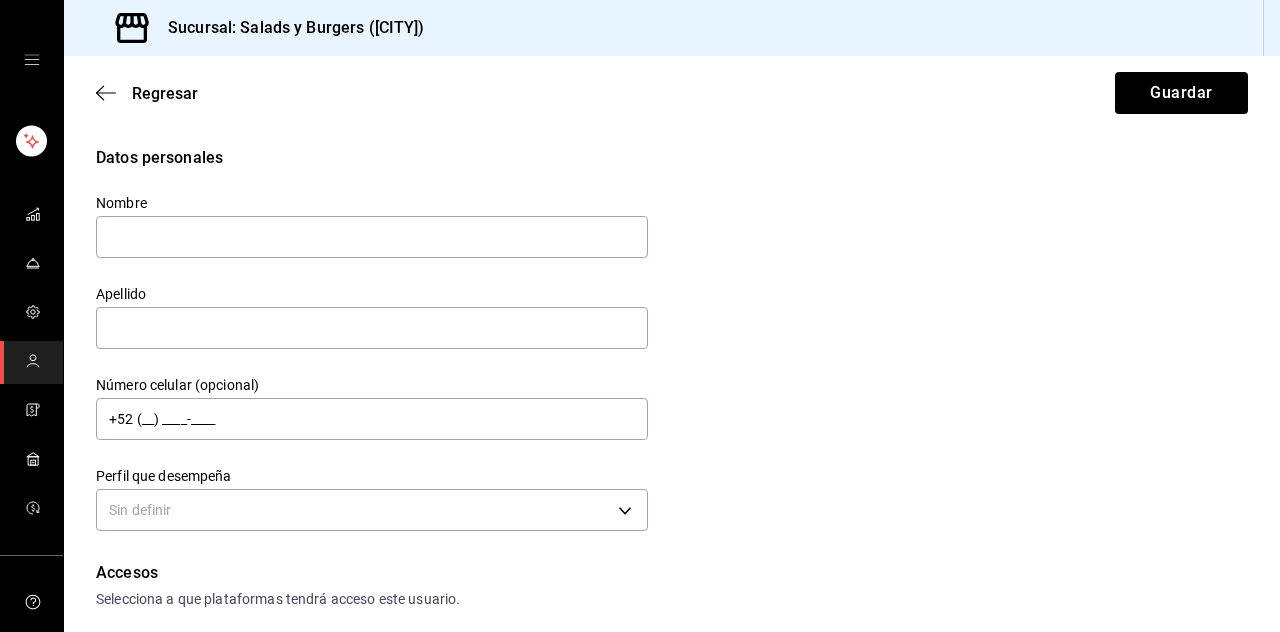 click 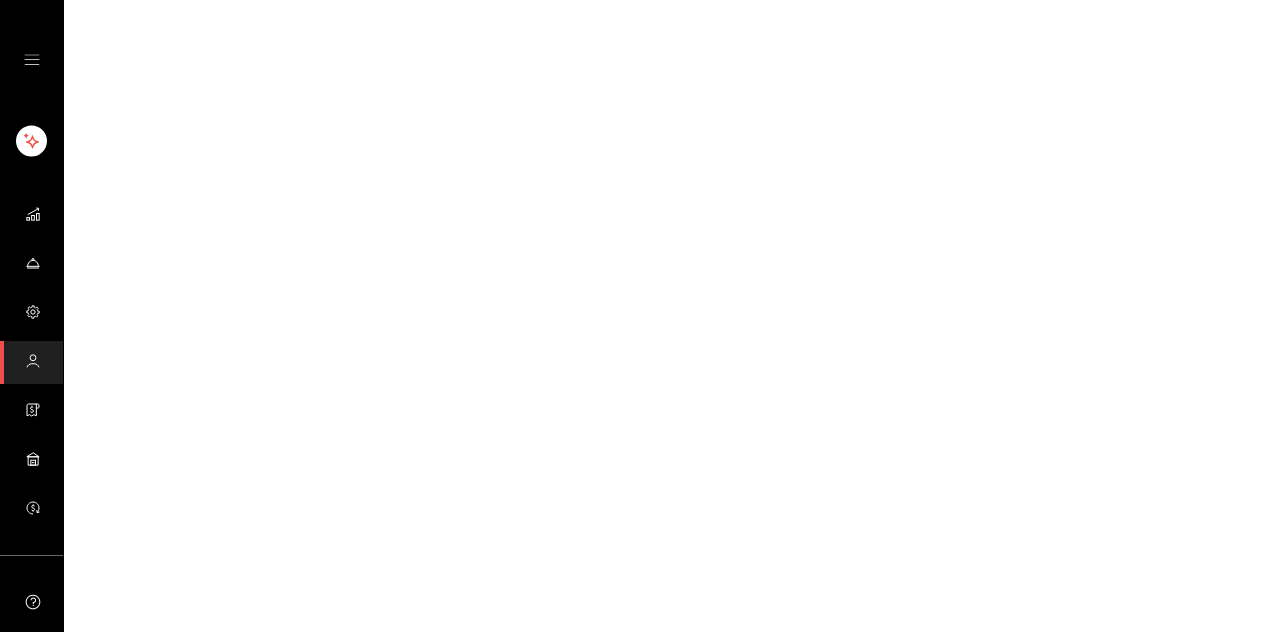 scroll, scrollTop: 0, scrollLeft: 0, axis: both 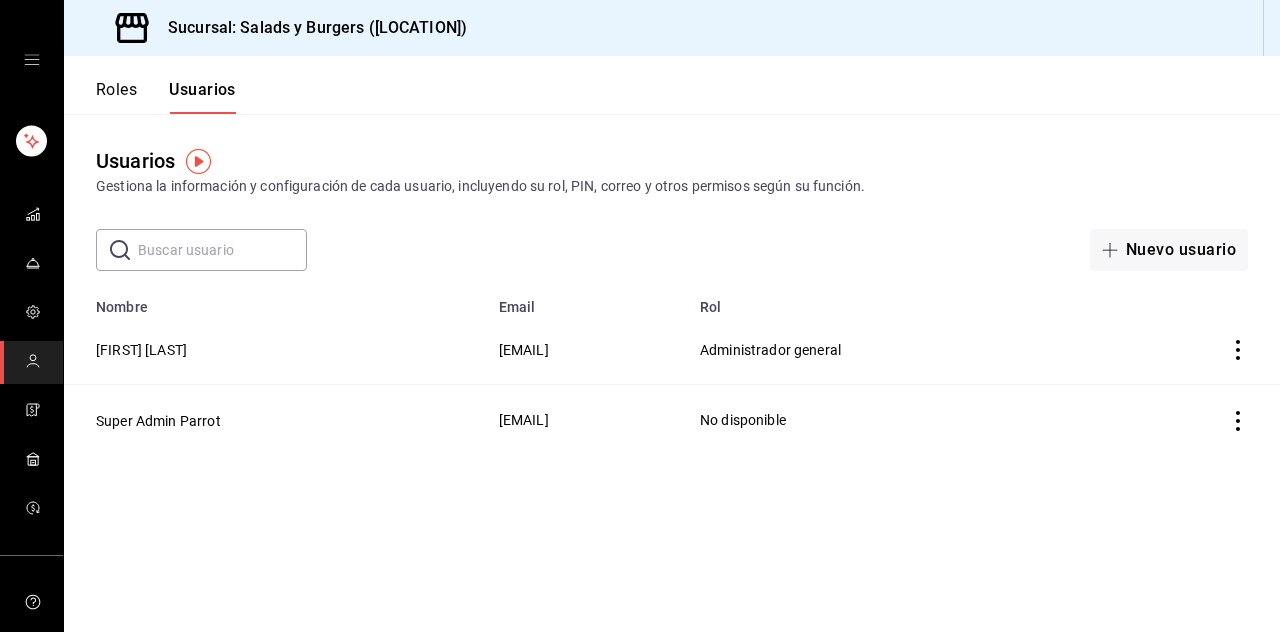 click on "Roles" at bounding box center (116, 97) 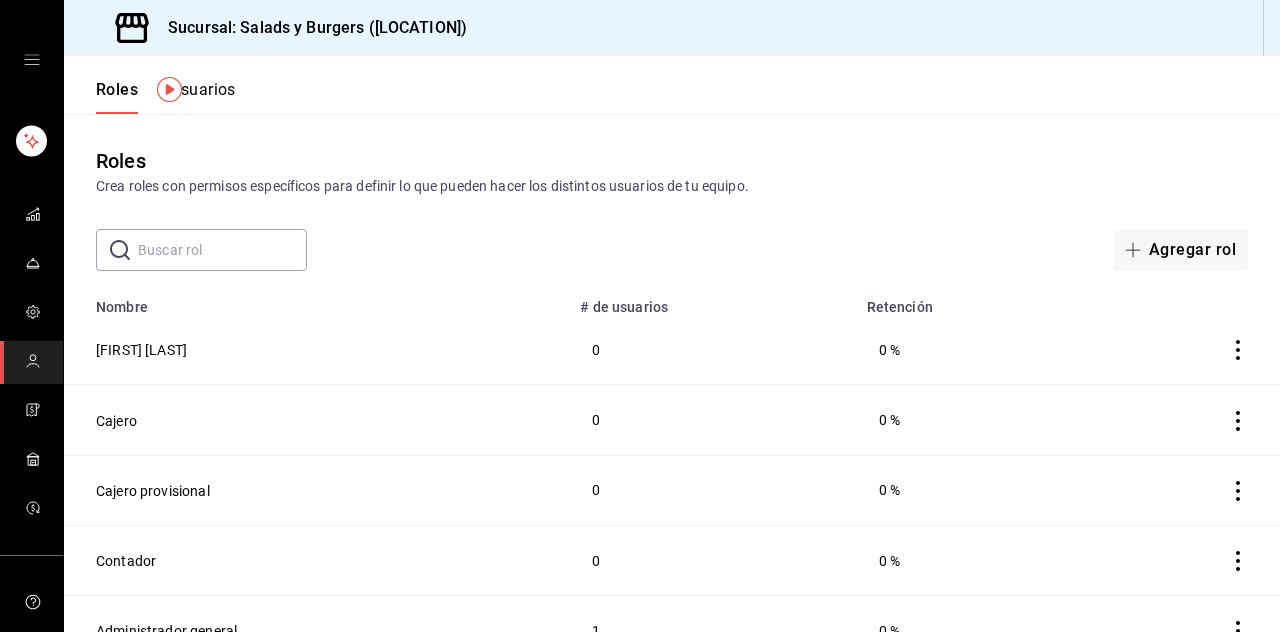 scroll, scrollTop: 96, scrollLeft: 0, axis: vertical 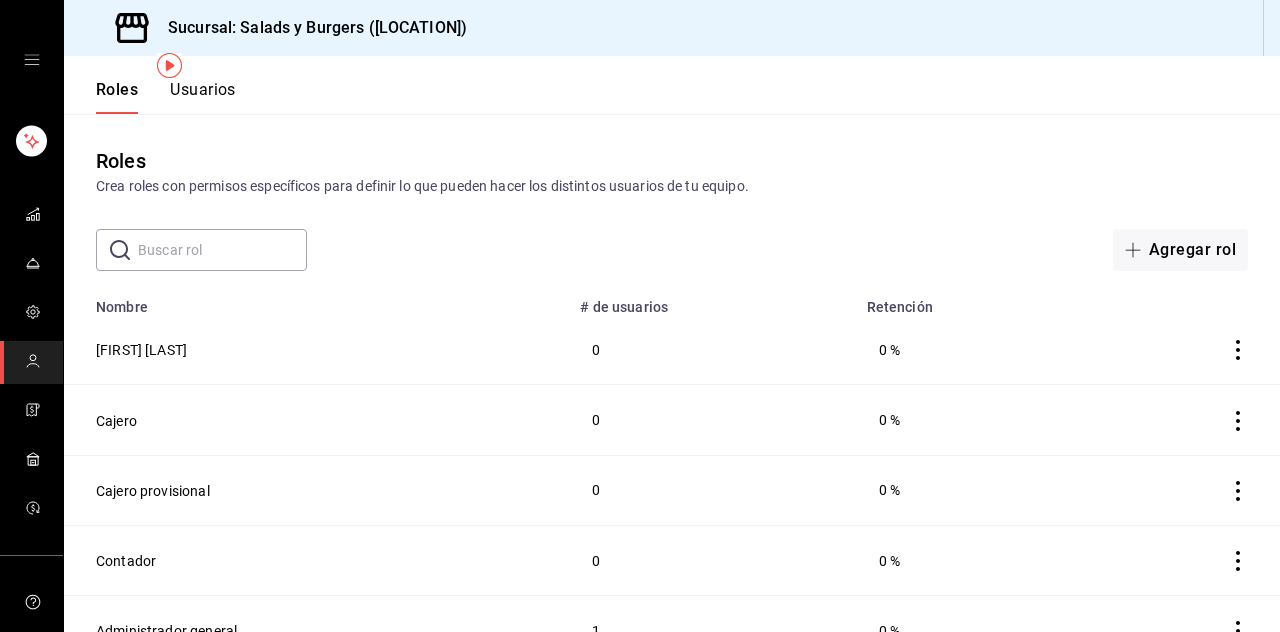 click 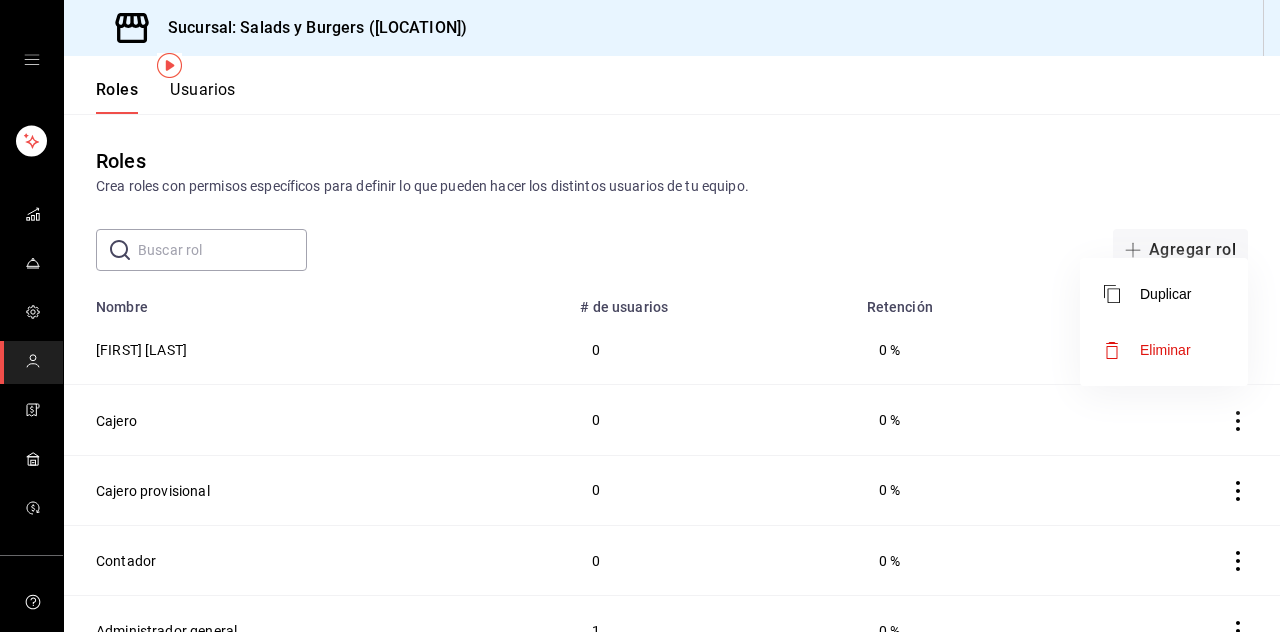 click on "Eliminar" at bounding box center [1165, 350] 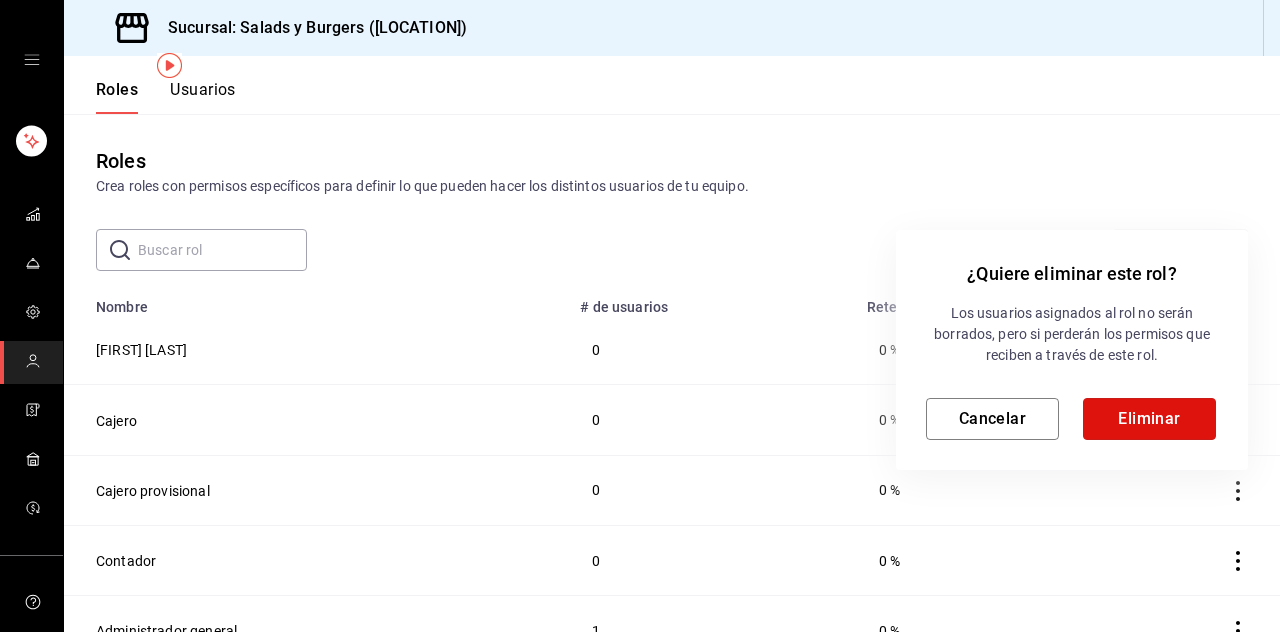 click on "Eliminar" at bounding box center (1149, 419) 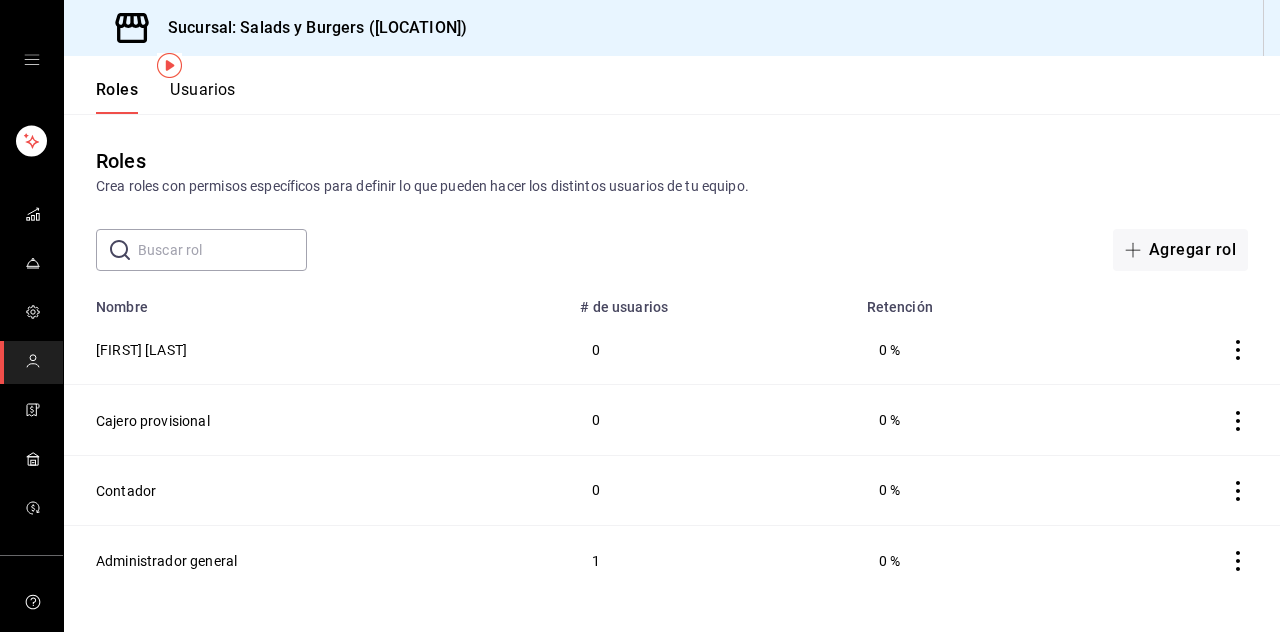click 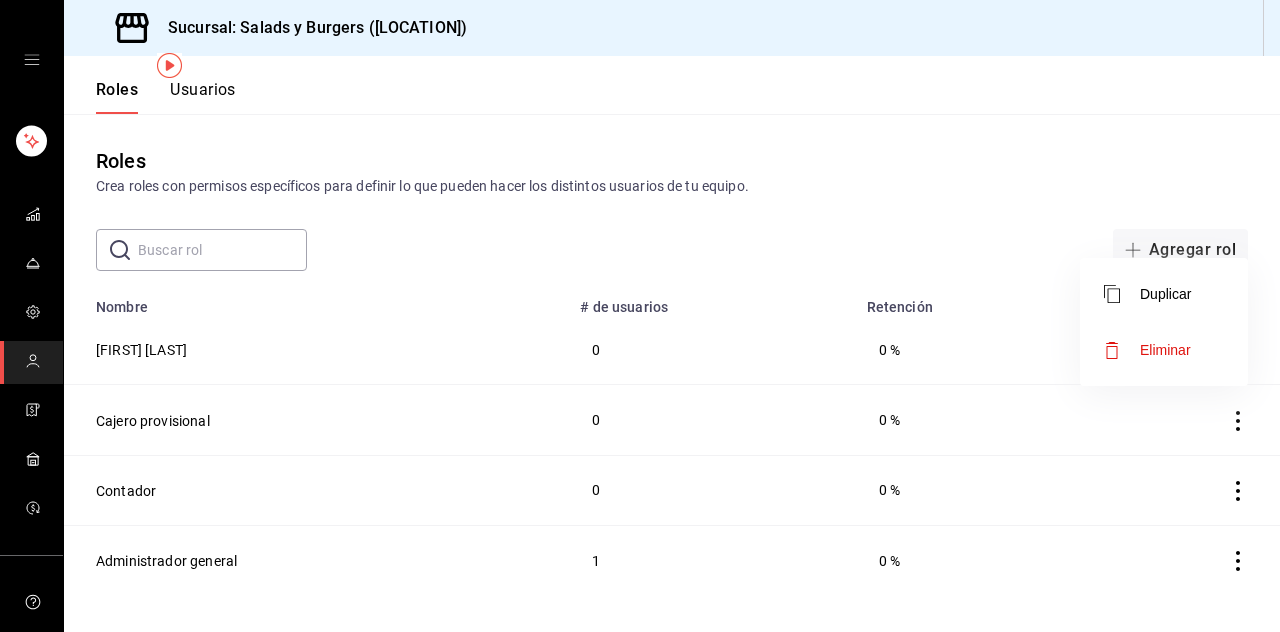click on "Eliminar" at bounding box center (1165, 350) 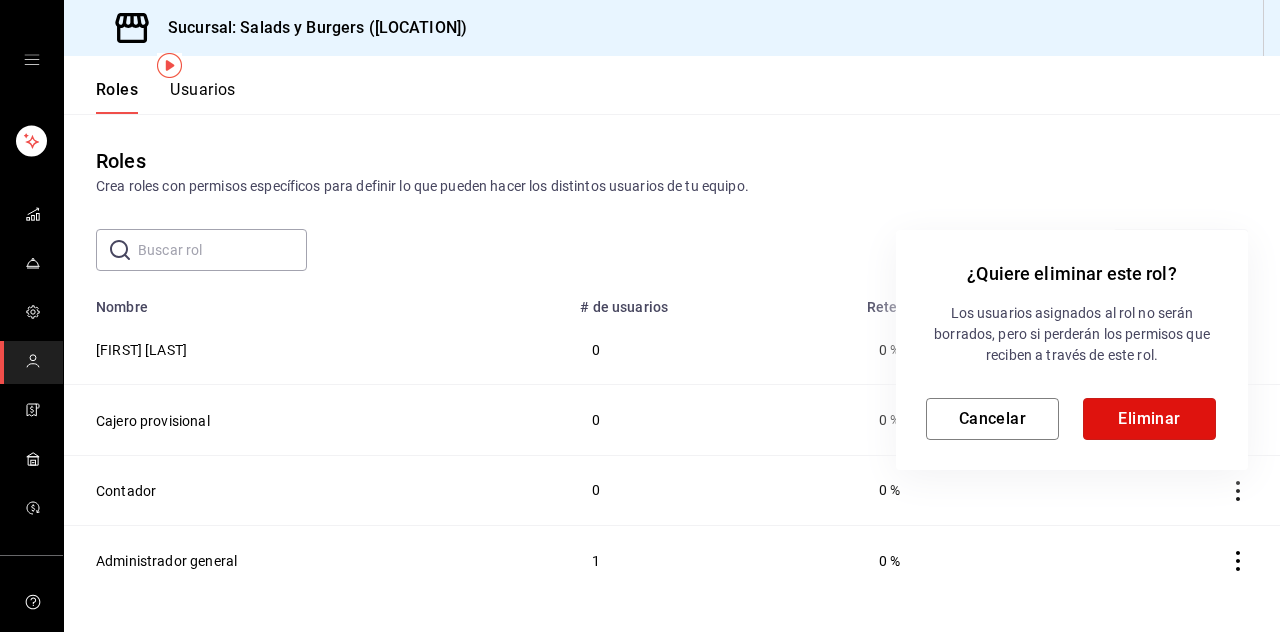 click on "Eliminar" at bounding box center (1149, 419) 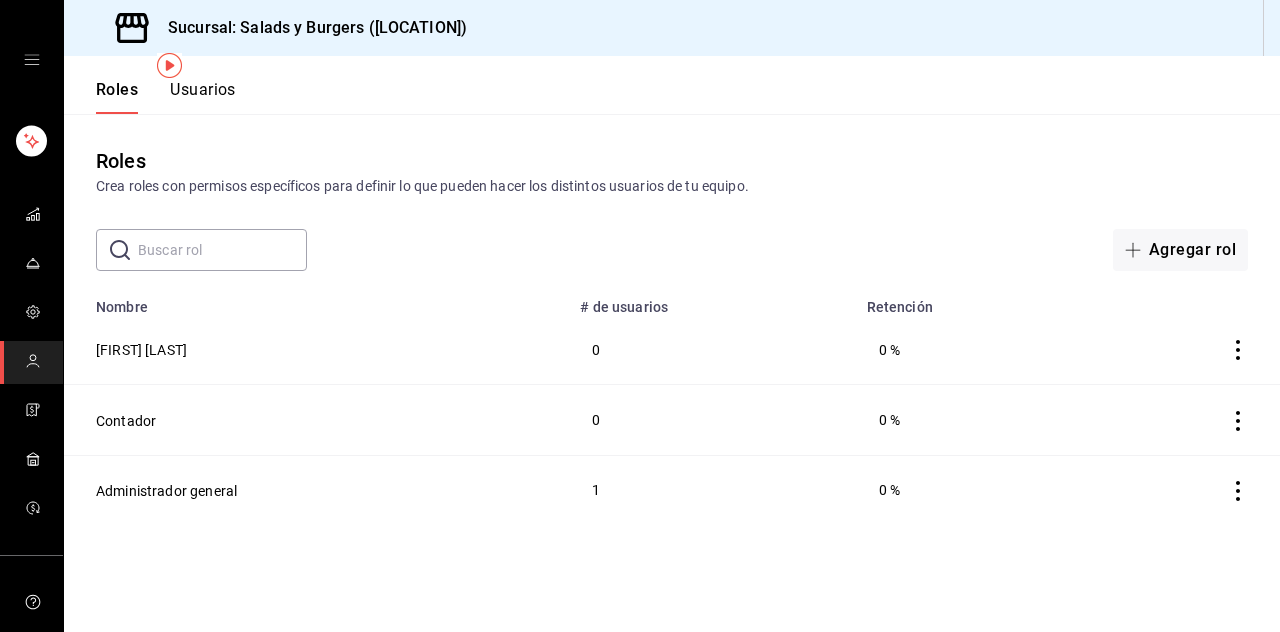 click on "Agregar rol" at bounding box center [1180, 250] 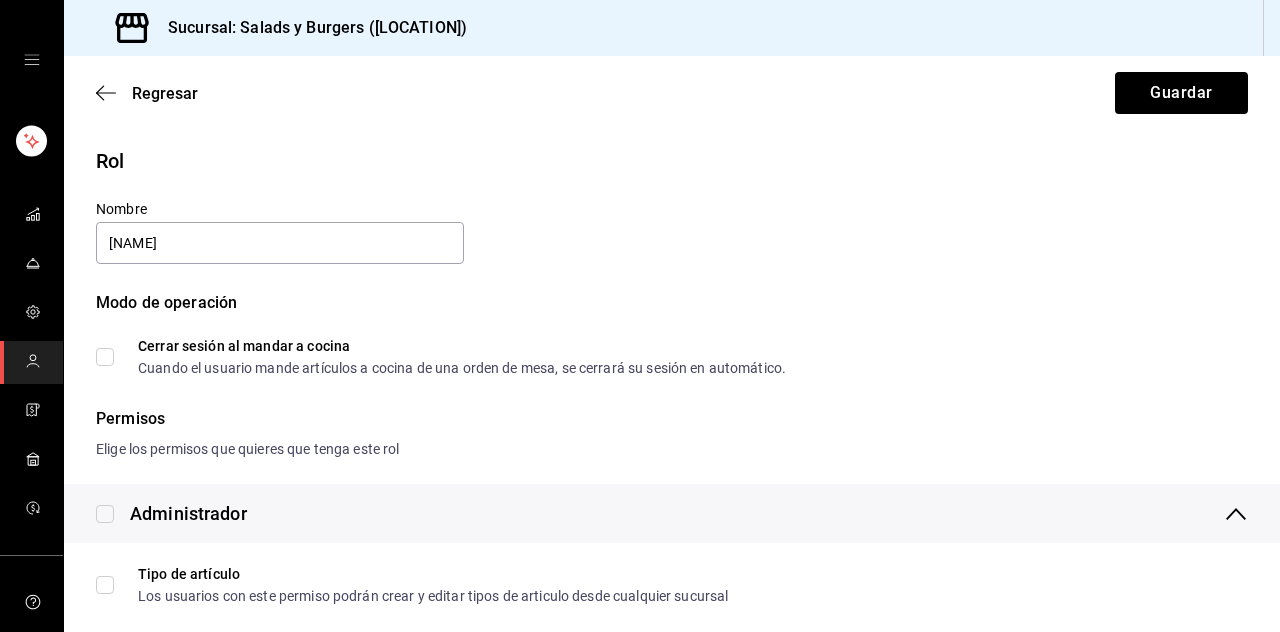 scroll, scrollTop: 0, scrollLeft: 0, axis: both 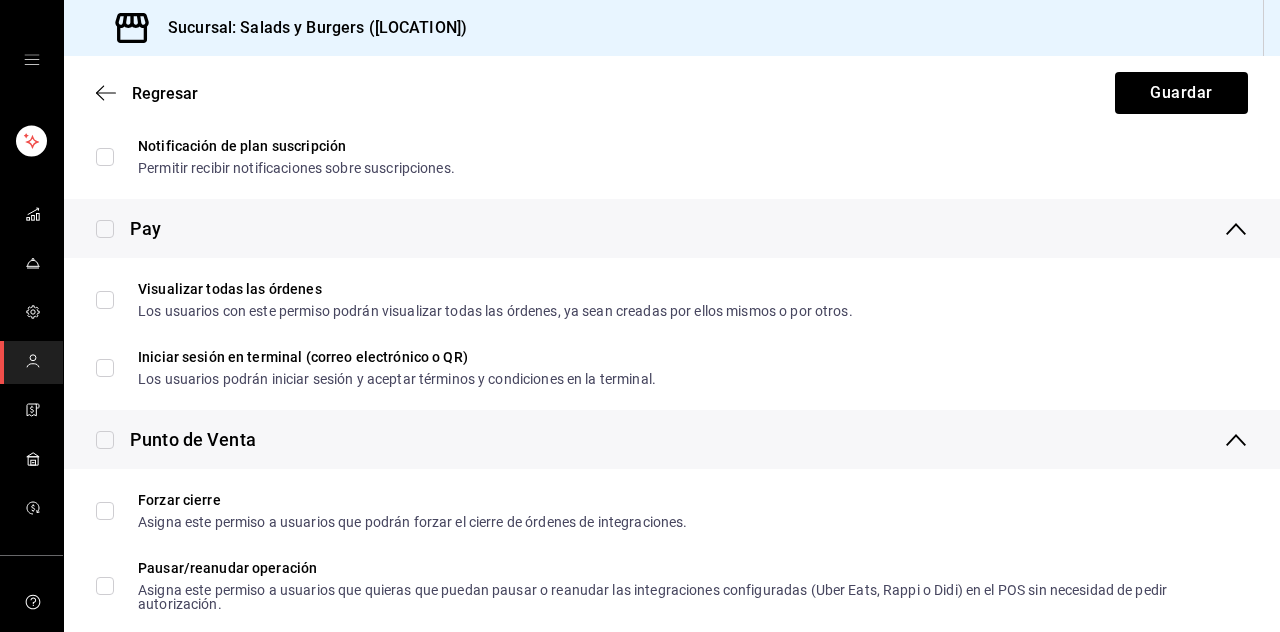 type on "[FIRST] [LAST]" 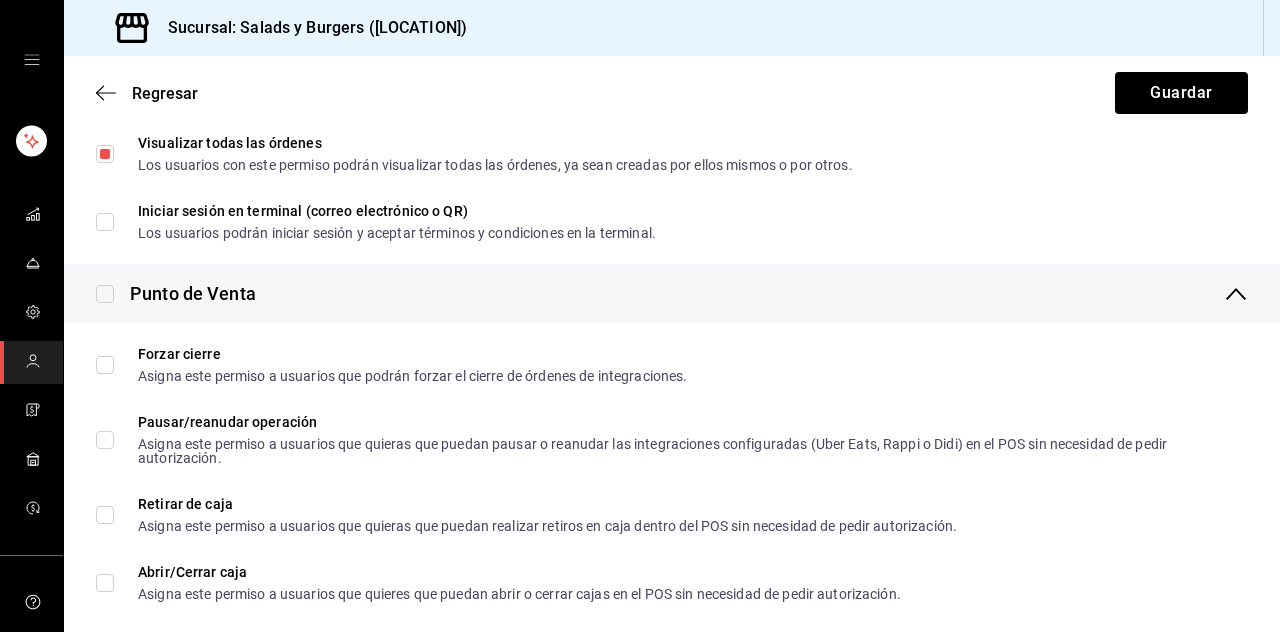 scroll, scrollTop: 2024, scrollLeft: 0, axis: vertical 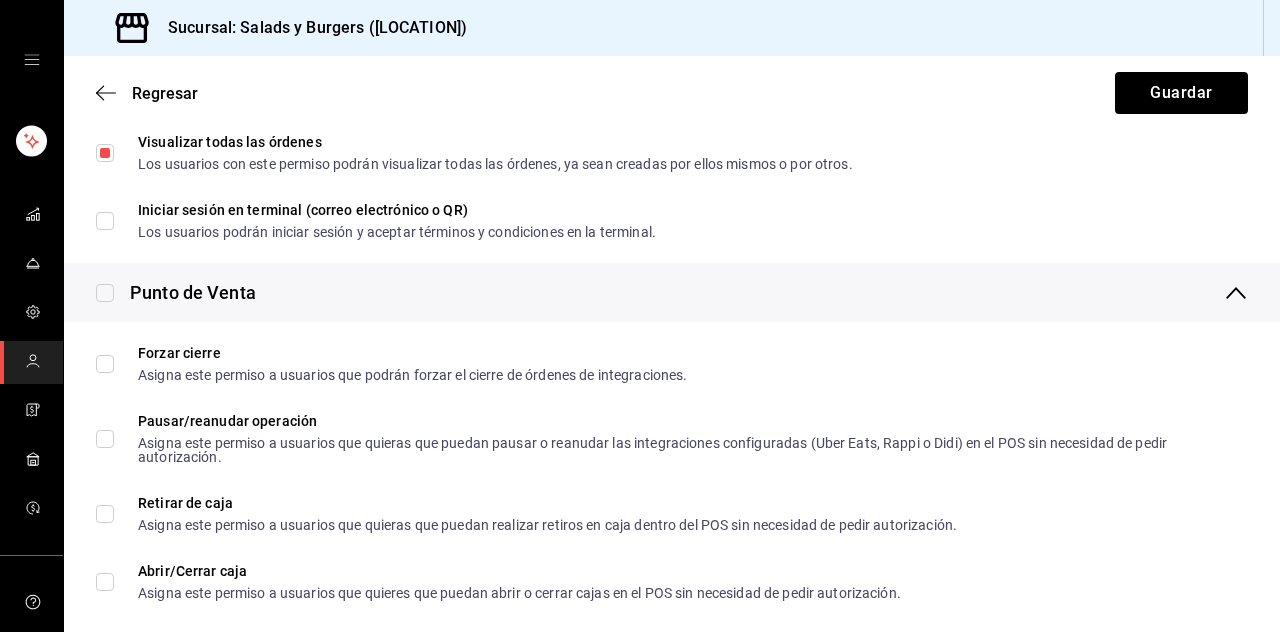 click on "Forzar cierre Asigna este permiso a usuarios que podrán forzar el cierre de órdenes de integraciones." at bounding box center (105, 364) 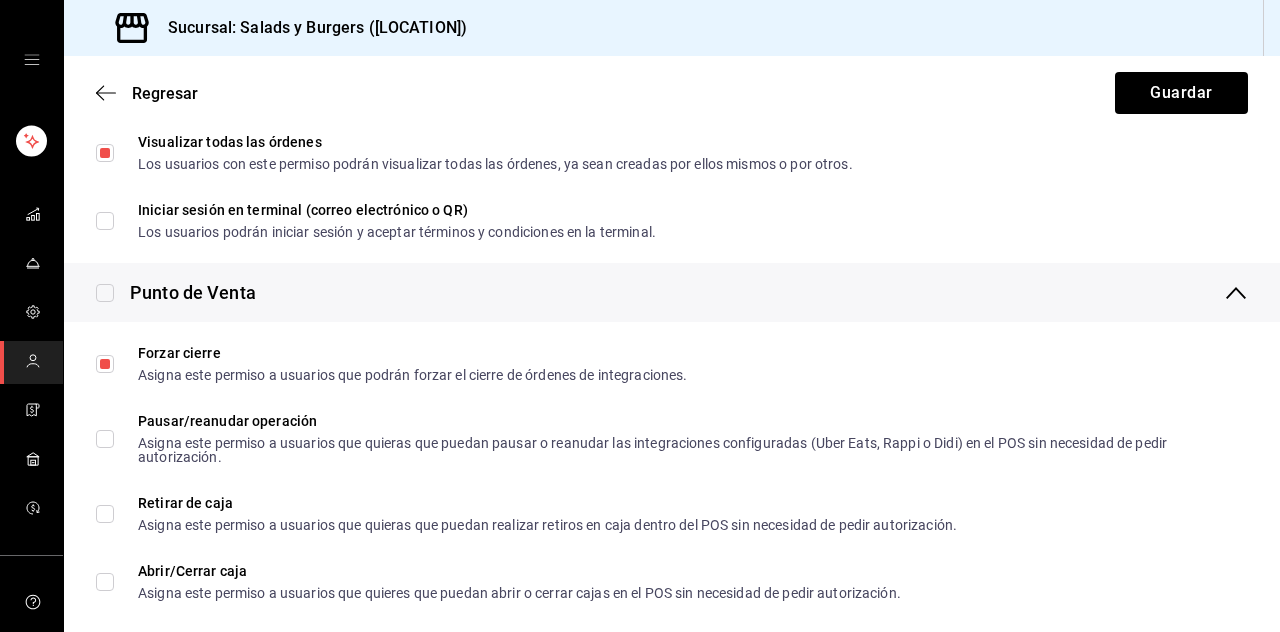 click on "Retirar de caja Asigna este permiso a usuarios que quieras que puedan realizar retiros en caja dentro del POS sin necesidad de pedir autorización." at bounding box center (105, 514) 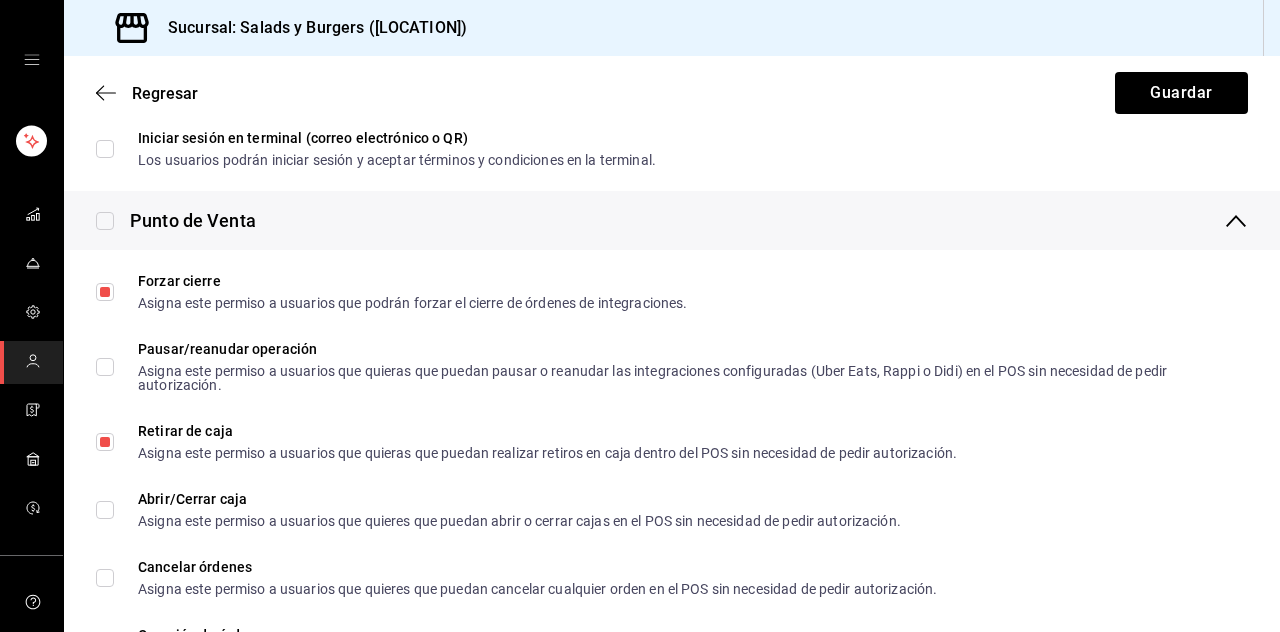 scroll, scrollTop: 2104, scrollLeft: 0, axis: vertical 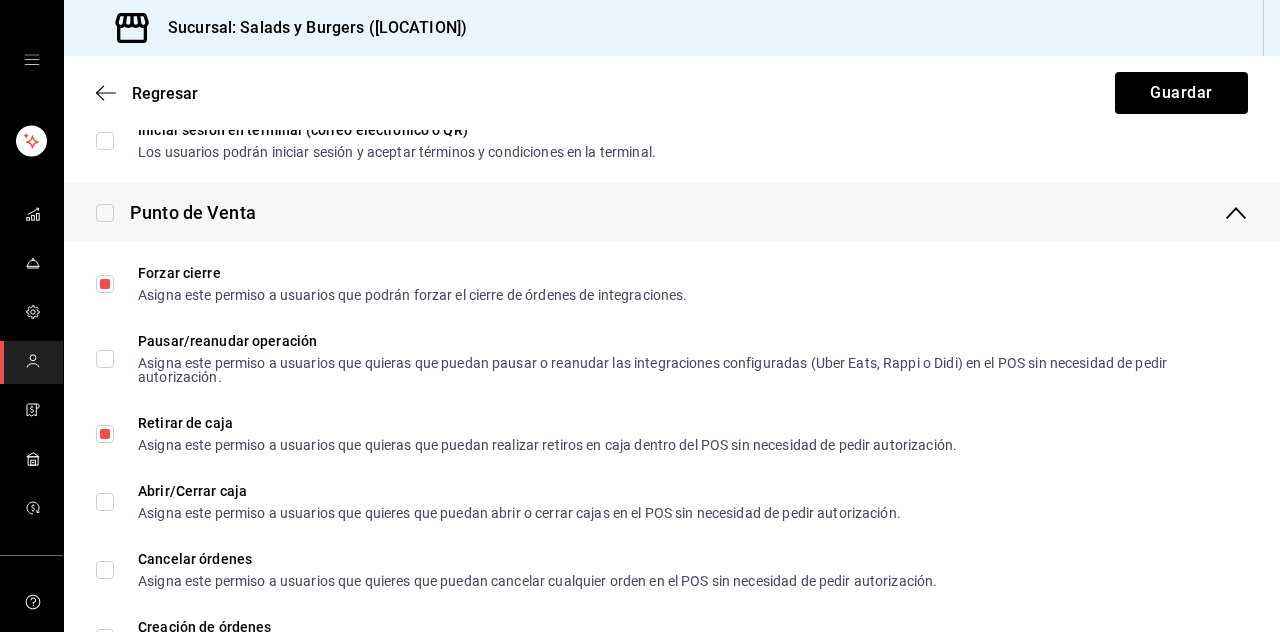 click on "Abrir/Cerrar caja Asigna este permiso a usuarios que quieres que puedan abrir o cerrar cajas en el POS sin necesidad de pedir autorización." at bounding box center [105, 502] 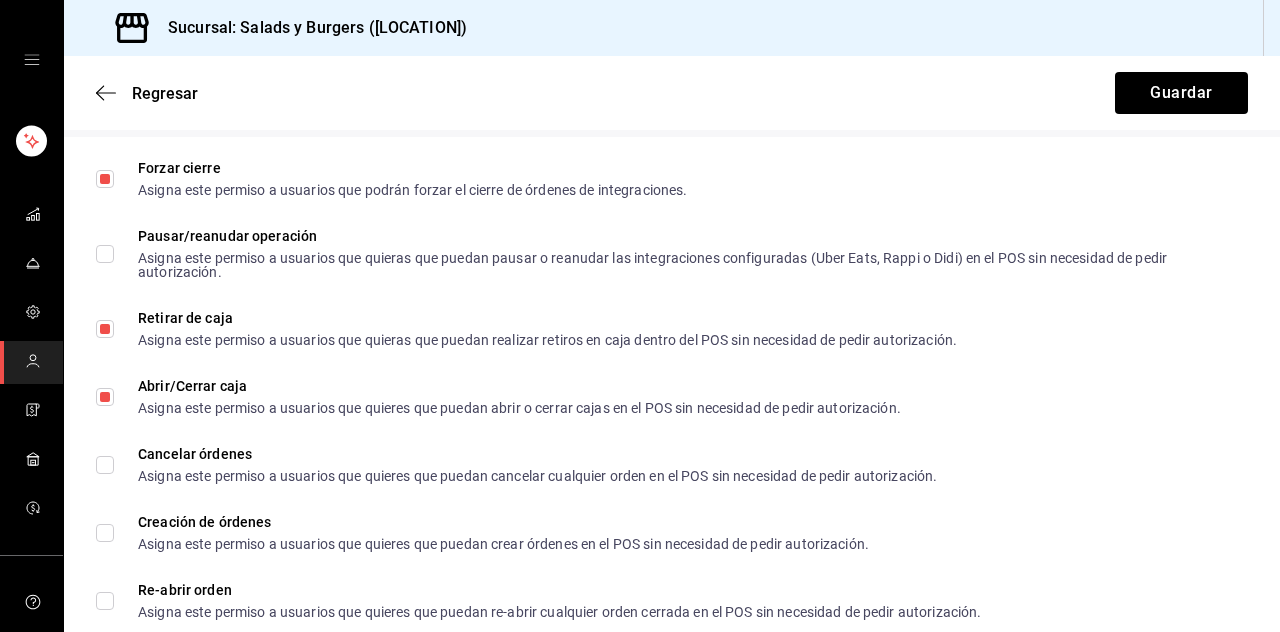 scroll, scrollTop: 2219, scrollLeft: 0, axis: vertical 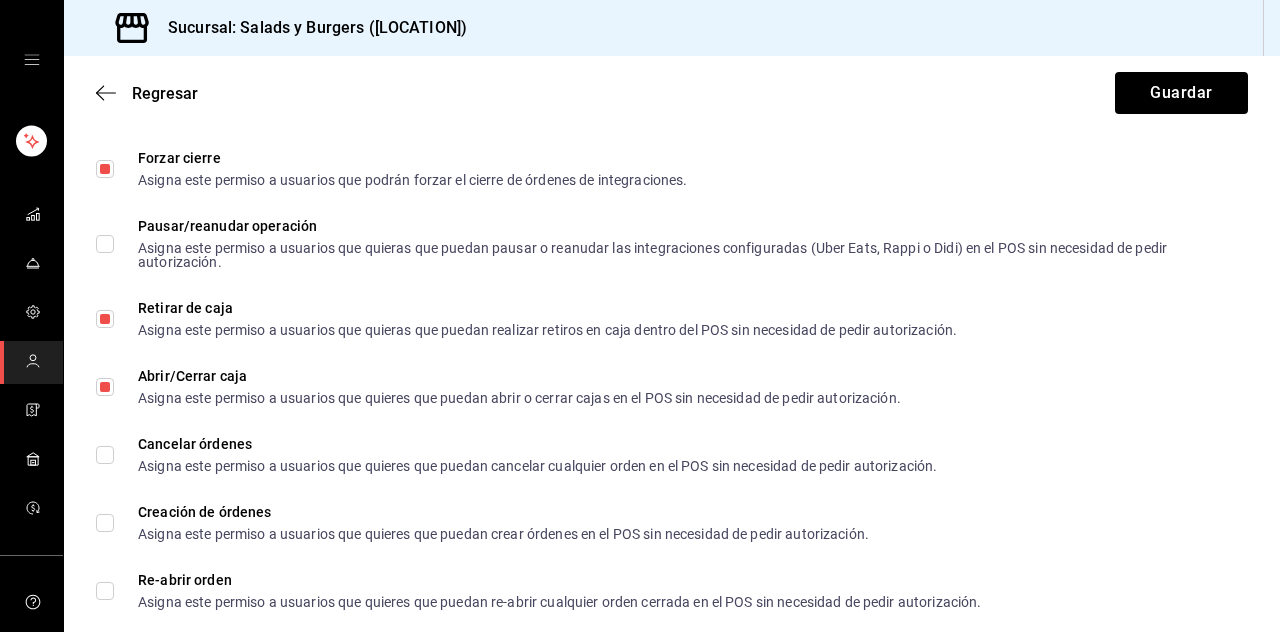 click on "Cancelar órdenes Asigna este permiso a usuarios que quieres que puedan cancelar cualquier orden en el POS sin necesidad de pedir autorización." at bounding box center [105, 455] 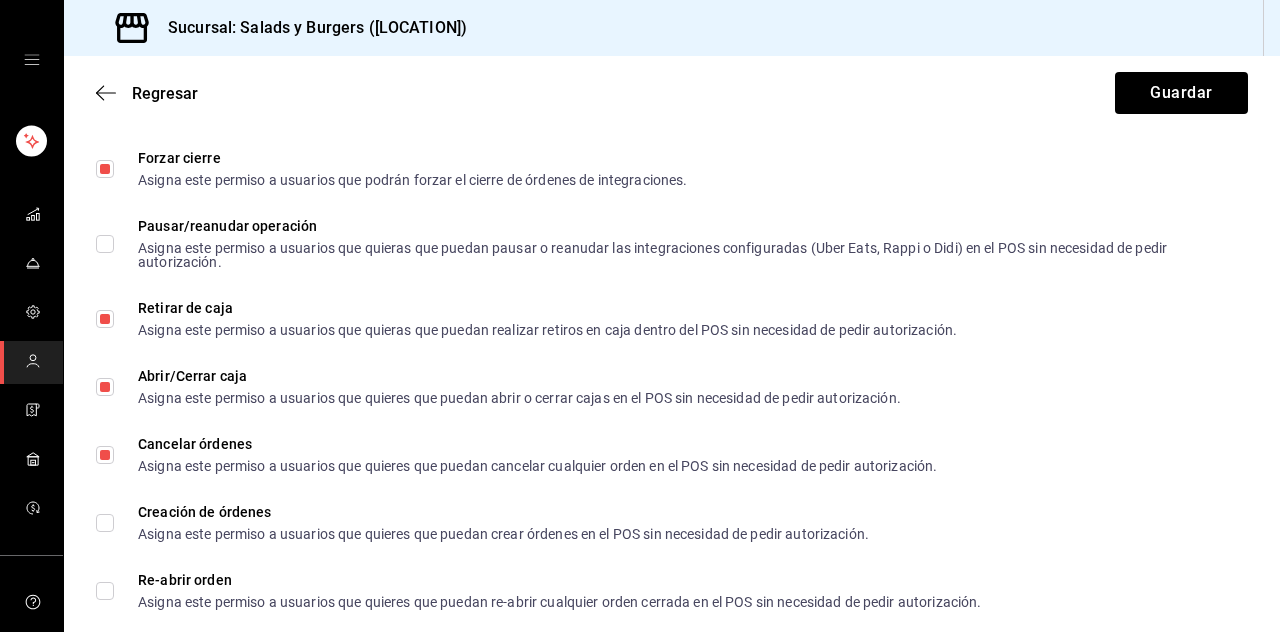 click on "Creación de órdenes Asigna este permiso a usuarios que quieres que puedan crear órdenes en el POS sin necesidad de pedir autorización." at bounding box center (105, 523) 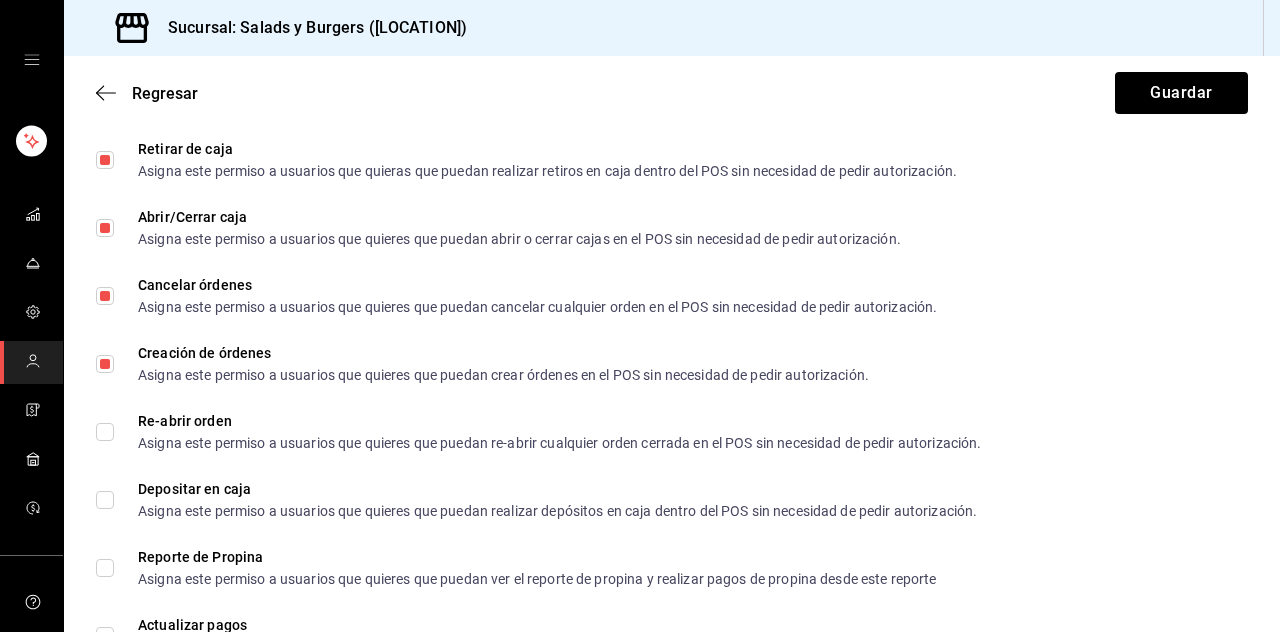 scroll, scrollTop: 2380, scrollLeft: 0, axis: vertical 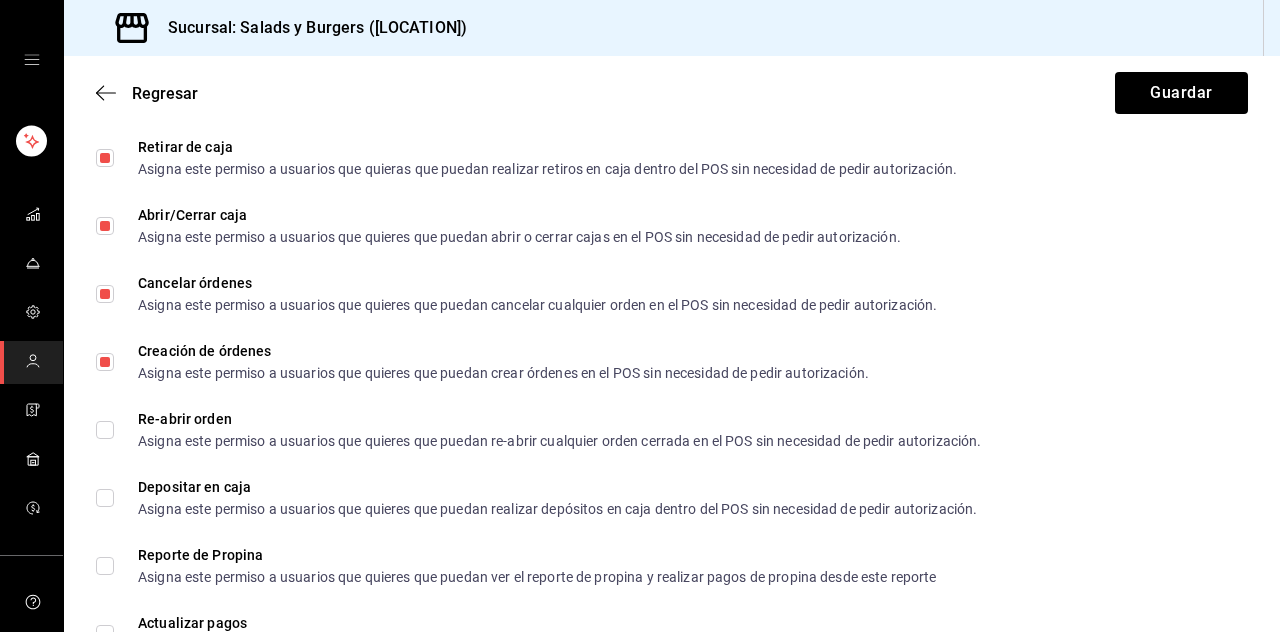 click on "Re-abrir orden Asigna este permiso a usuarios que quieres que puedan re-abrir cualquier orden cerrada en el POS sin necesidad de pedir autorización." at bounding box center (105, 430) 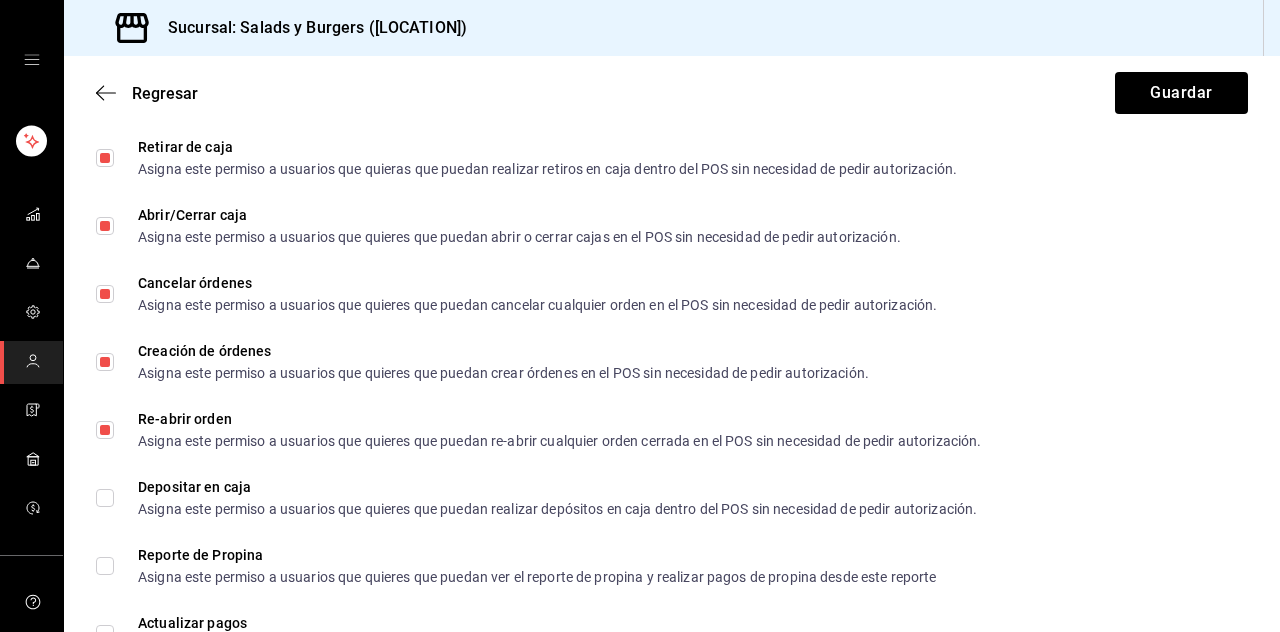 click on "Depositar en caja Asigna este permiso a usuarios que quieres que puedan realizar depósitos en caja dentro del POS sin necesidad de pedir autorización." at bounding box center [672, 498] 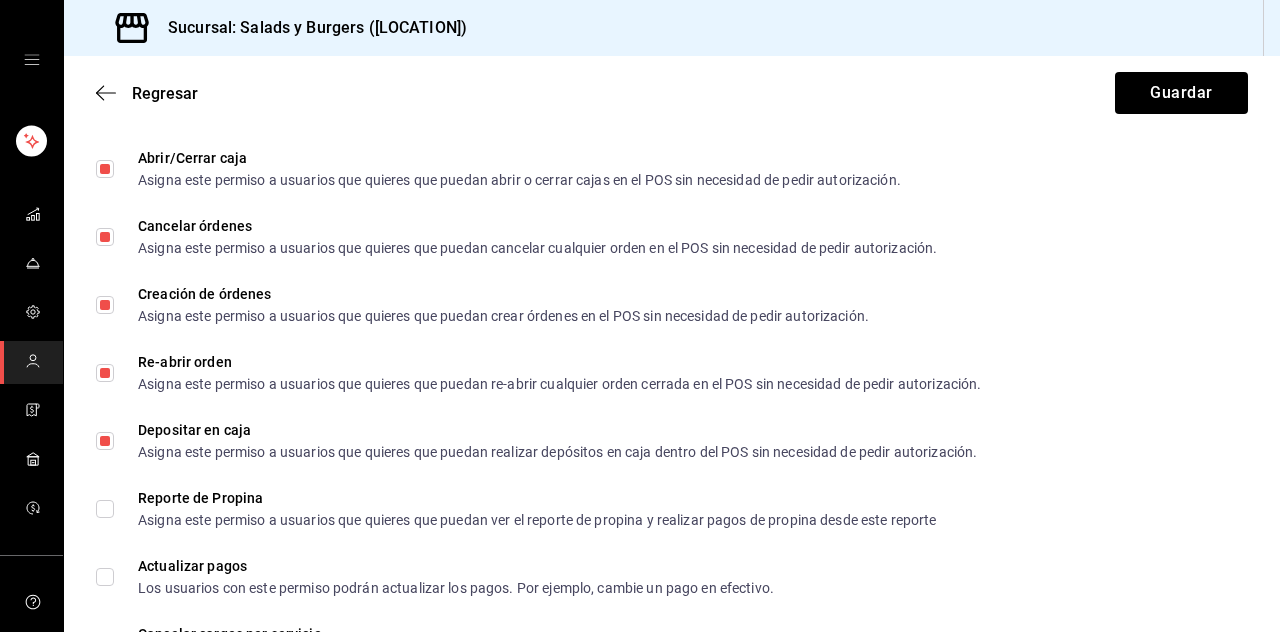 scroll, scrollTop: 2477, scrollLeft: 0, axis: vertical 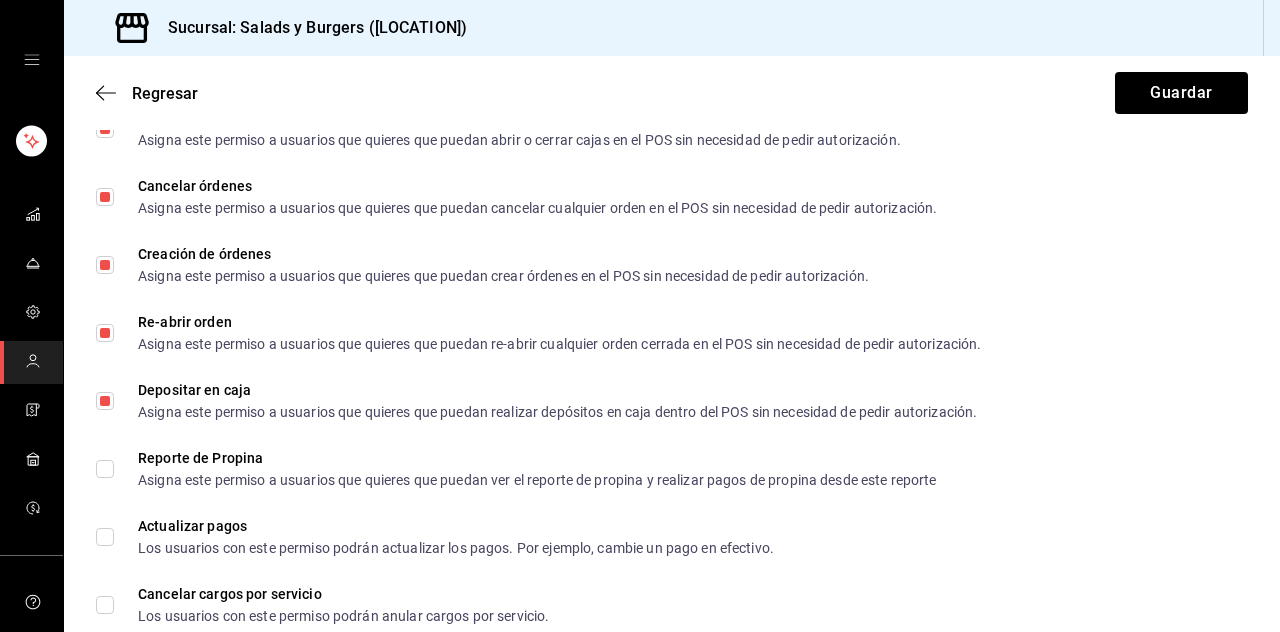 click on "Reporte de Propina Asigna este permiso a usuarios que quieres que puedan ver el reporte de propina y realizar pagos de propina desde este reporte" at bounding box center (105, 469) 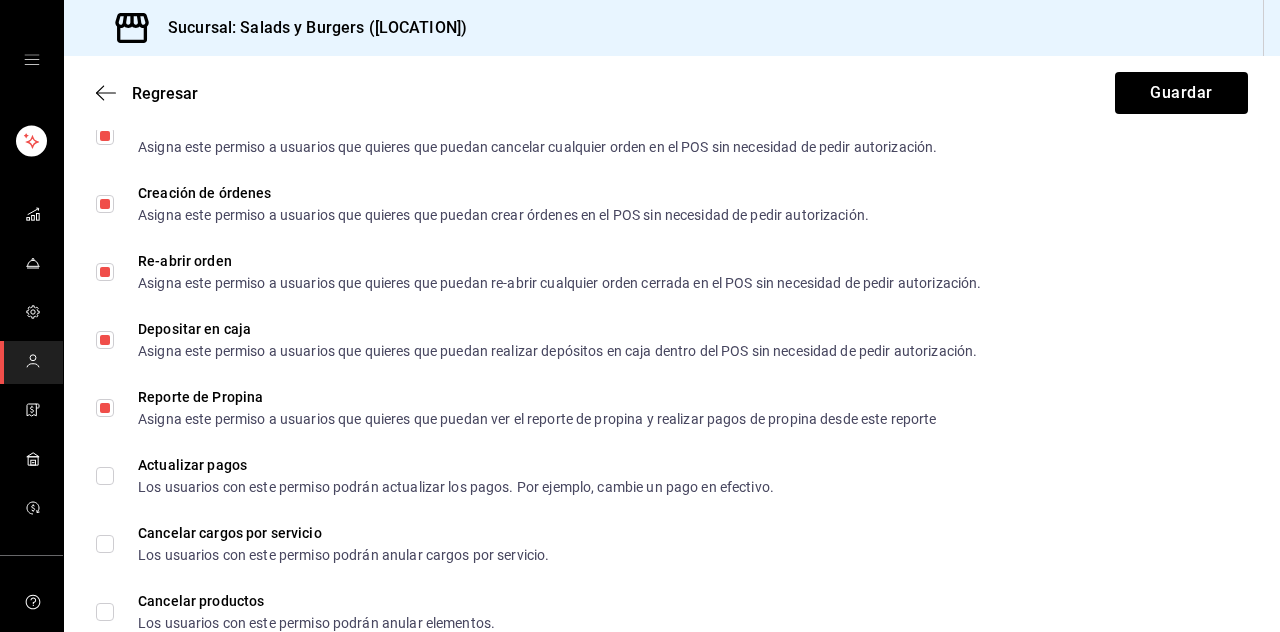 scroll, scrollTop: 2575, scrollLeft: 0, axis: vertical 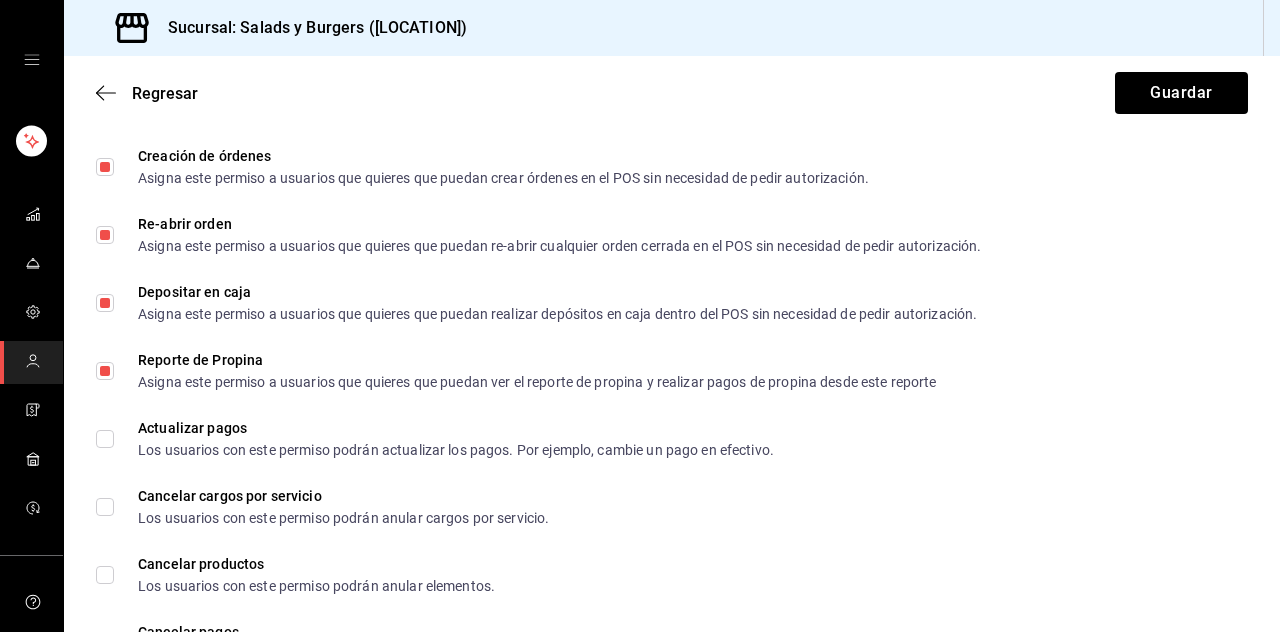 click on "Actualizar pagos Los usuarios con este permiso podrán actualizar los pagos. Por ejemplo, cambie un pago en efectivo." at bounding box center (105, 439) 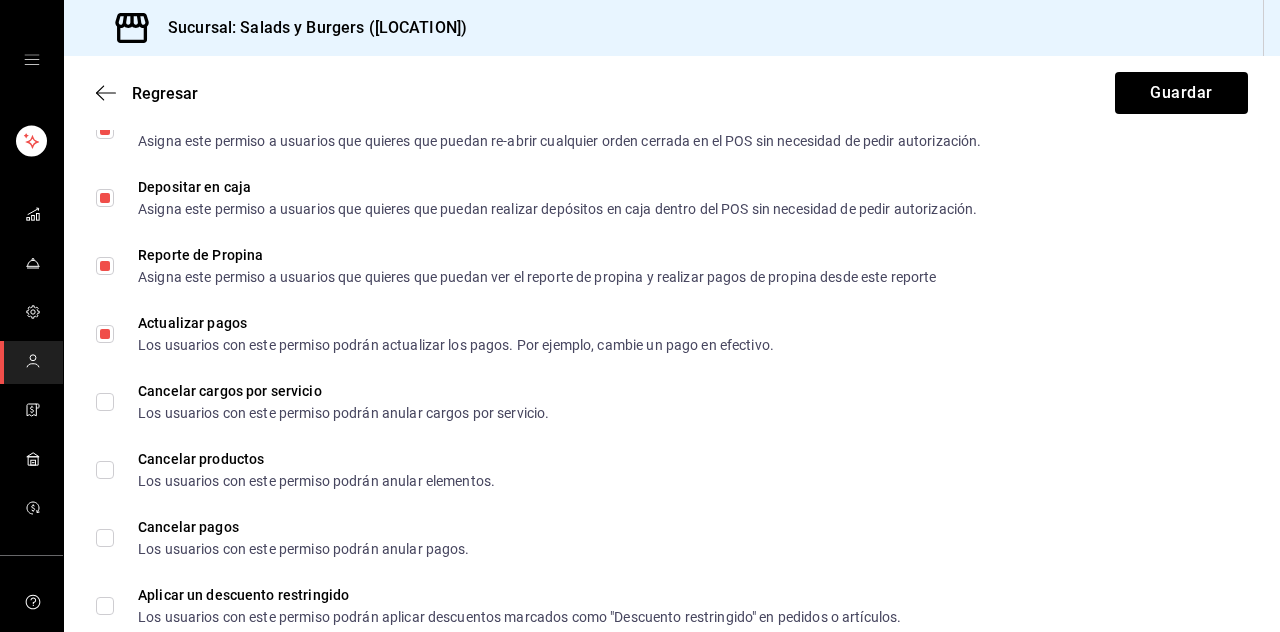 scroll, scrollTop: 2685, scrollLeft: 0, axis: vertical 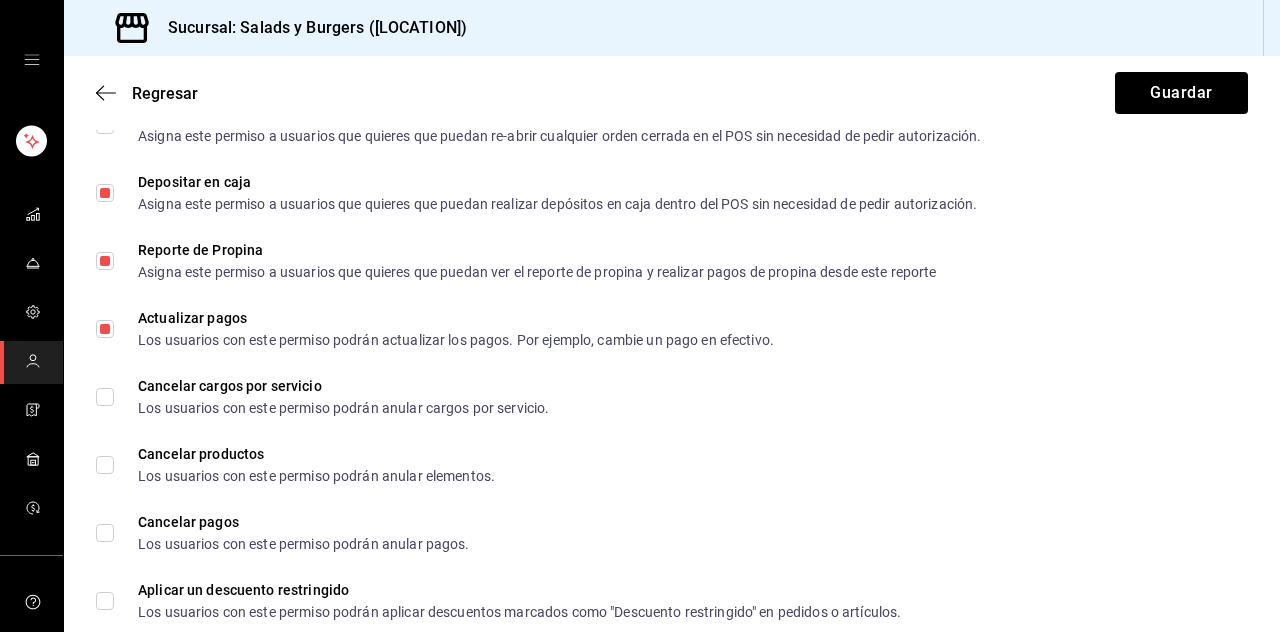 click on "Cancelar productos Los usuarios con este permiso podrán anular elementos." at bounding box center [672, 465] 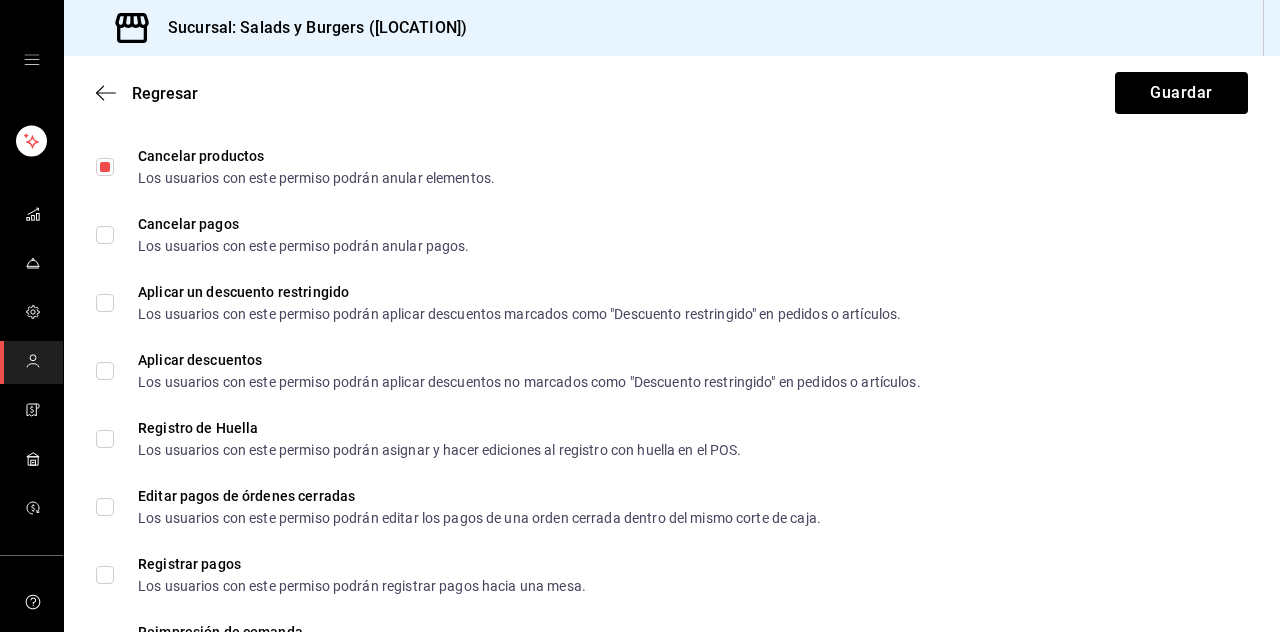 scroll, scrollTop: 2984, scrollLeft: 0, axis: vertical 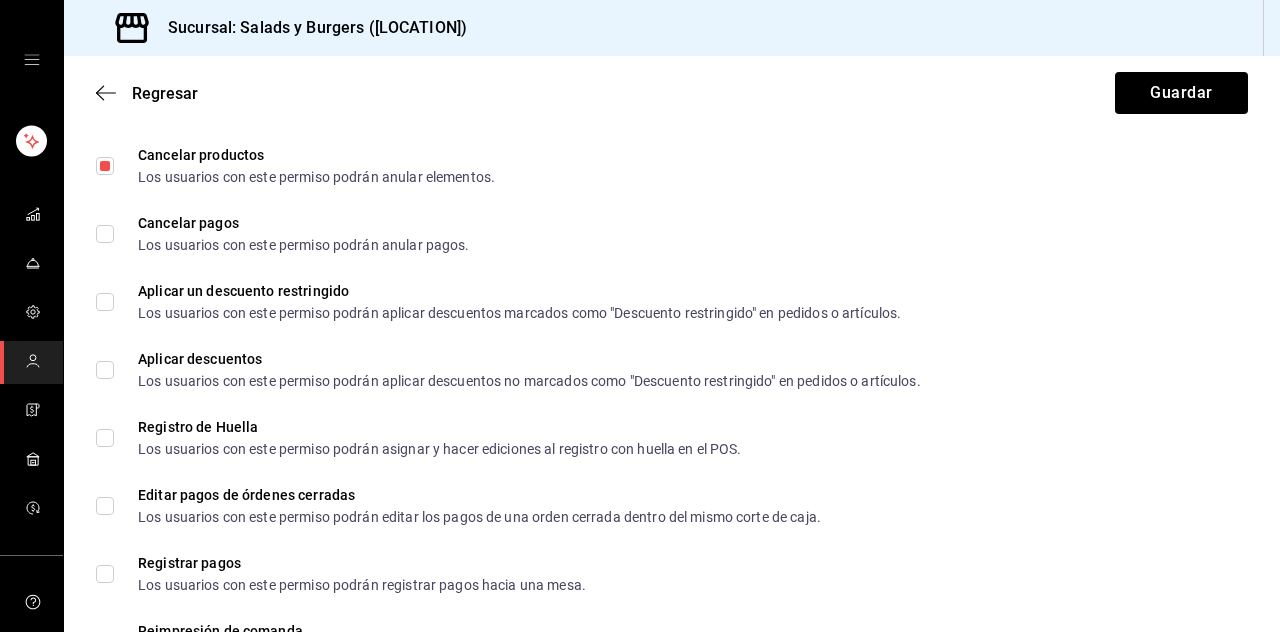 click on "Registro de Huella Los usuarios con este permiso podrán asignar y hacer ediciones al registro con huella en el POS." at bounding box center (105, 438) 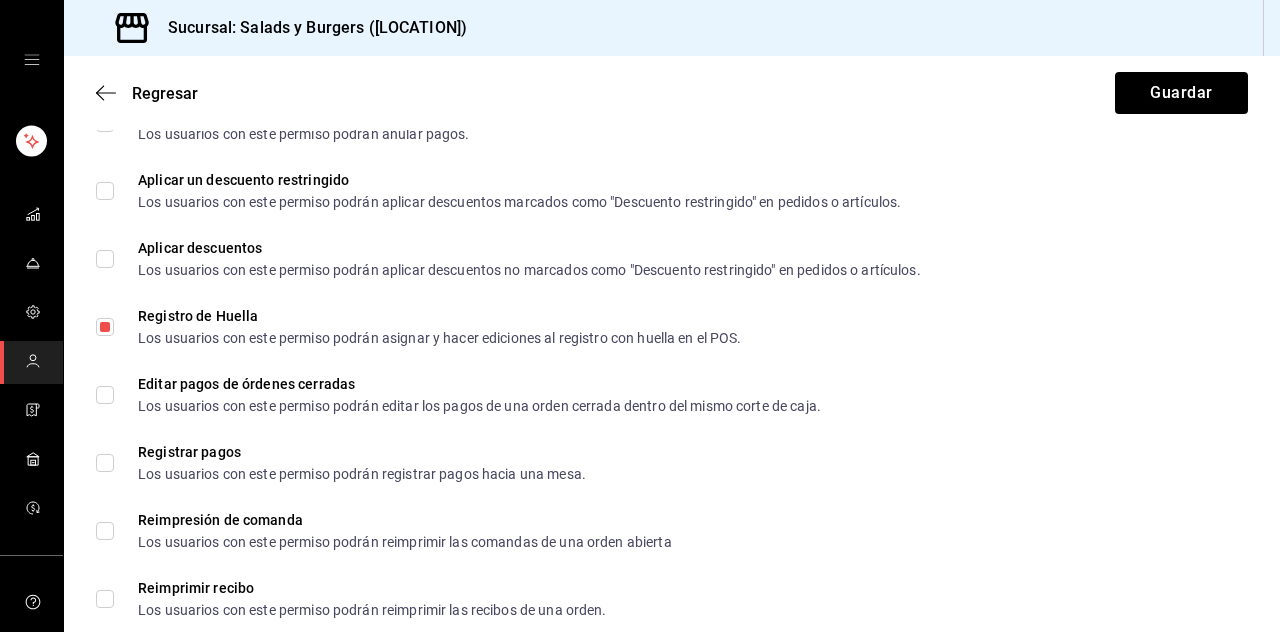 scroll, scrollTop: 3096, scrollLeft: 0, axis: vertical 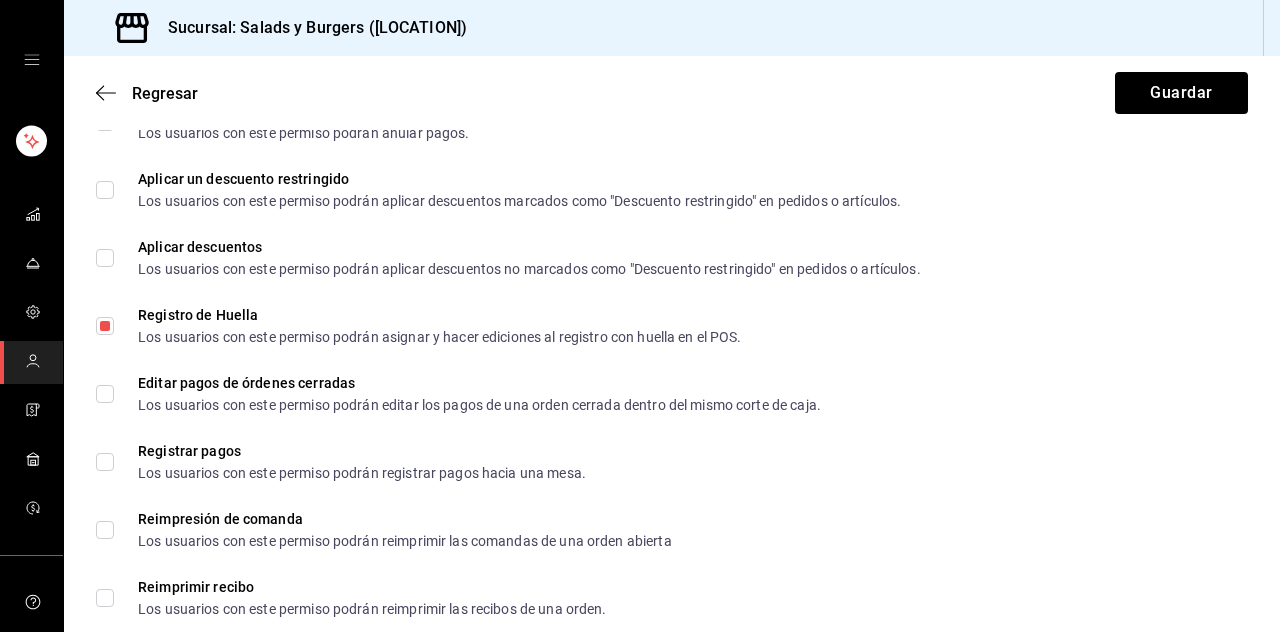 click on "Editar pagos de órdenes cerradas Los usuarios con este permiso podrán editar los pagos de una orden cerrada dentro del mismo corte de caja." at bounding box center [105, 394] 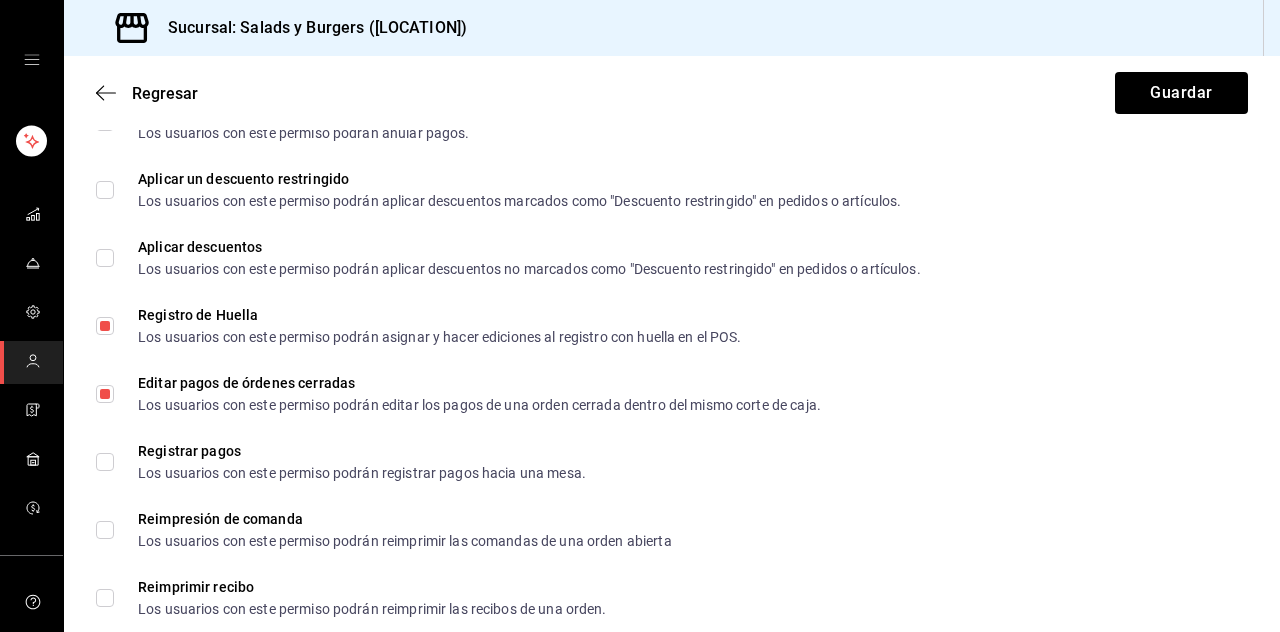 click on "Registrar pagos Los usuarios con este permiso podrán registrar pagos hacia una mesa." at bounding box center (105, 462) 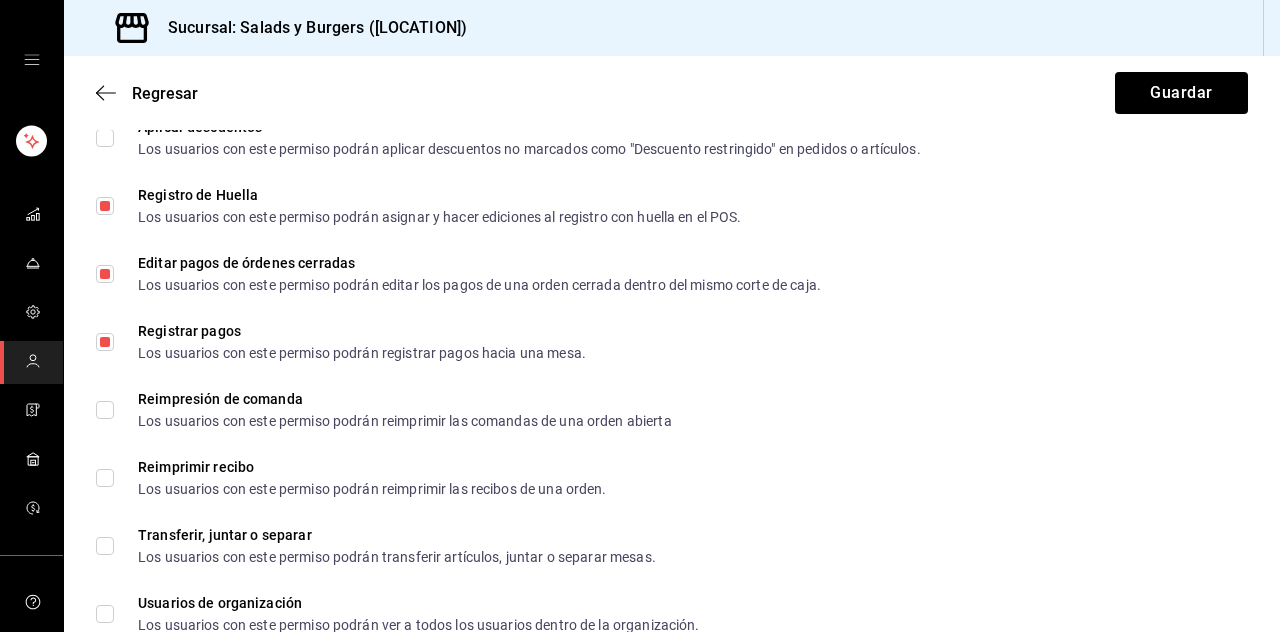 scroll, scrollTop: 3217, scrollLeft: 0, axis: vertical 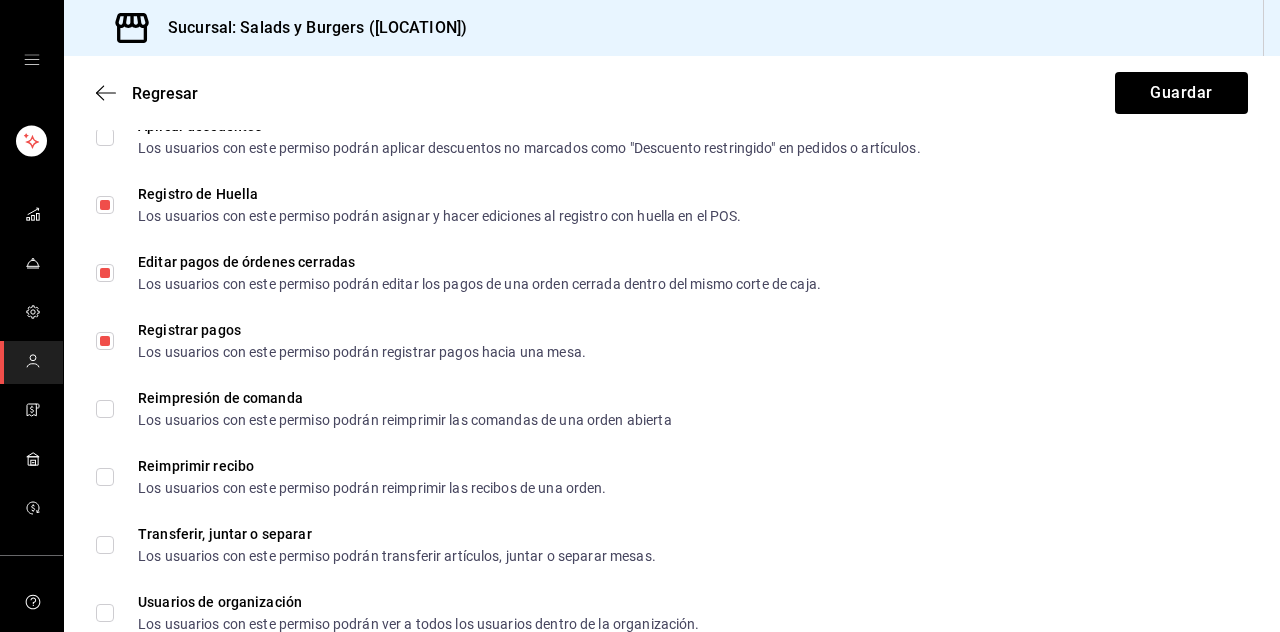 click on "Reimpresión de comanda Los usuarios con este permiso podrán reimprimir las comandas de una orden abierta" at bounding box center [105, 409] 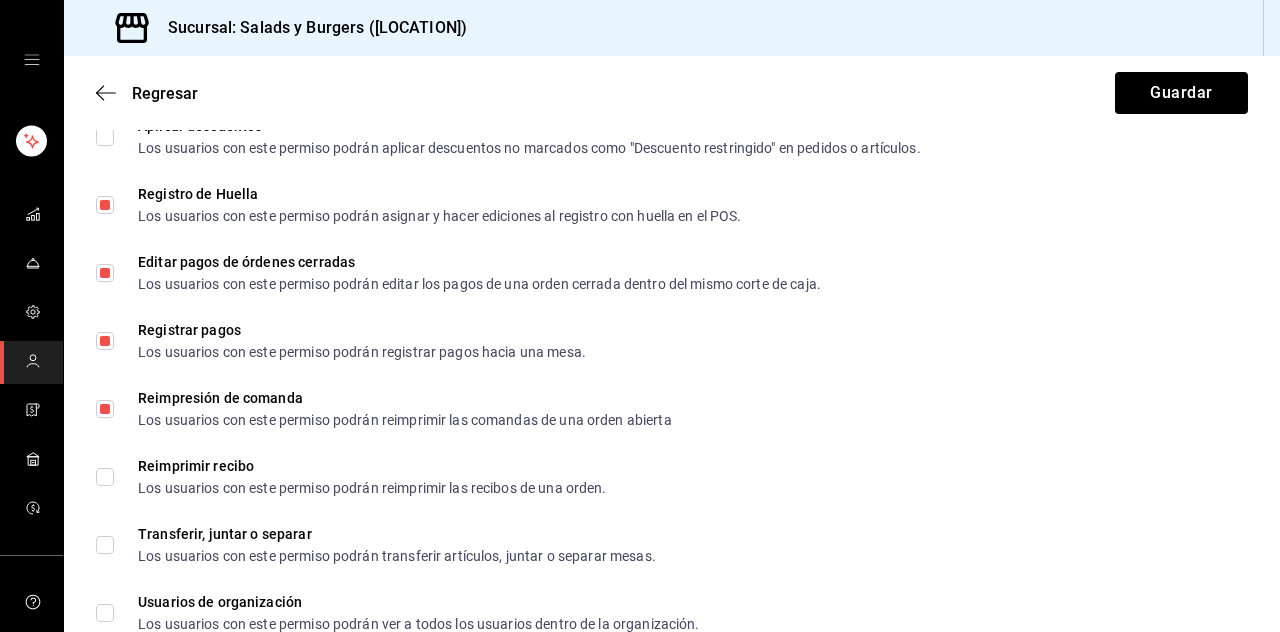 click on "Reimprimir recibo Los usuarios con este permiso podrán reimprimir las recibos de una orden." at bounding box center (105, 477) 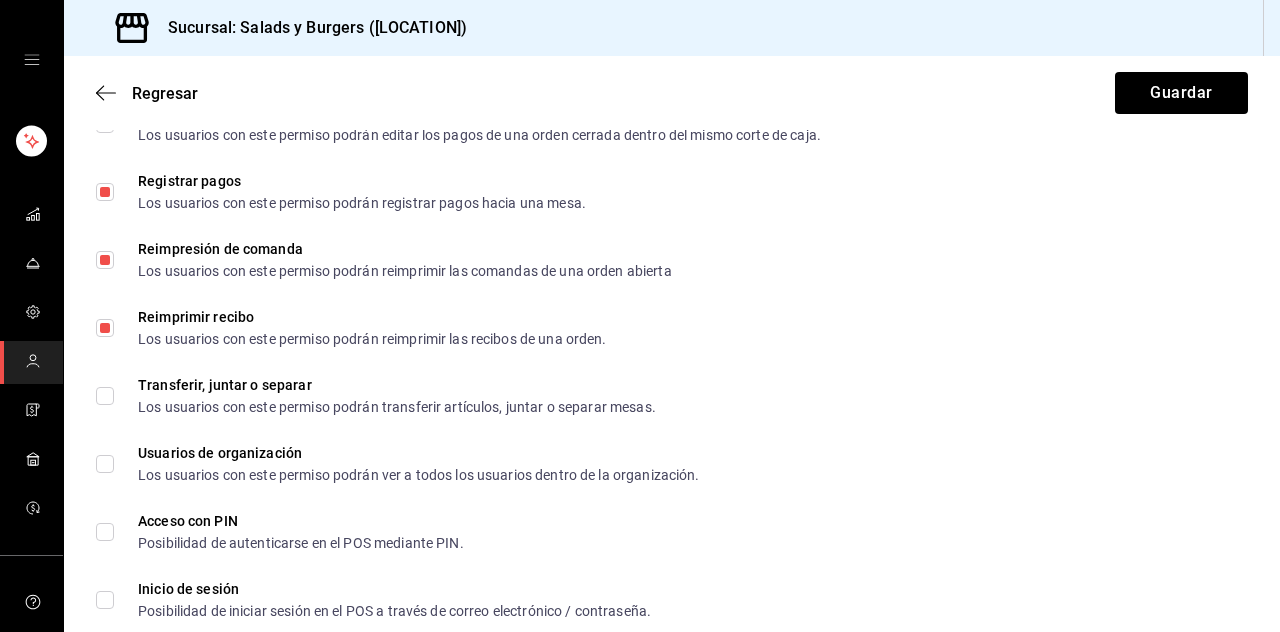 scroll, scrollTop: 3380, scrollLeft: 0, axis: vertical 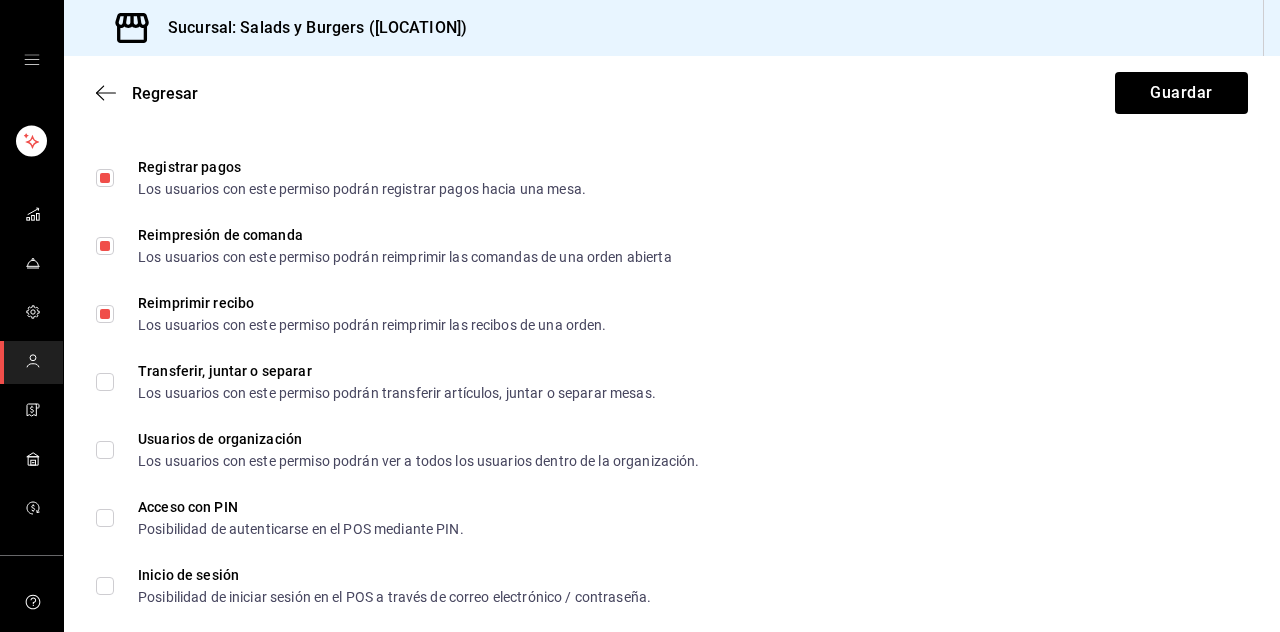 click on "Usuarios de organización Los usuarios con este permiso podrán ver a todos los usuarios dentro de la organización." at bounding box center [105, 450] 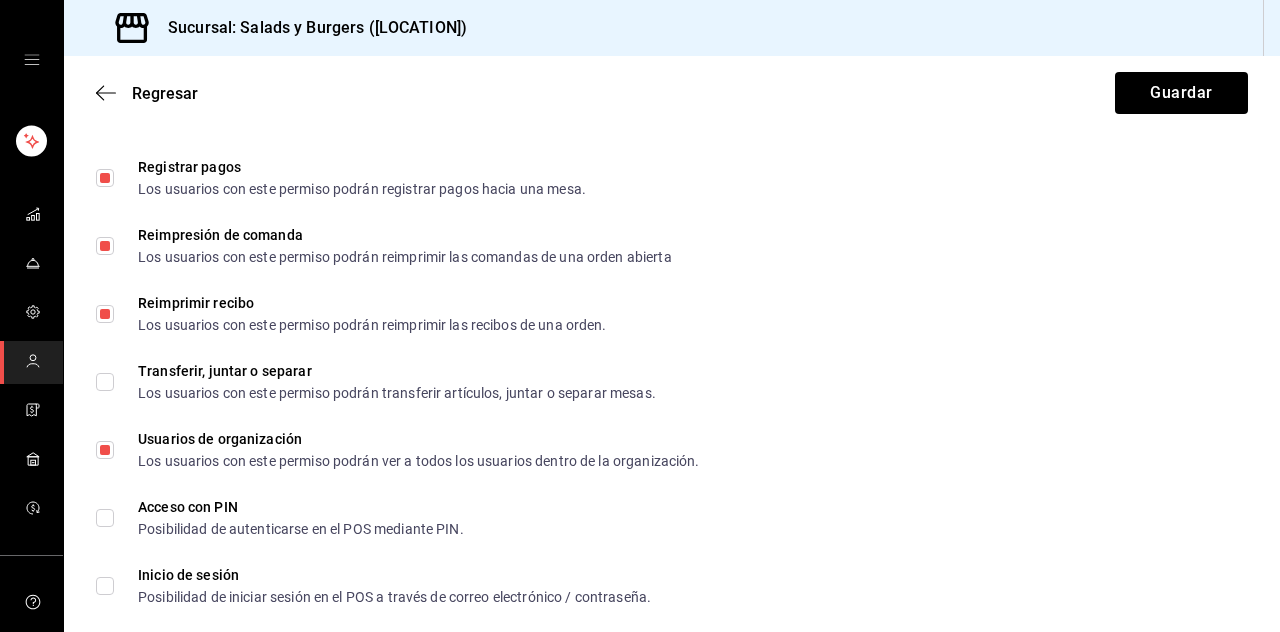 click on "Acceso con PIN Posibilidad de autenticarse en el POS mediante PIN." at bounding box center (105, 518) 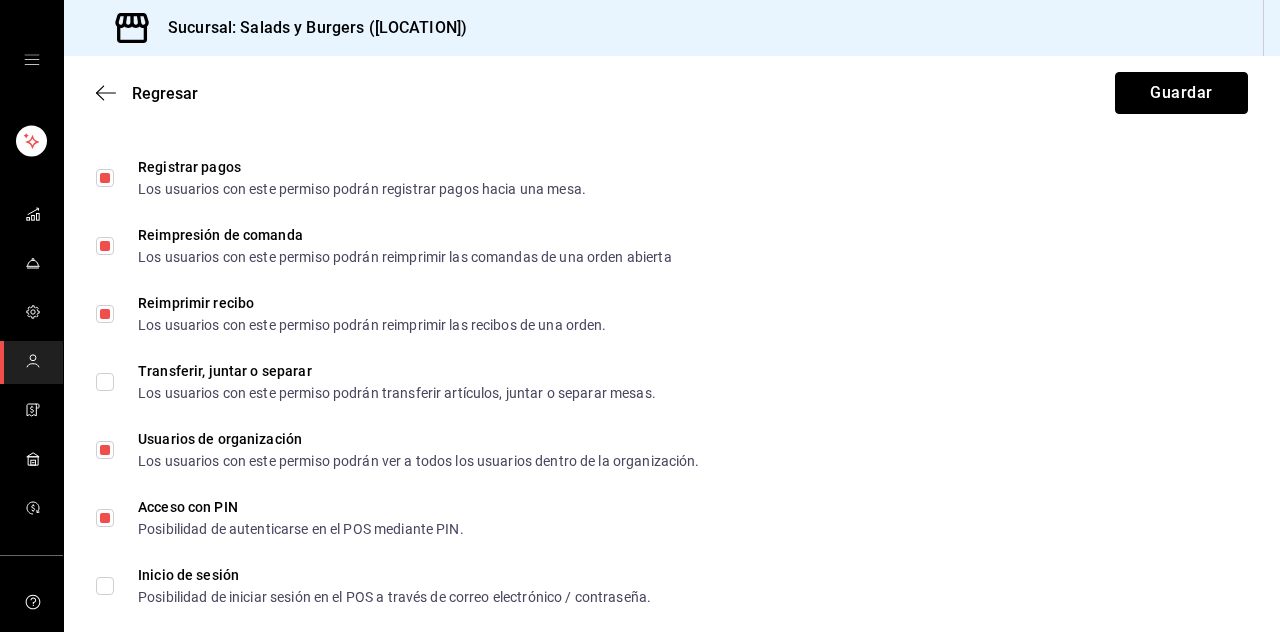 click on "Guardar" at bounding box center (1181, 93) 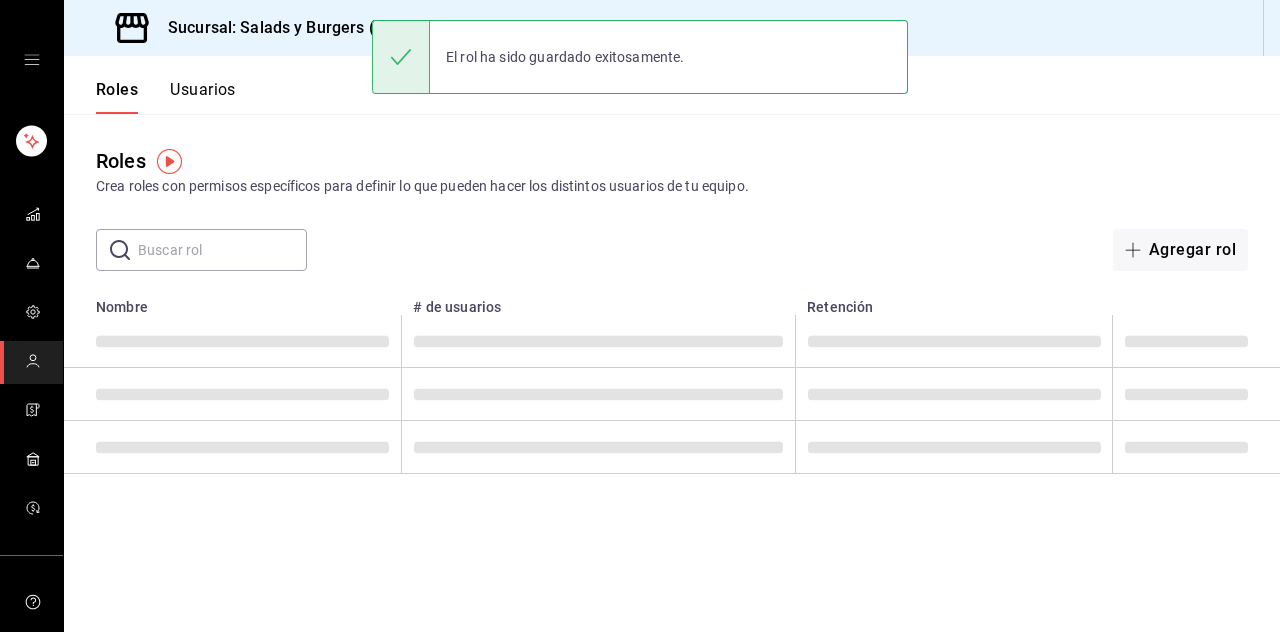 scroll, scrollTop: 0, scrollLeft: 0, axis: both 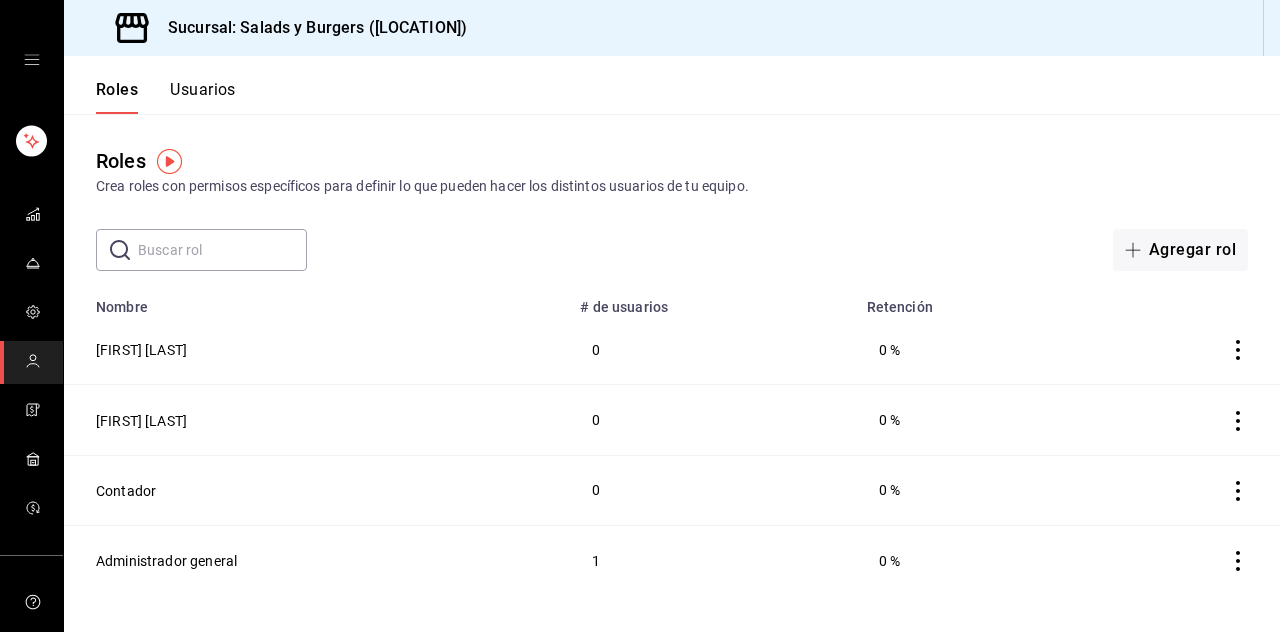 click on "Usuarios" at bounding box center (203, 97) 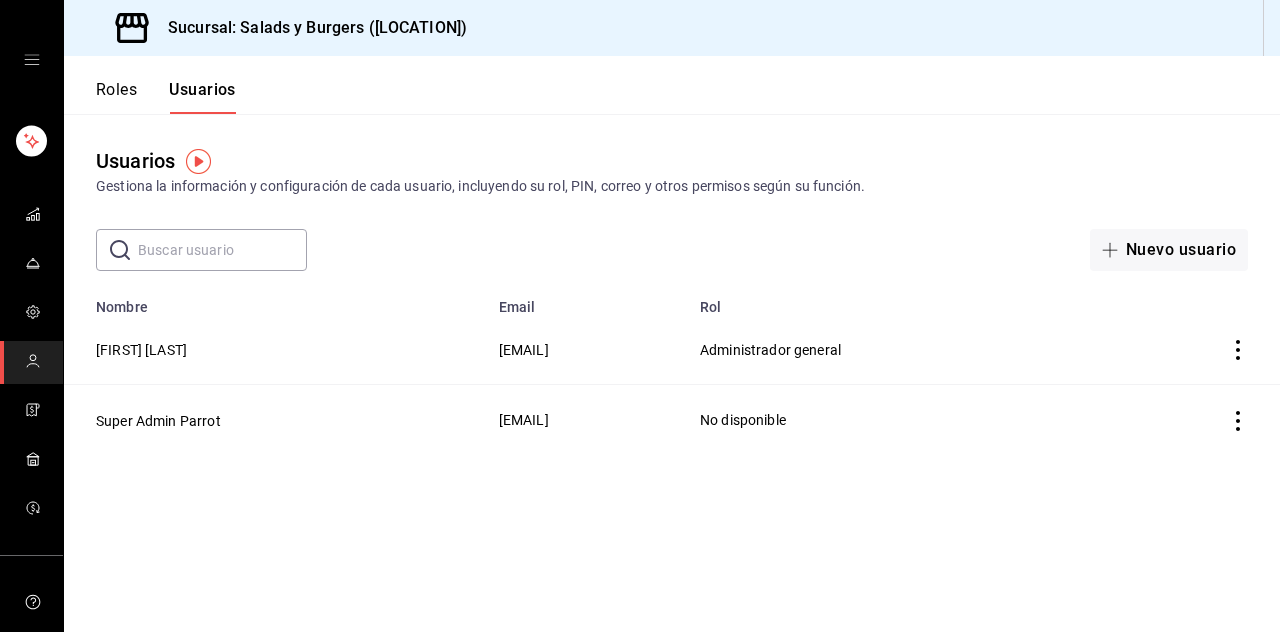 click on "Nuevo usuario" at bounding box center [1169, 250] 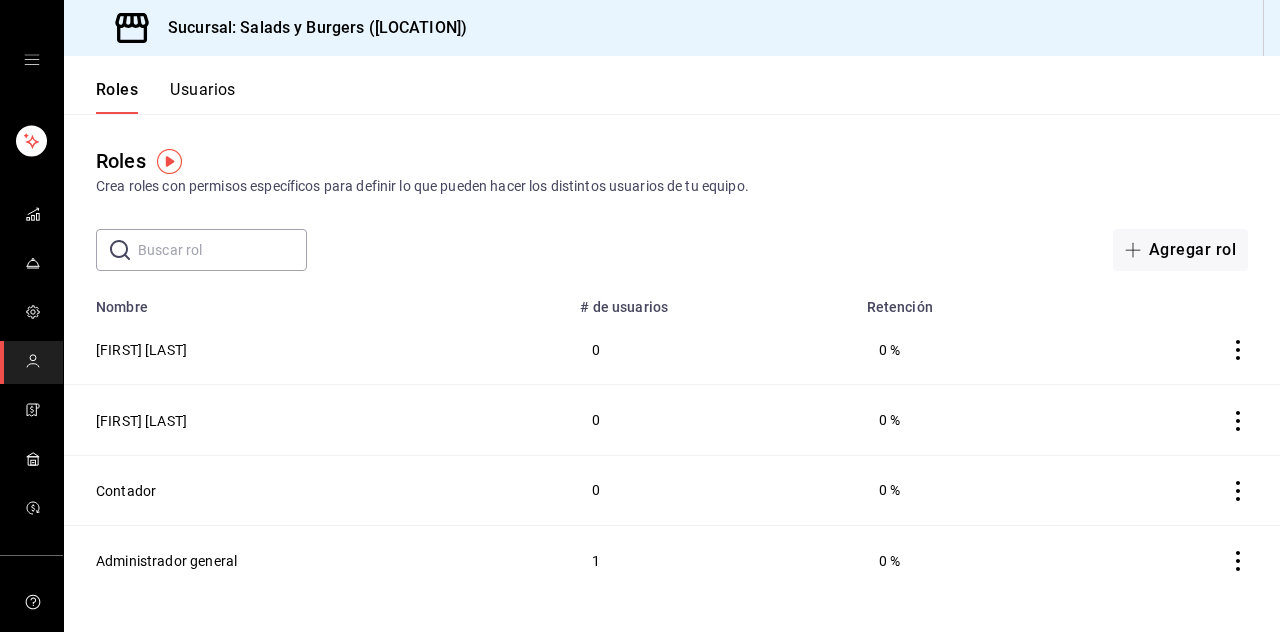click on "[FIRST] [LAST]" at bounding box center (141, 350) 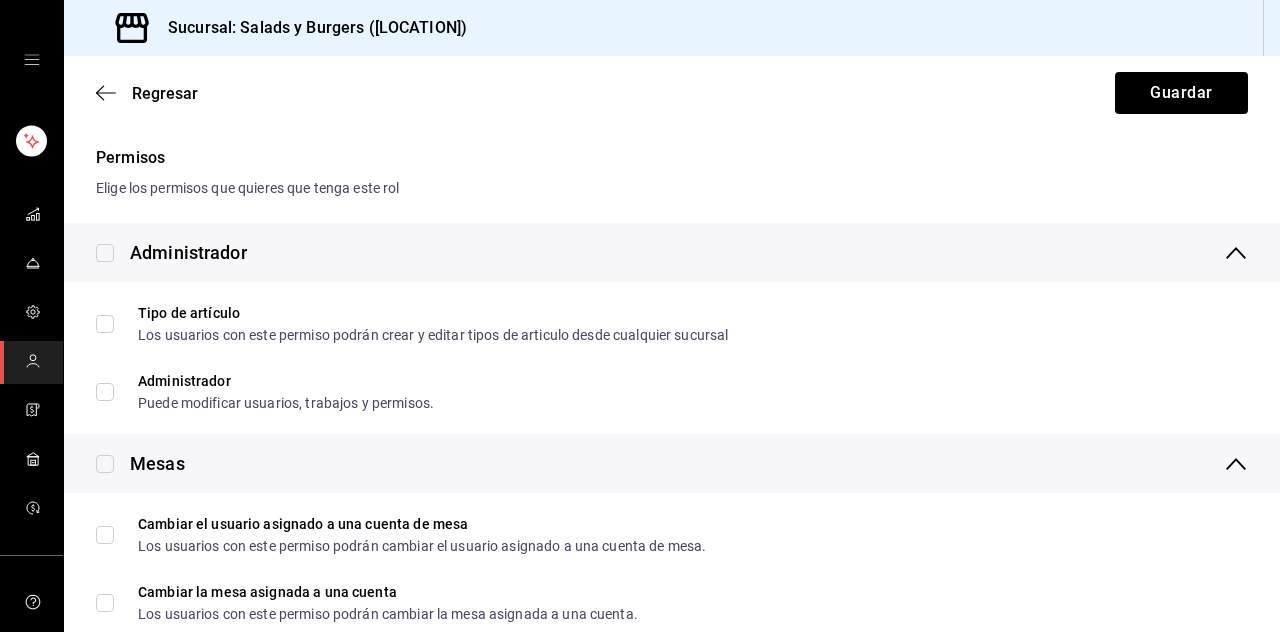 scroll, scrollTop: 0, scrollLeft: 0, axis: both 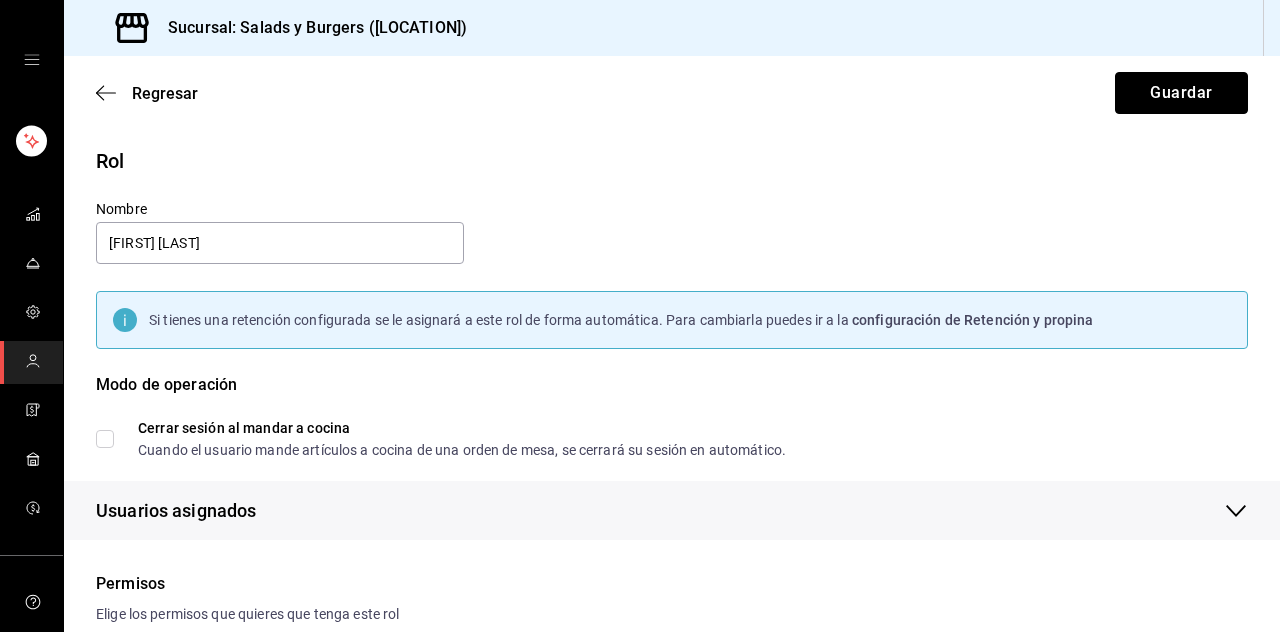 click on "Guardar" at bounding box center (1181, 93) 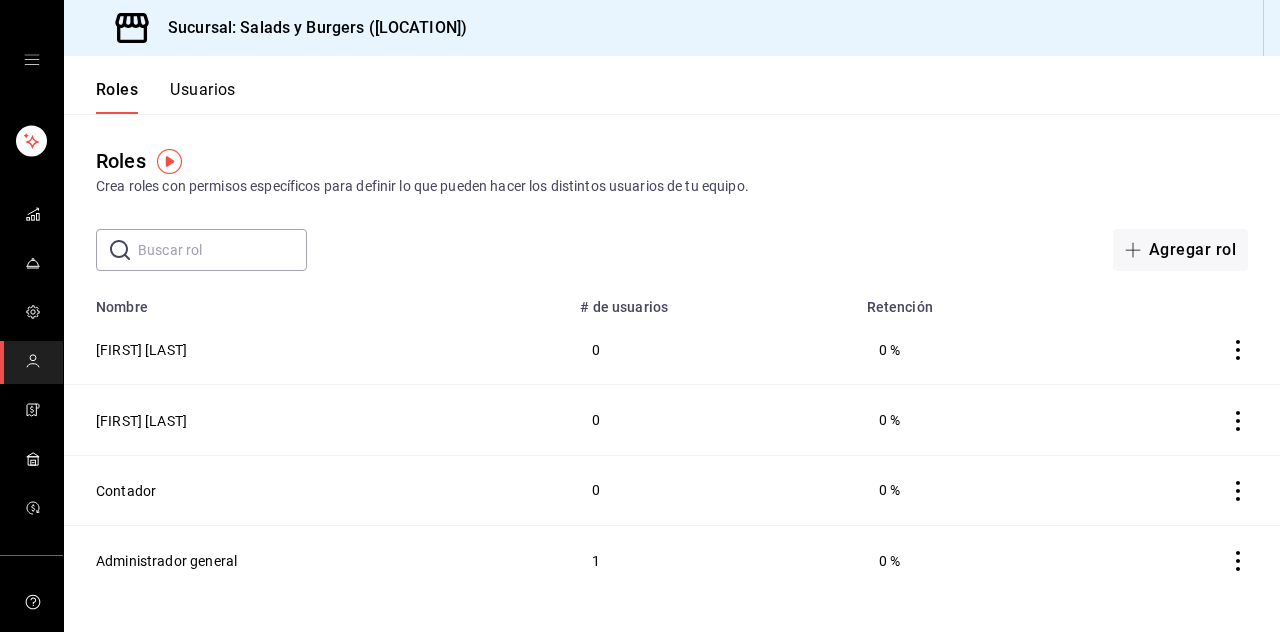 click on "[FIRST] [LAST]" at bounding box center (141, 421) 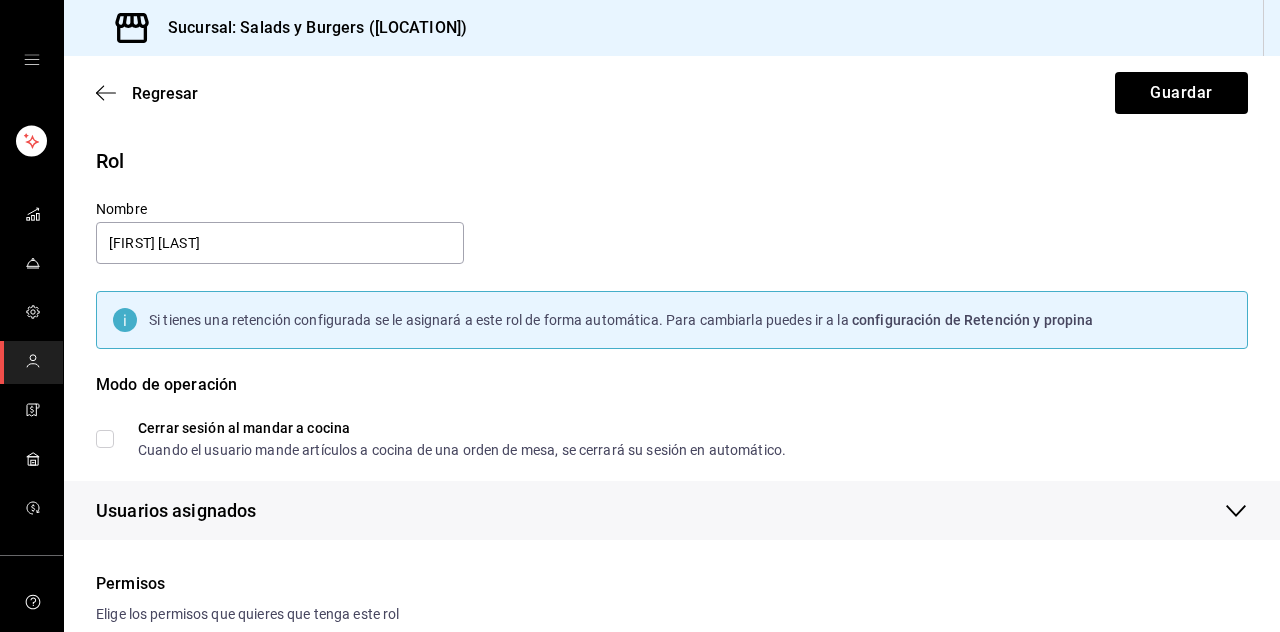 click on "Regresar Guardar" at bounding box center [672, 93] 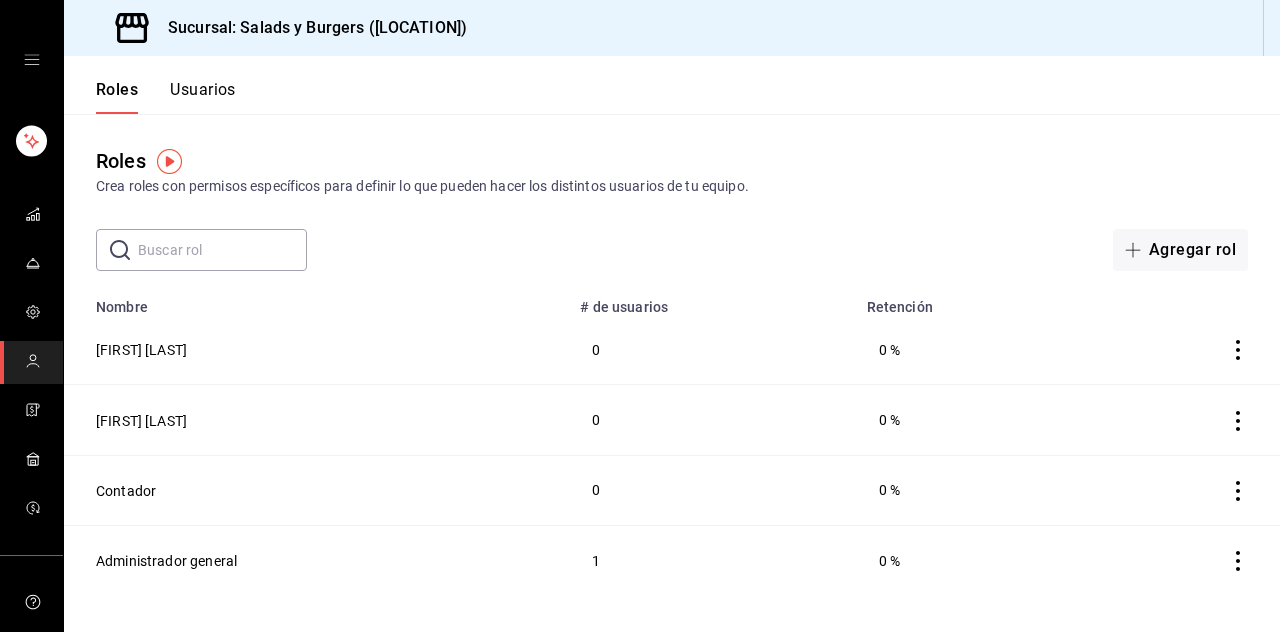 click on "Agregar rol" at bounding box center [1180, 250] 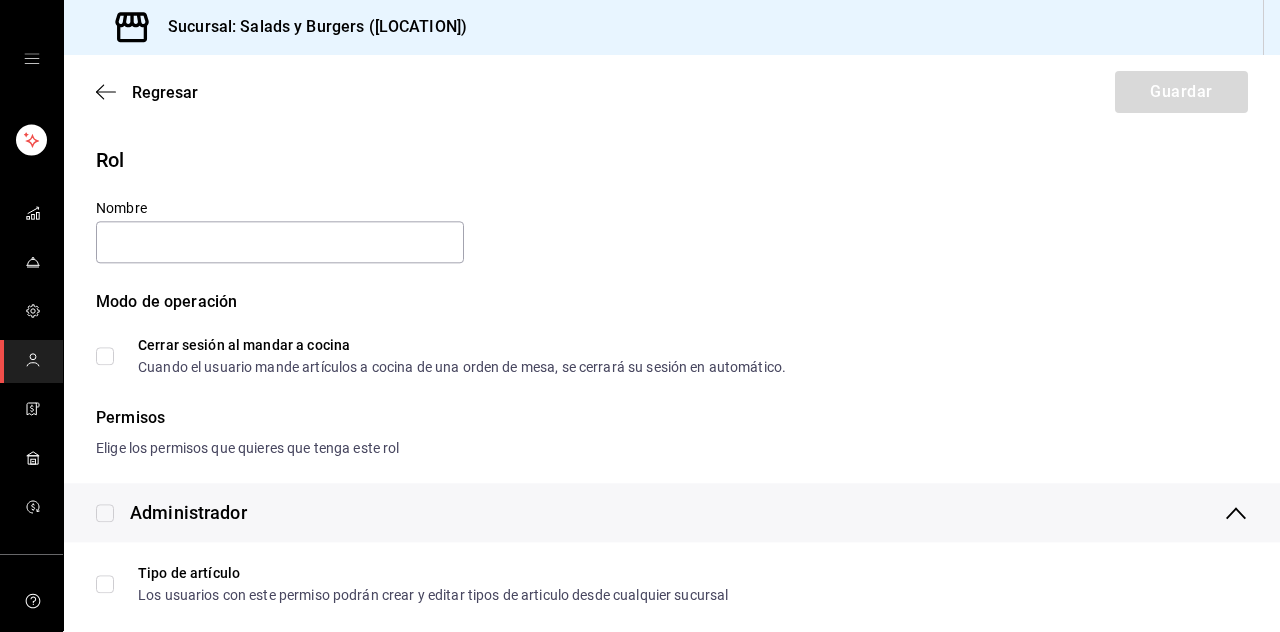 click 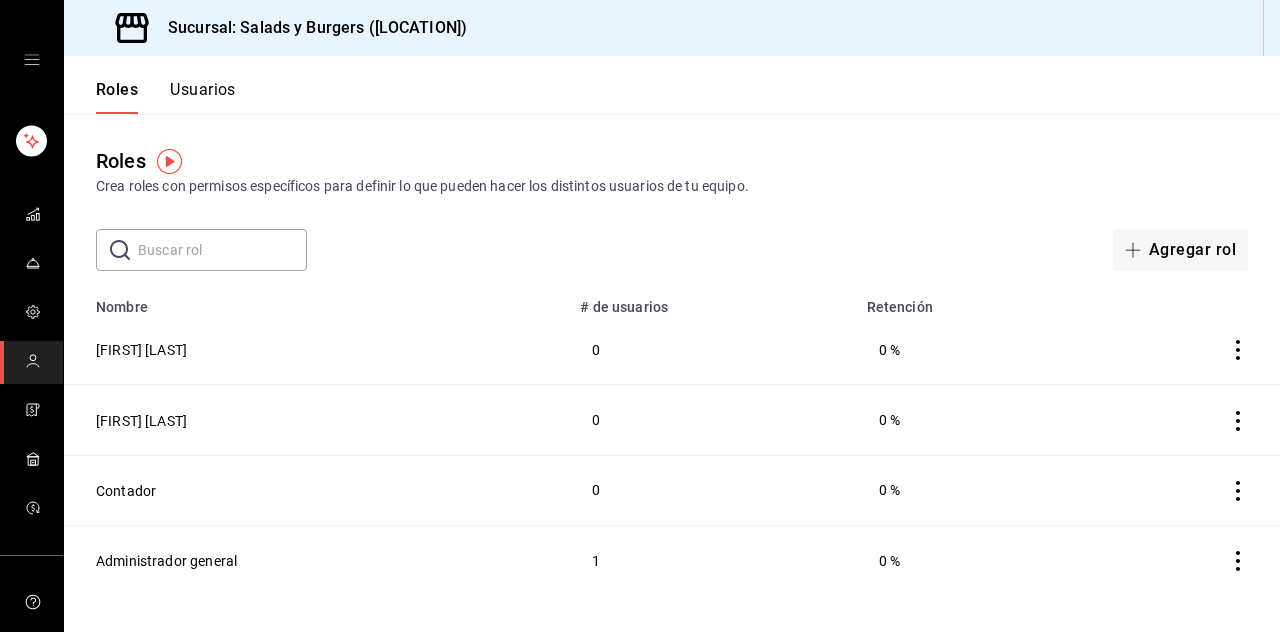 click on "Usuarios" at bounding box center [203, 97] 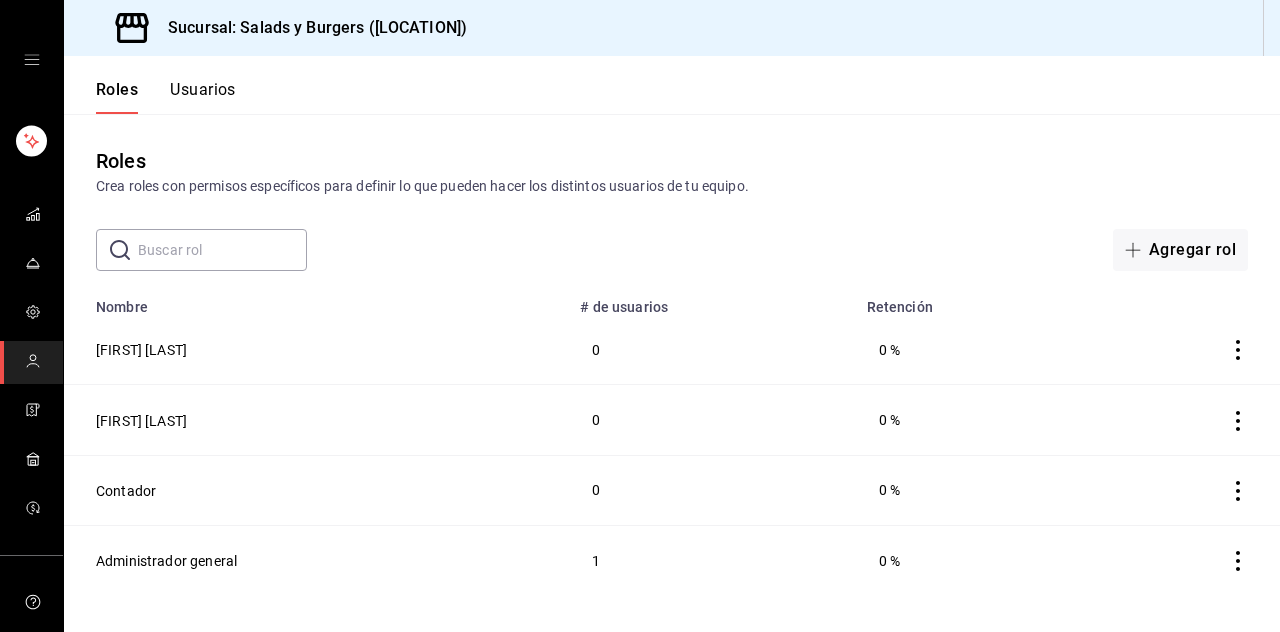 click 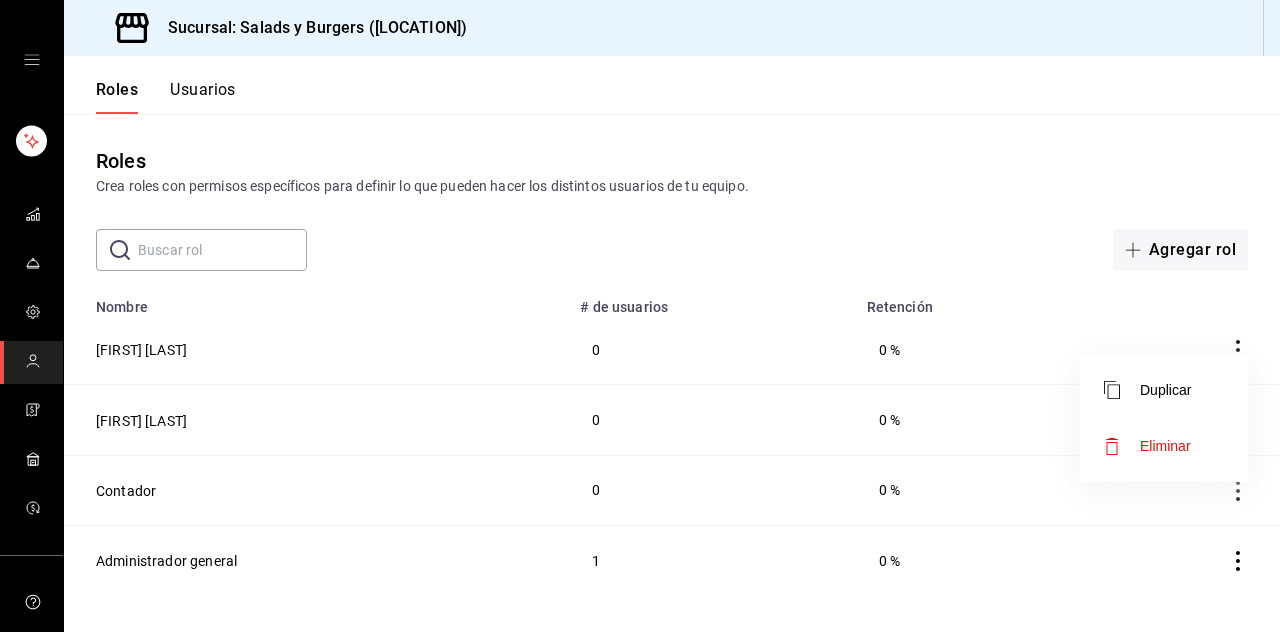 click on "Eliminar" at bounding box center (1165, 446) 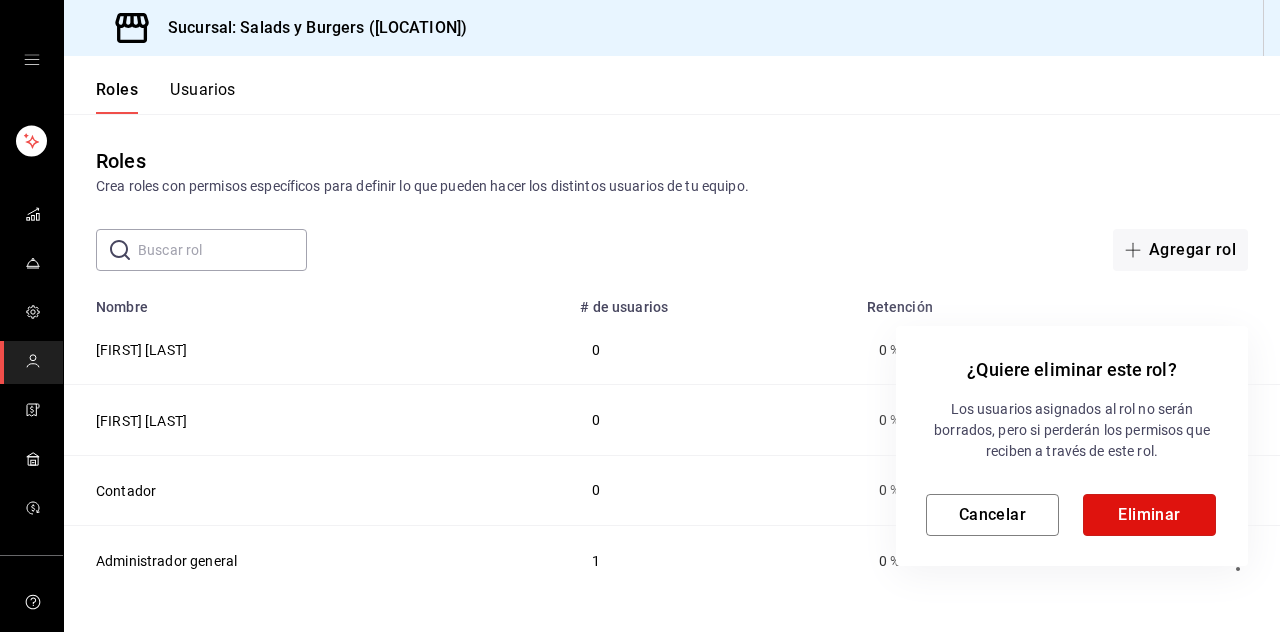 click on "Eliminar" at bounding box center [1149, 515] 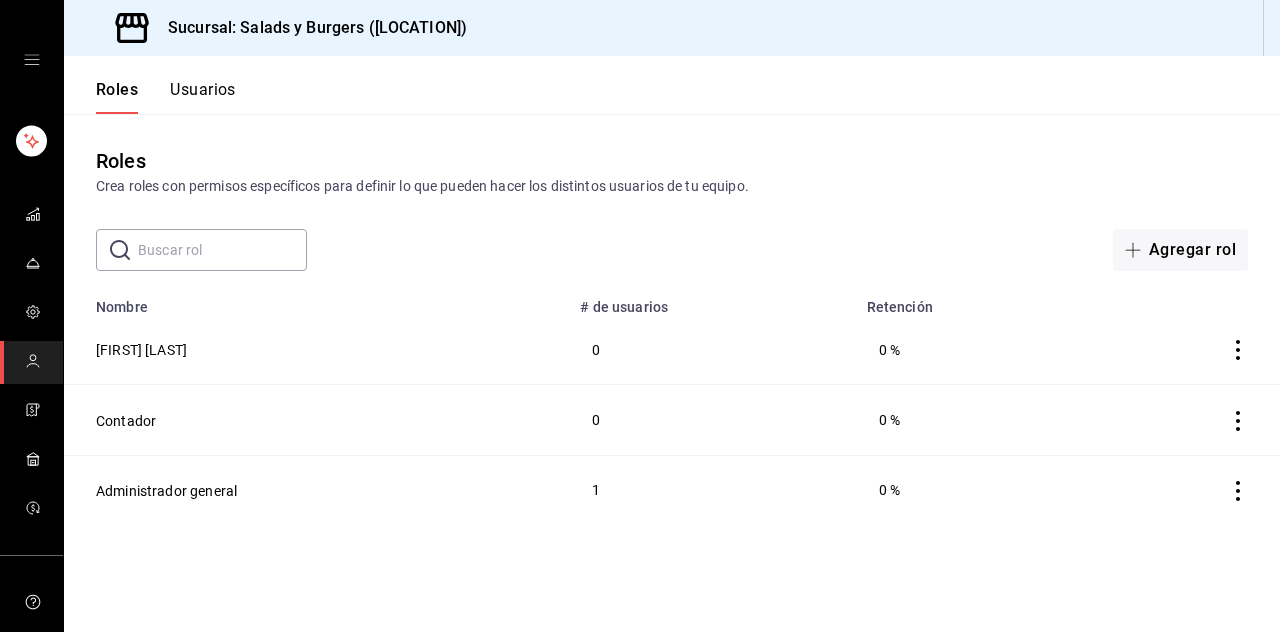 click on "Usuarios" at bounding box center (203, 97) 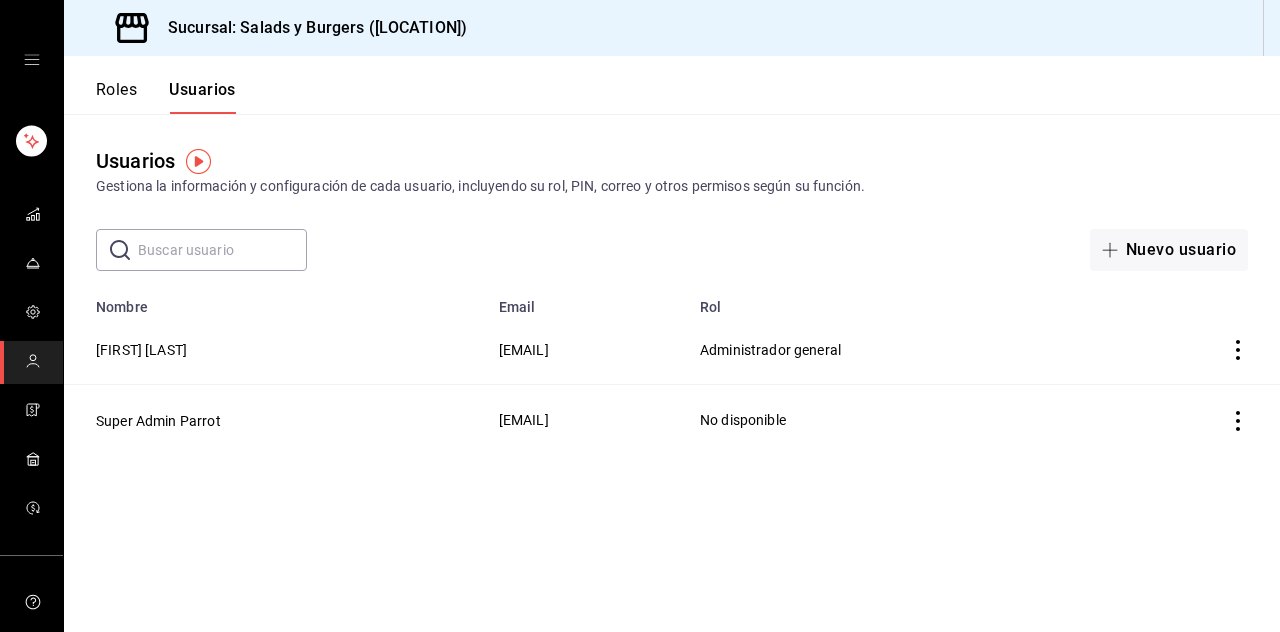 click on "Nuevo usuario" at bounding box center (1169, 250) 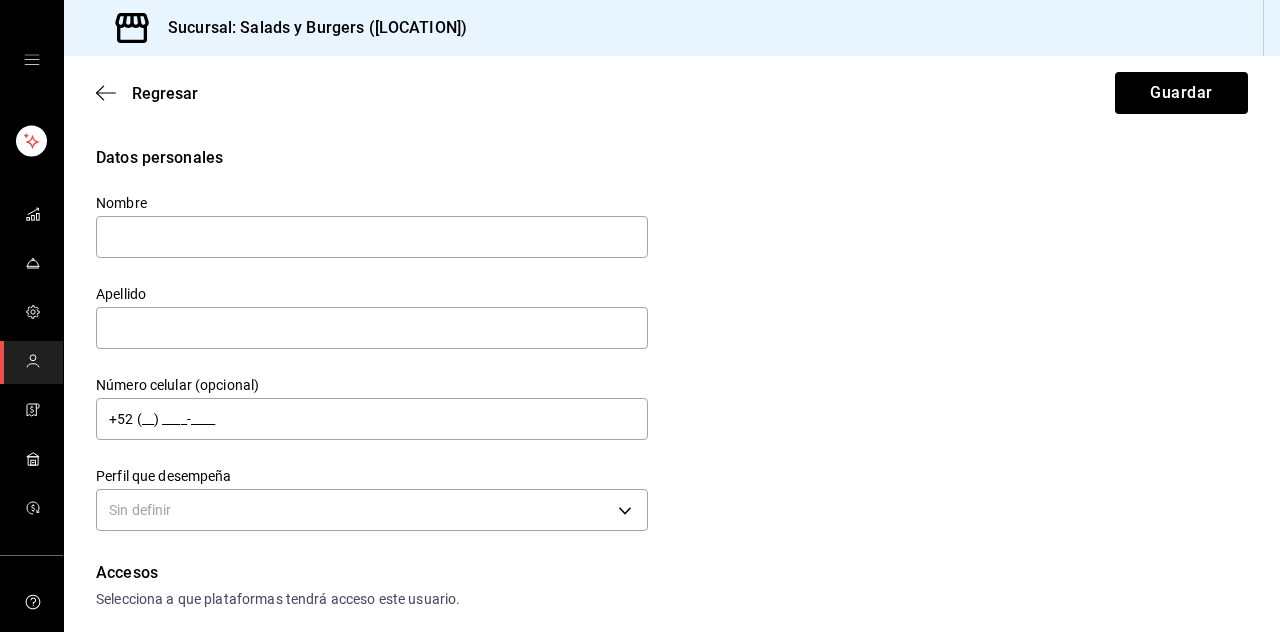 click at bounding box center [372, 237] 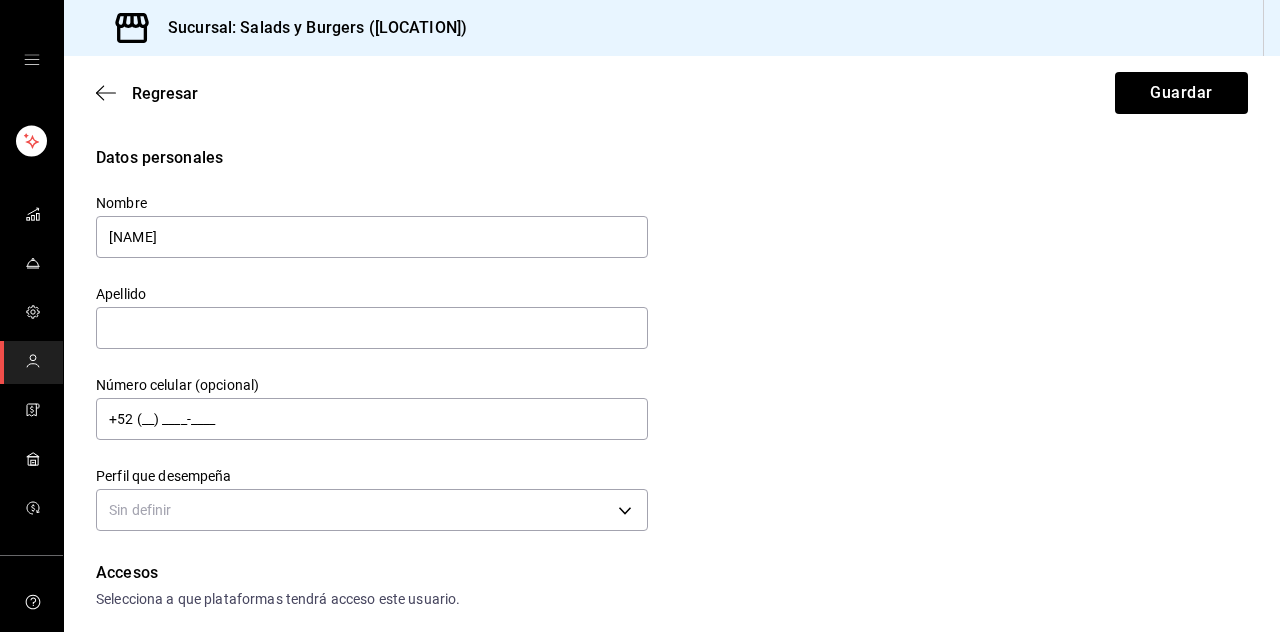 type on "[NAME]" 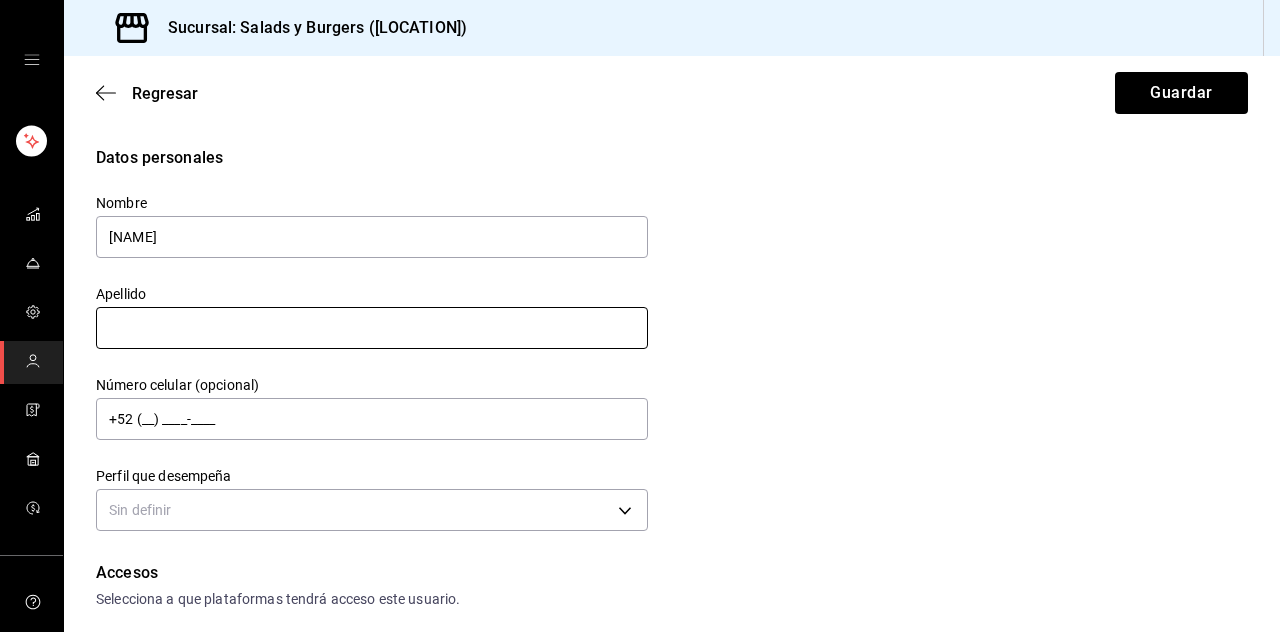 click at bounding box center (372, 328) 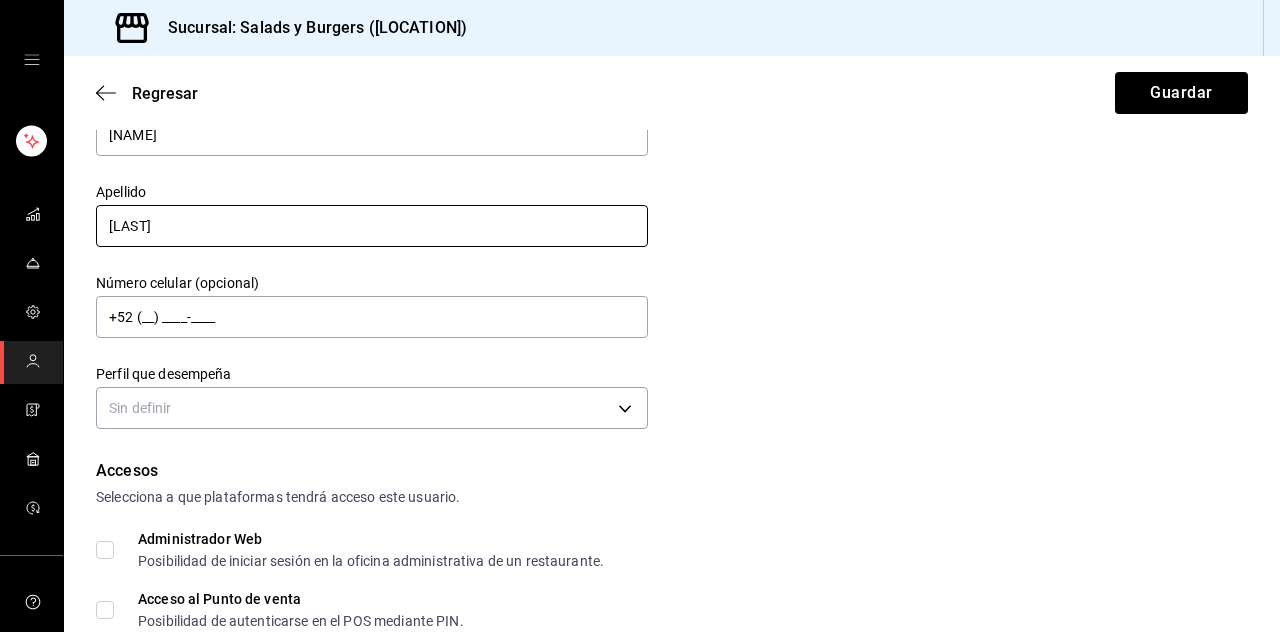 scroll, scrollTop: 111, scrollLeft: 0, axis: vertical 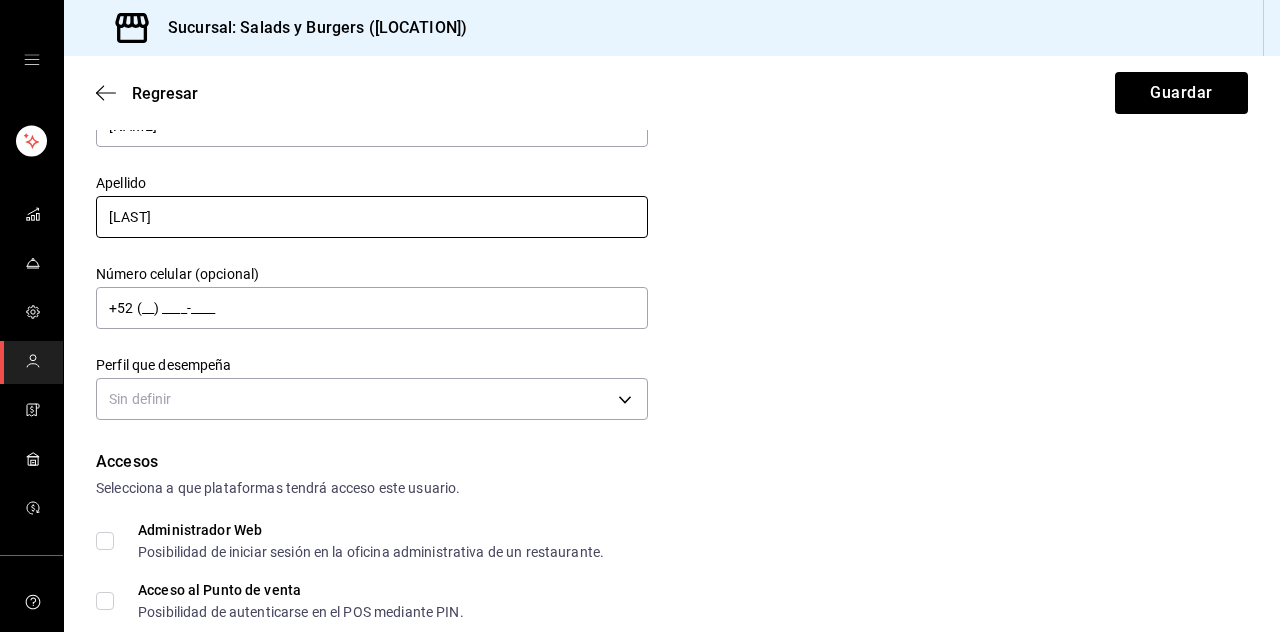type on "[LAST]" 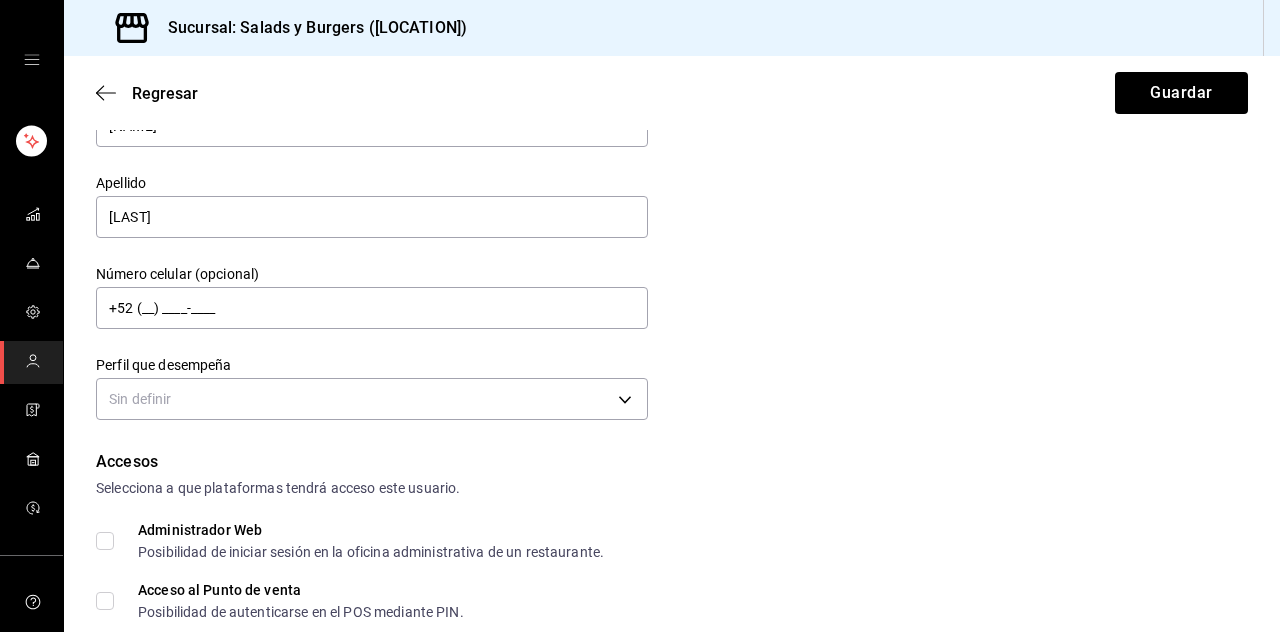 click on "Sucursal: Salads y Burgers ([LOCATION]) Regresar Guardar Datos personales Nombre [FIRST] Apellido [LAST] Número celular (opcional) +52 (__) ____-____ Perfil que desempeña Sin definir Accesos Selecciona a que plataformas tendrá acceso este usuario. Administrador Web Posibilidad de iniciar sesión en la oficina administrativa de un restaurante.  Acceso al Punto de venta Posibilidad de autenticarse en el POS mediante PIN.  Iniciar sesión en terminal (correo electrónico o QR) Los usuarios podrán iniciar sesión y aceptar términos y condiciones en la terminal. Acceso uso de terminal Los usuarios podrán acceder y utilizar la terminal para visualizar y procesar pagos de sus órdenes. Correo electrónico Se volverá obligatorio al tener ciertos accesos activados. Contraseña Contraseña Repetir contraseña Repetir contraseña PIN Validar PIN ​ Generar PIN automático Notificaciones Selecciona que notificaciones quieres que reciba este usuario. Corte de Caja Plan de Suscripción Depósitos y Estados de cuenta Pay" at bounding box center [640, 316] 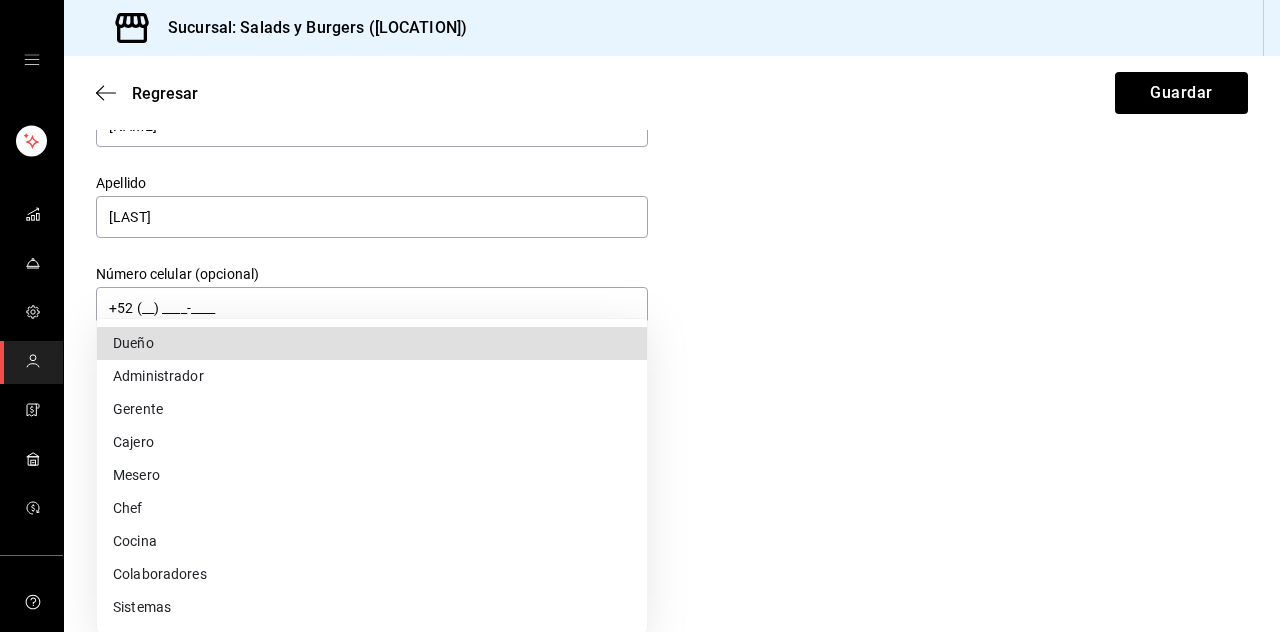 click on "Cajero" at bounding box center [372, 442] 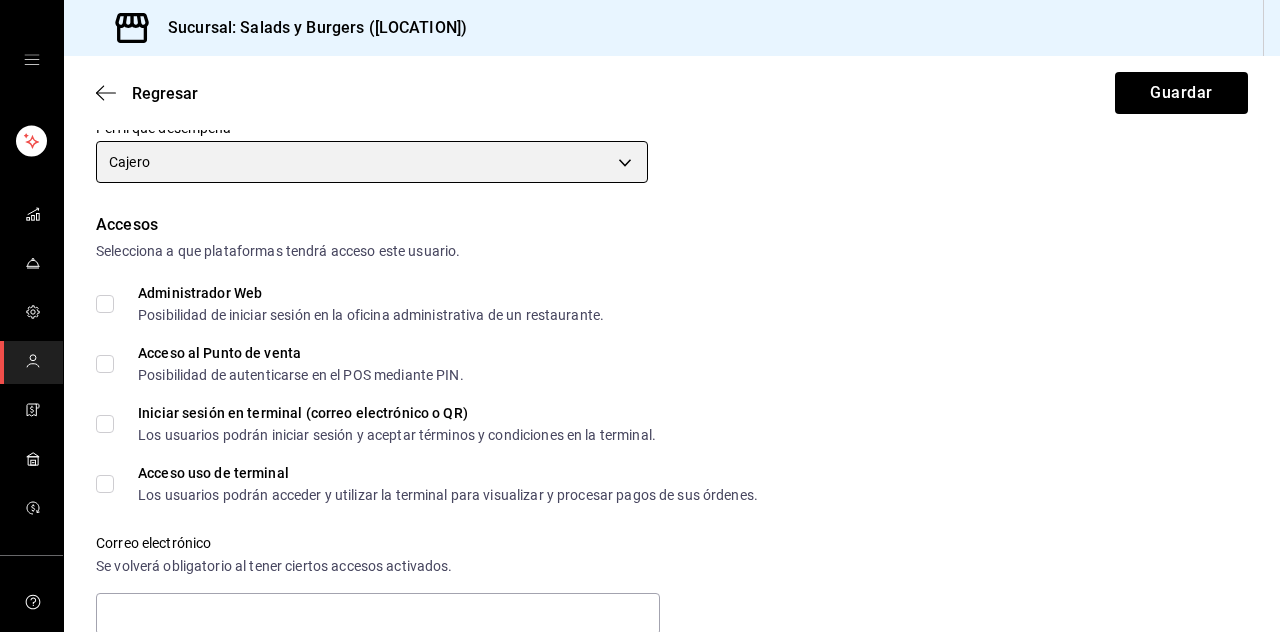 scroll, scrollTop: 356, scrollLeft: 0, axis: vertical 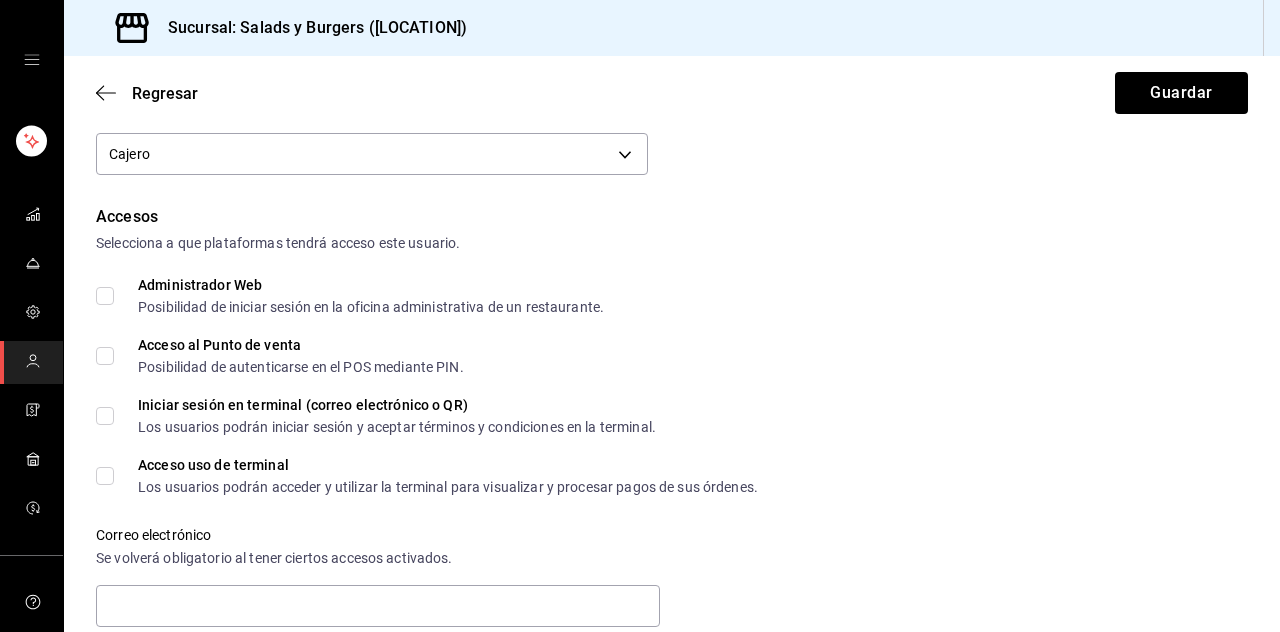 click on "Acceso al Punto de venta Posibilidad de autenticarse en el POS mediante PIN." at bounding box center [105, 356] 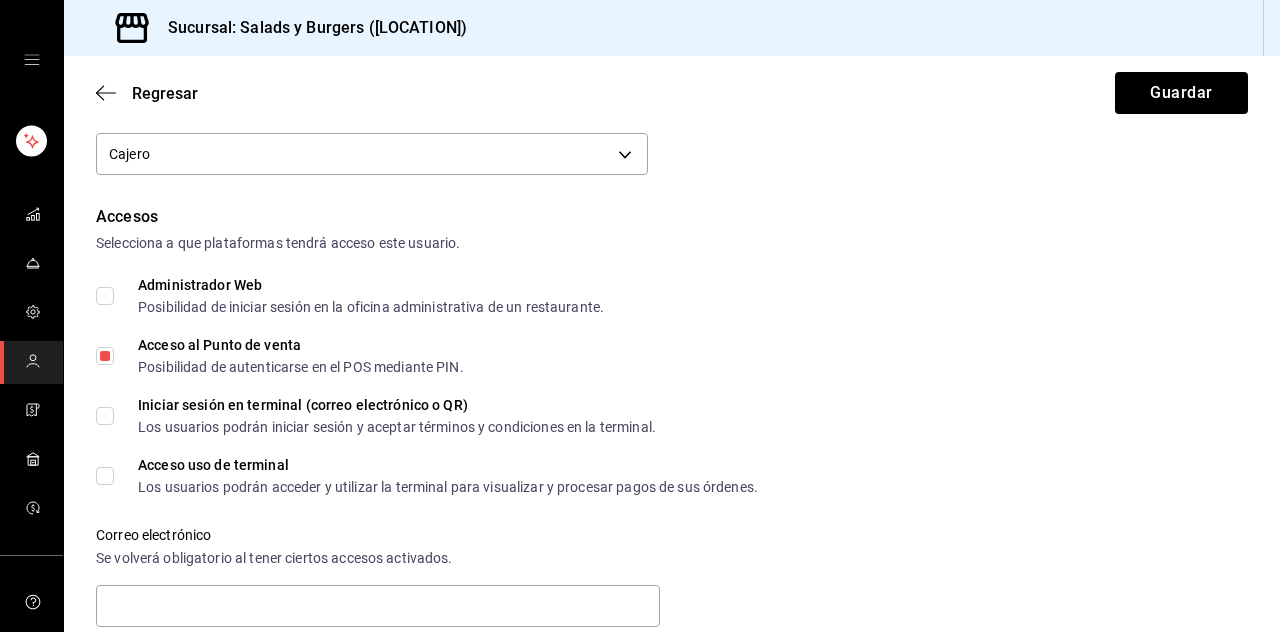 click on "Acceso uso de terminal Los usuarios podrán acceder y utilizar la terminal para visualizar y procesar pagos de sus órdenes." at bounding box center (105, 476) 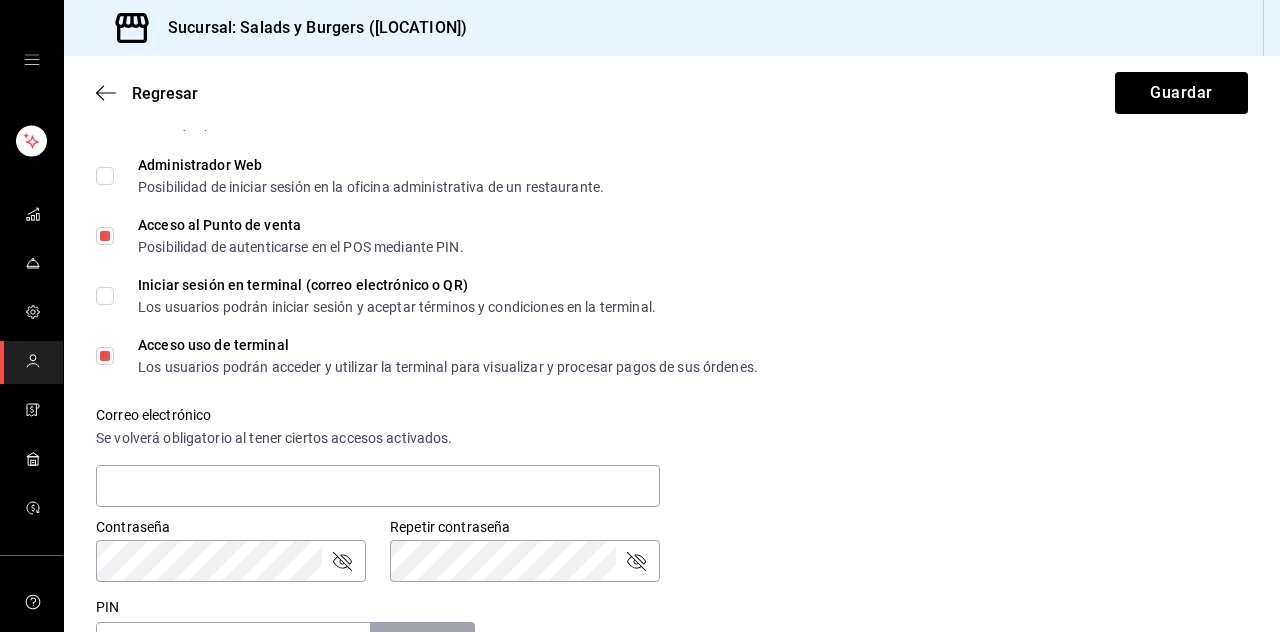 scroll, scrollTop: 475, scrollLeft: 0, axis: vertical 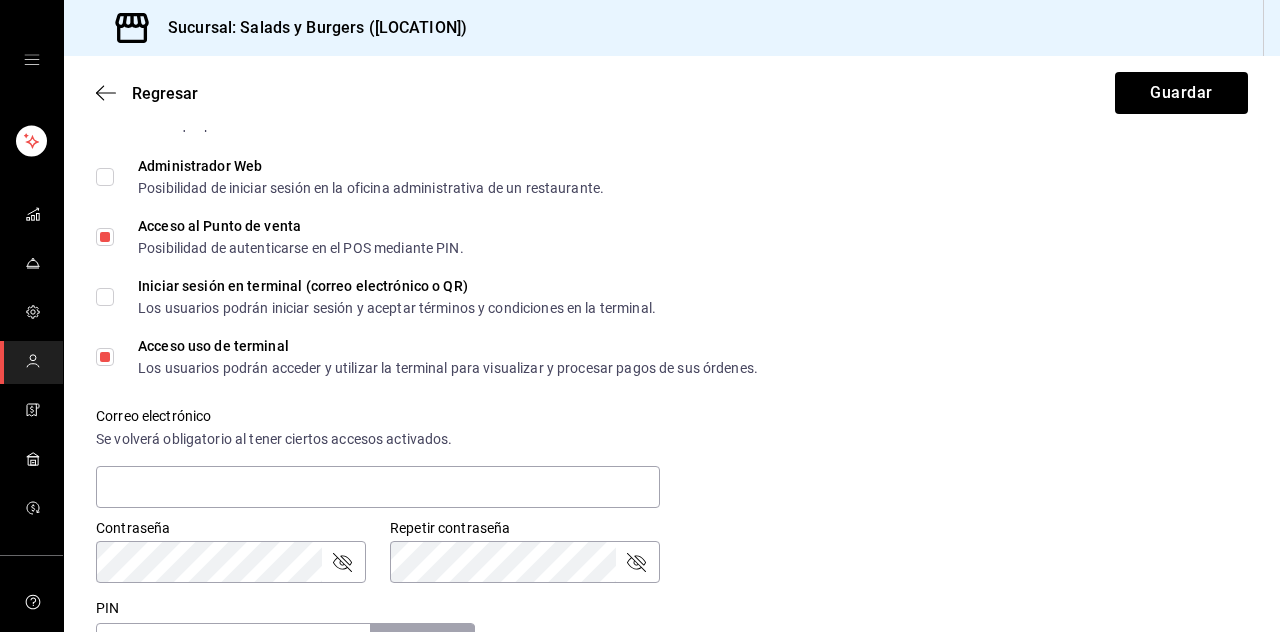 click on "PIN" at bounding box center (233, 644) 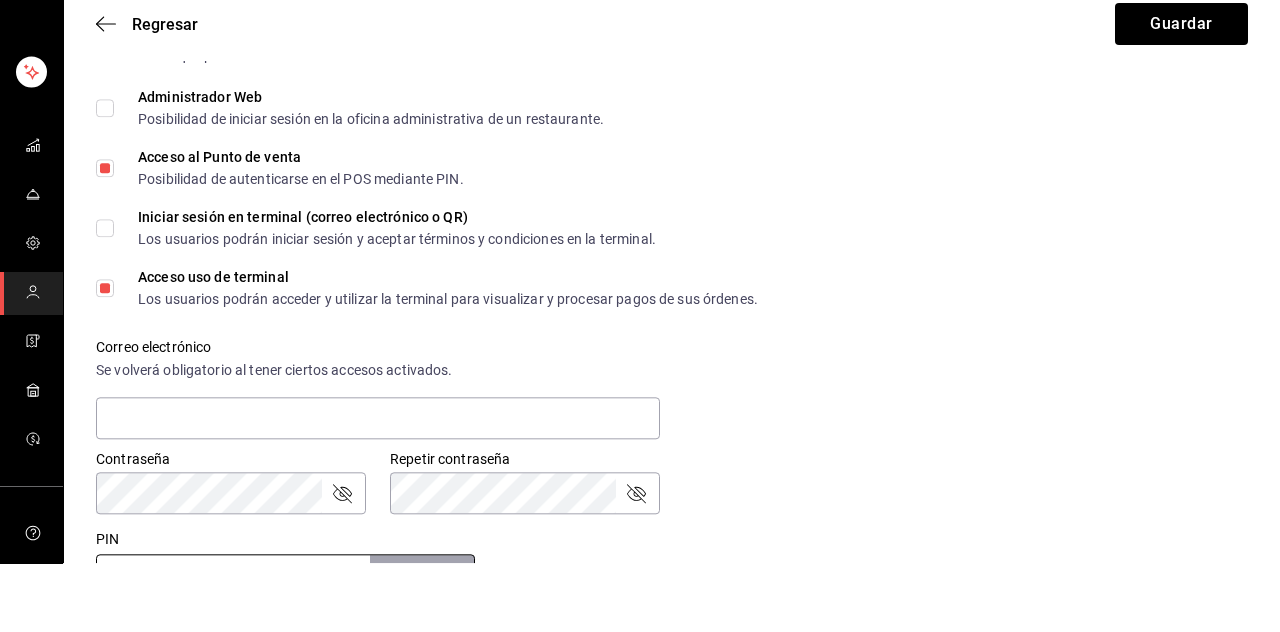 scroll, scrollTop: 96, scrollLeft: 0, axis: vertical 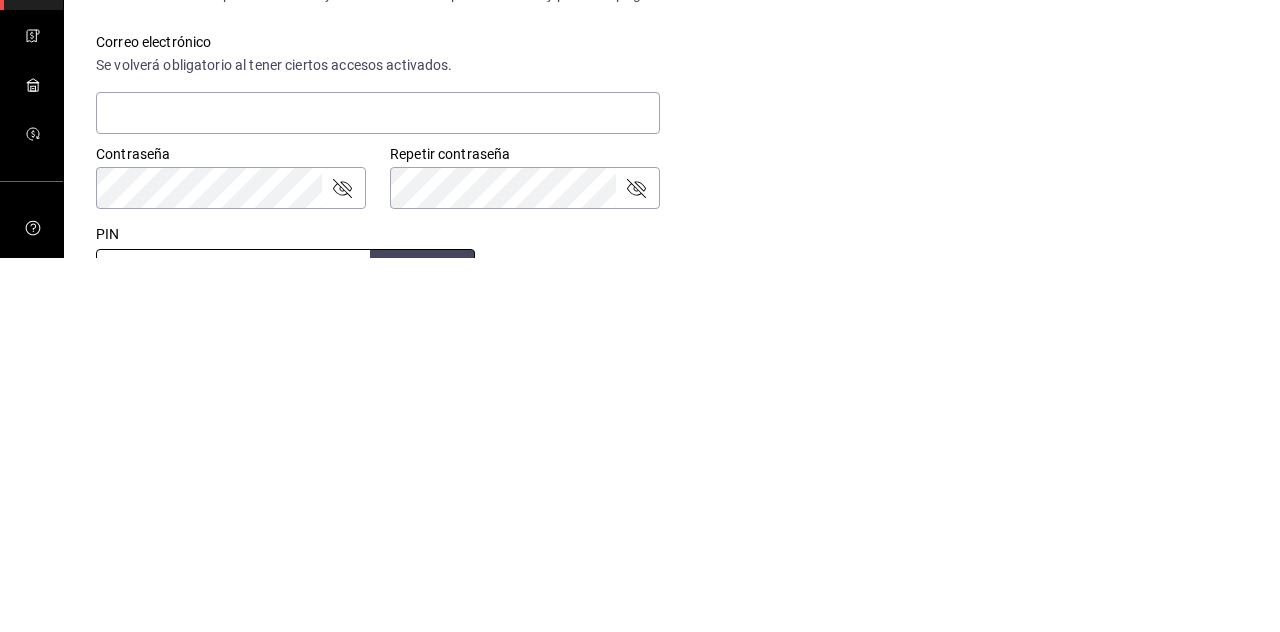 type on "0998" 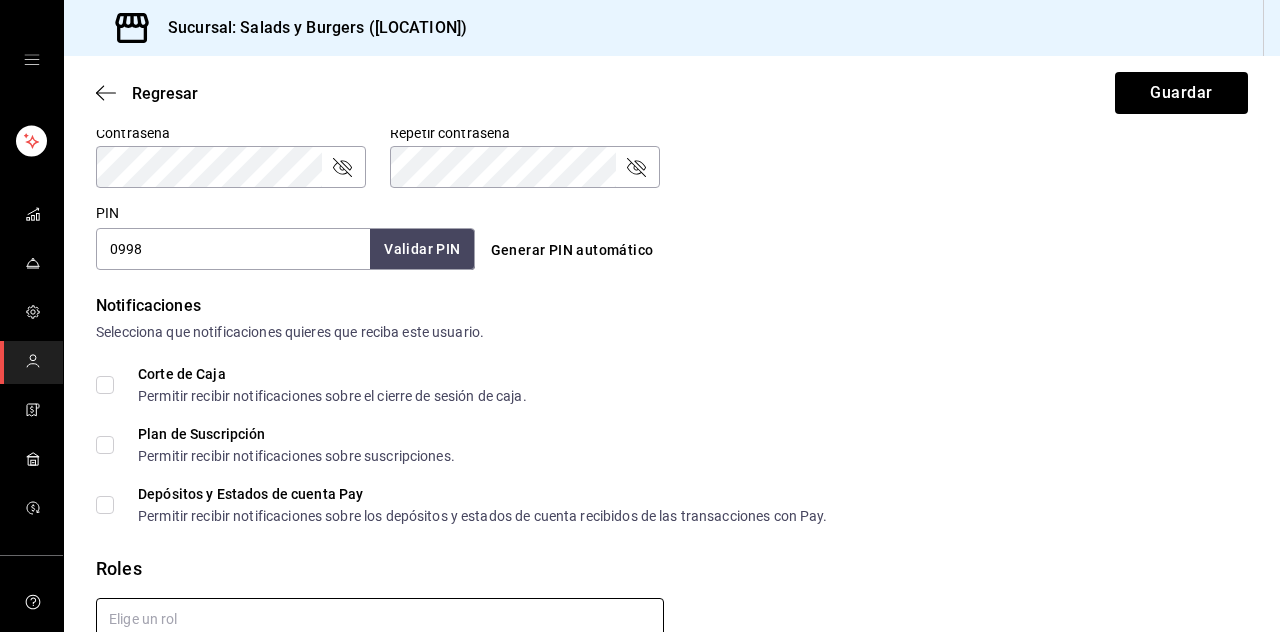 click at bounding box center (380, 619) 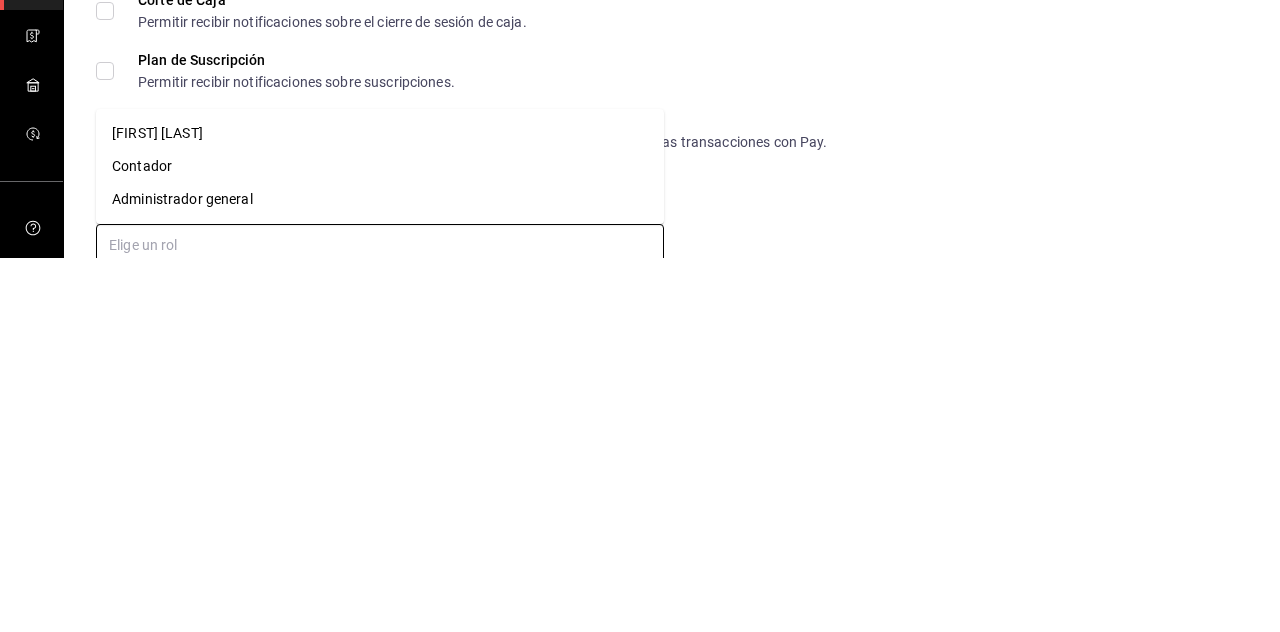 click on "[FIRST] [LAST]" at bounding box center [380, 507] 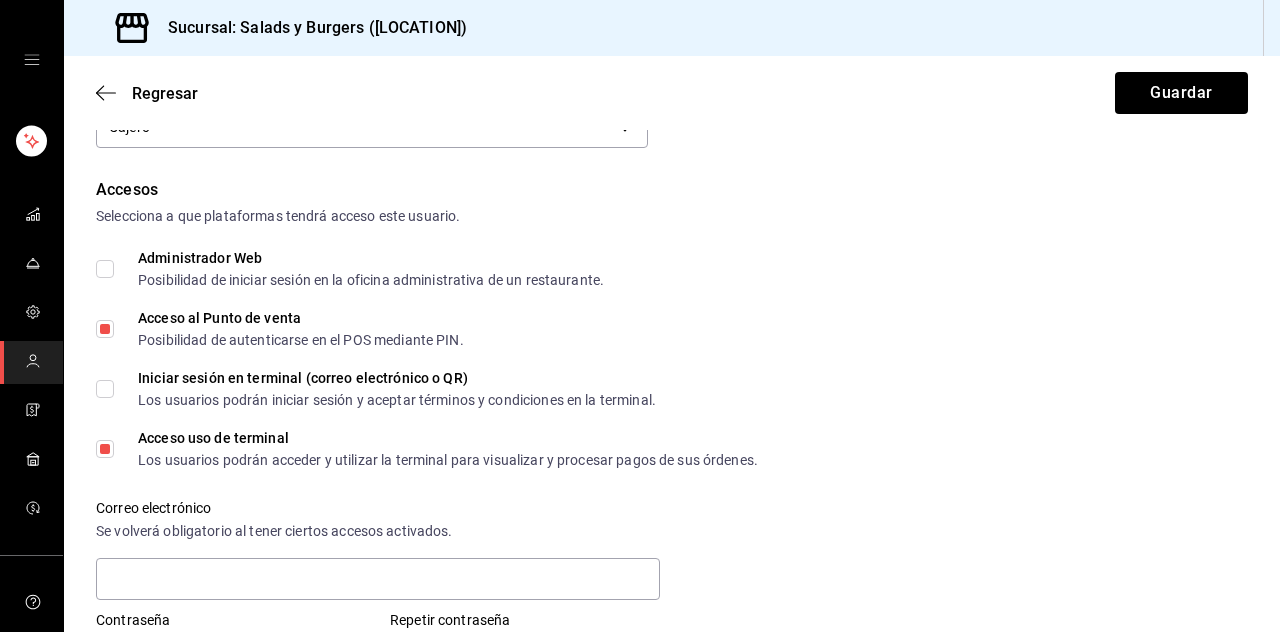 scroll, scrollTop: 0, scrollLeft: 0, axis: both 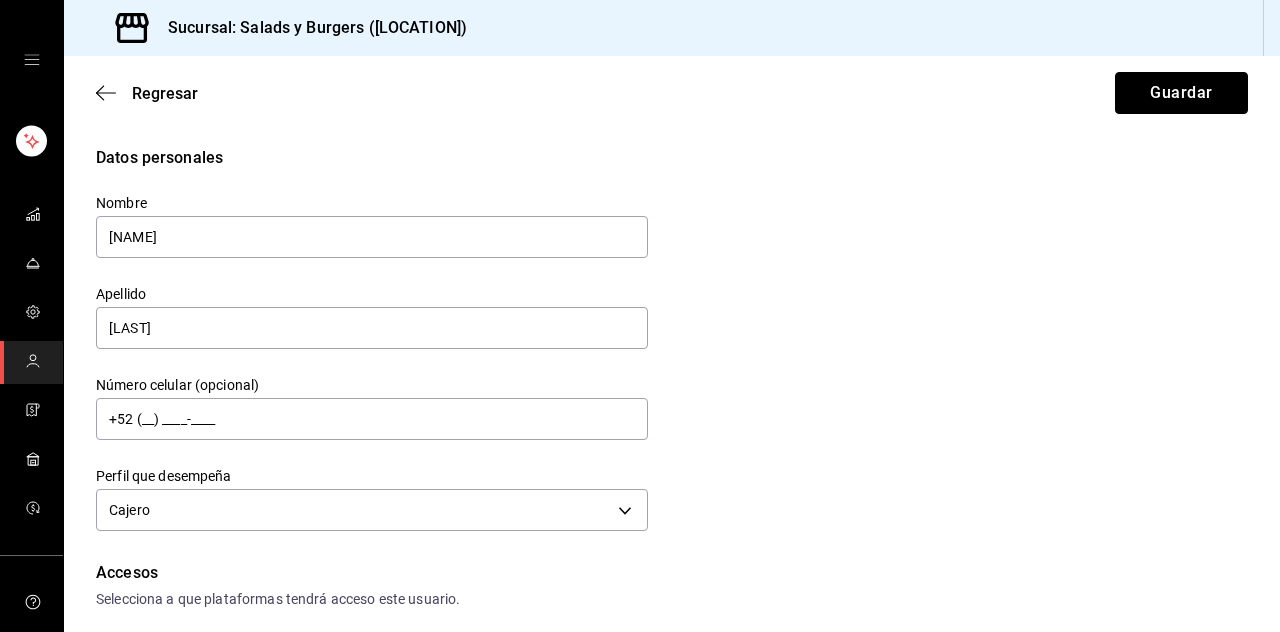click on "Guardar" at bounding box center (1181, 93) 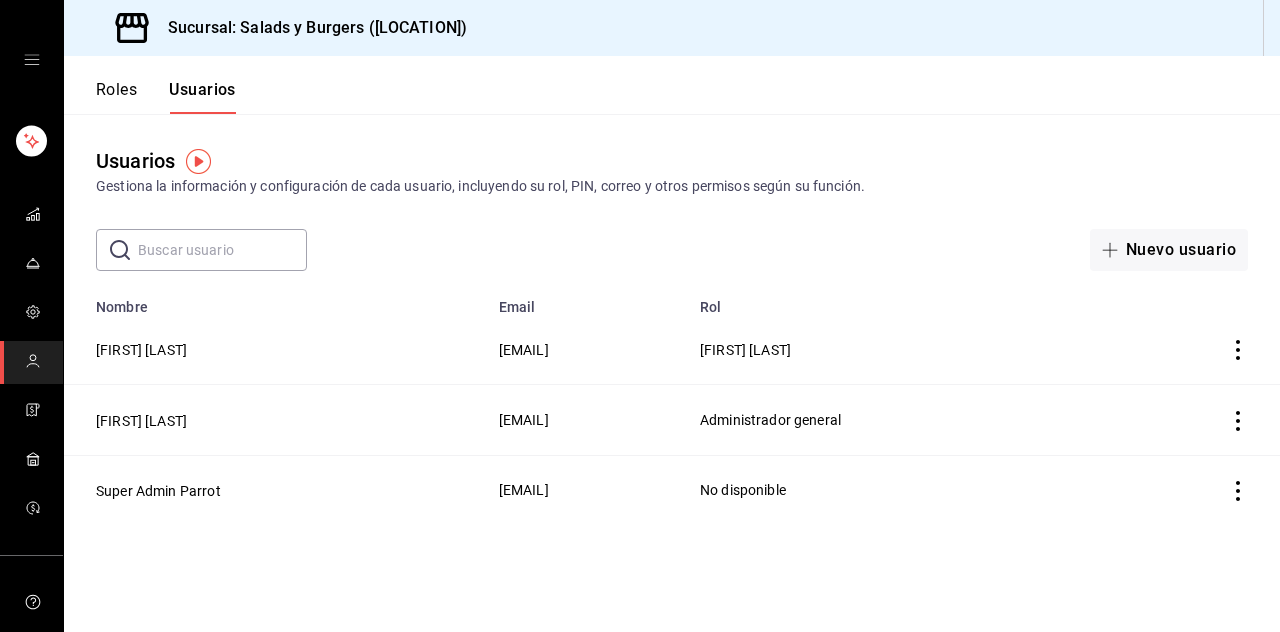 click on "Administrador general" at bounding box center (895, 420) 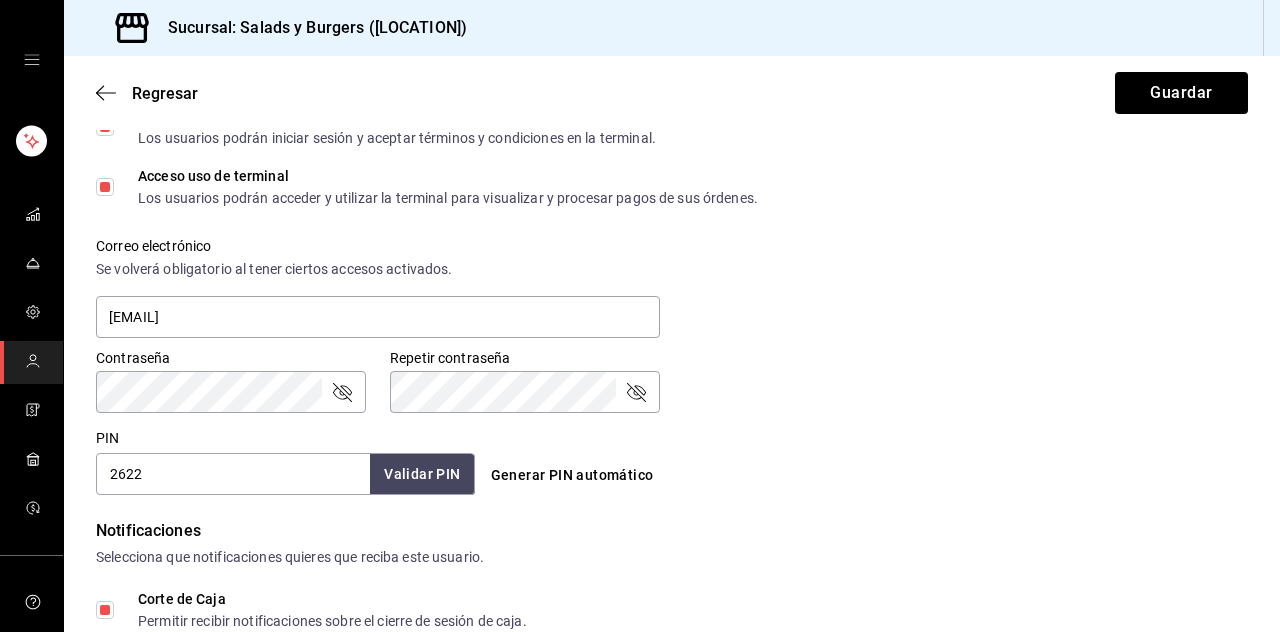 scroll, scrollTop: 647, scrollLeft: 0, axis: vertical 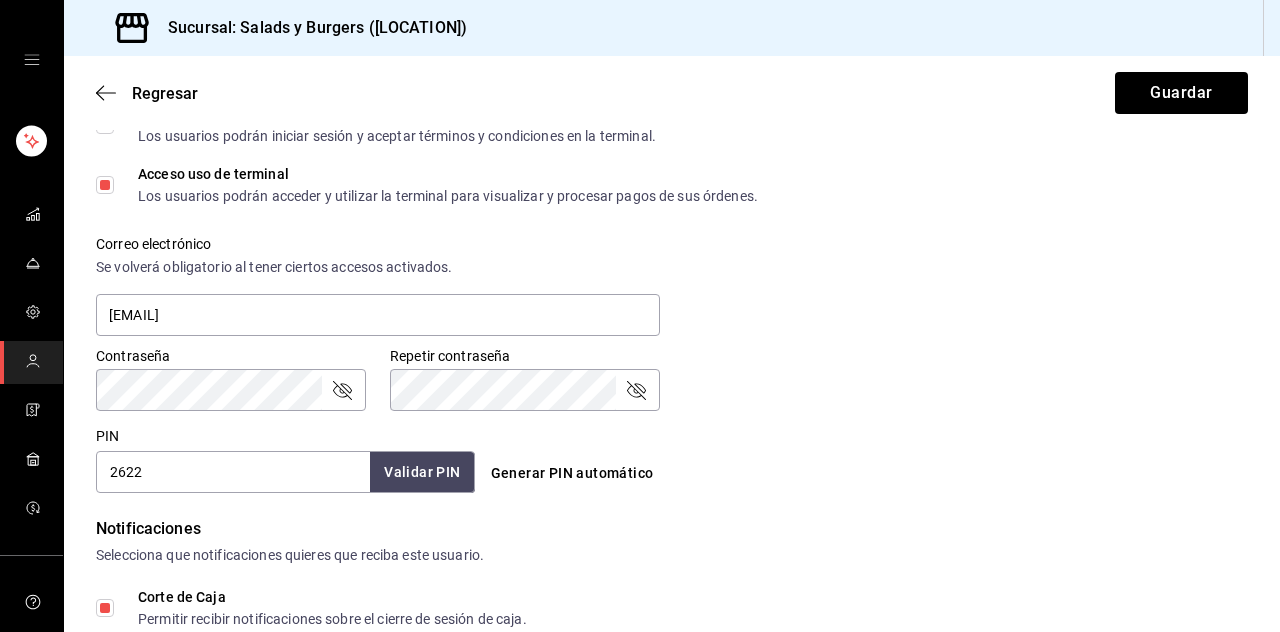 click on "2622" at bounding box center [233, 472] 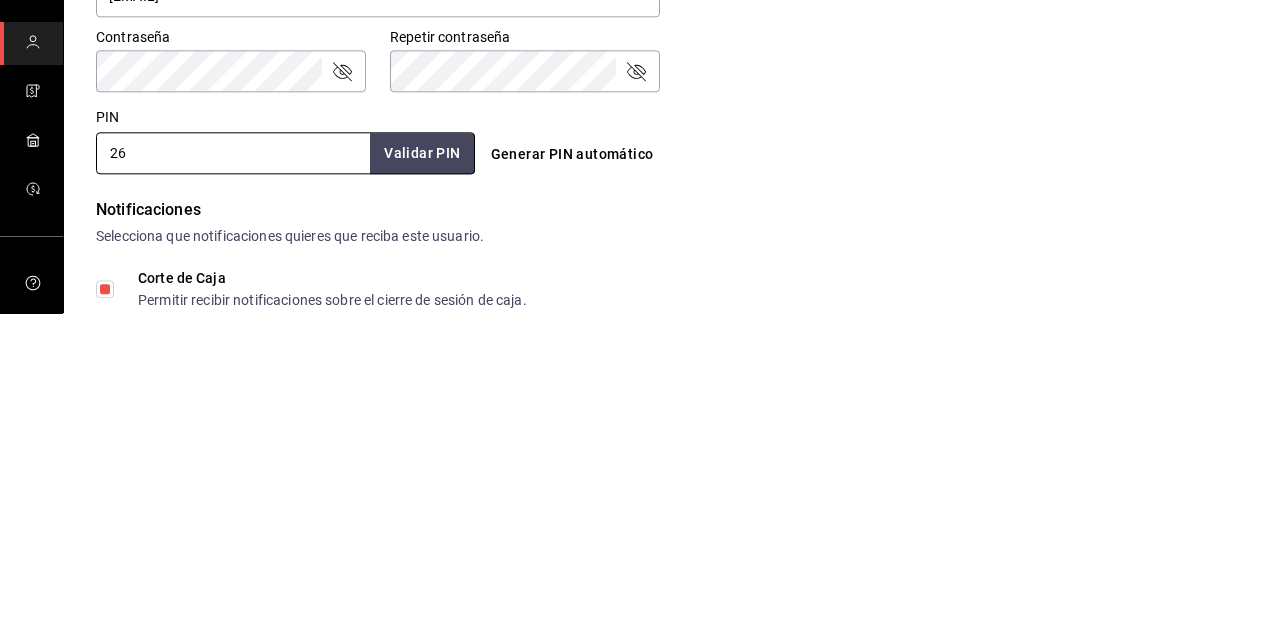 type on "2" 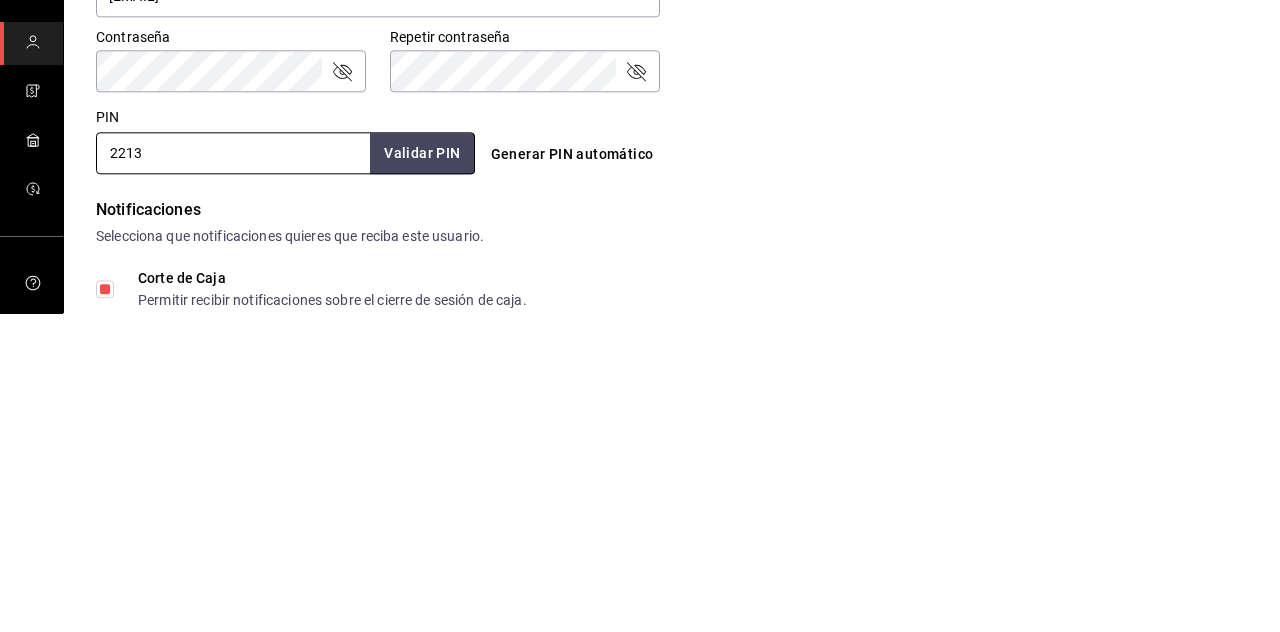 type on "2213" 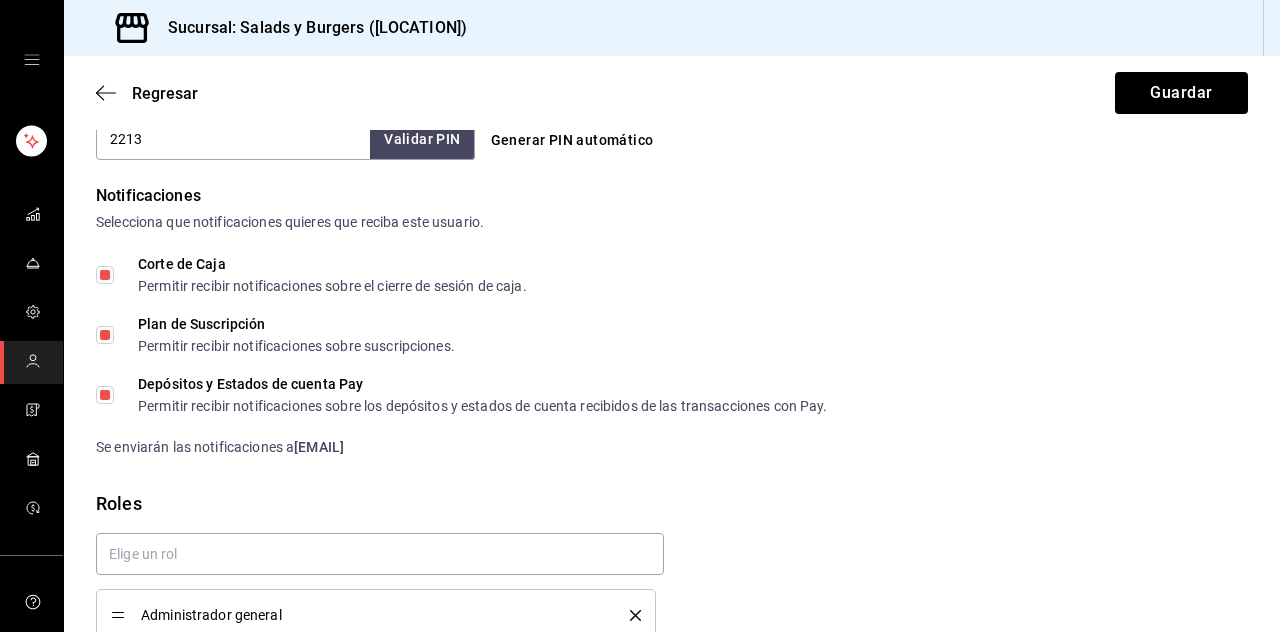 click on "Datos personales Nombre [FIRST] Apellido [LAST] Número celular (opcional) +52 (__) ____-____ Perfil que desempeña Dueño OWNER Accesos Selecciona a que plataformas tendrá acceso este usuario. Administrador Web Posibilidad de iniciar sesión en la oficina administrativa de un restaurante.  Acceso al Punto de venta Posibilidad de autenticarse en el POS mediante PIN.  Iniciar sesión en terminal (correo electrónico o QR) Los usuarios podrán iniciar sesión y aceptar términos y condiciones en la terminal. Acceso uso de terminal Los usuarios podrán acceder y utilizar la terminal para visualizar y procesar pagos de sus órdenes. Correo electrónico Se volverá obligatorio al tener ciertos accesos activados. [EMAIL] Contraseña Contraseña Repetir contraseña Repetir contraseña PIN [PIN] Validar PIN ​ Generar PIN automático Notificaciones Selecciona que notificaciones quieres que reciba este usuario. Corte de Caja Permitir recibir notificaciones sobre el cierre de sesión de caja. Roles" at bounding box center (672, -69) 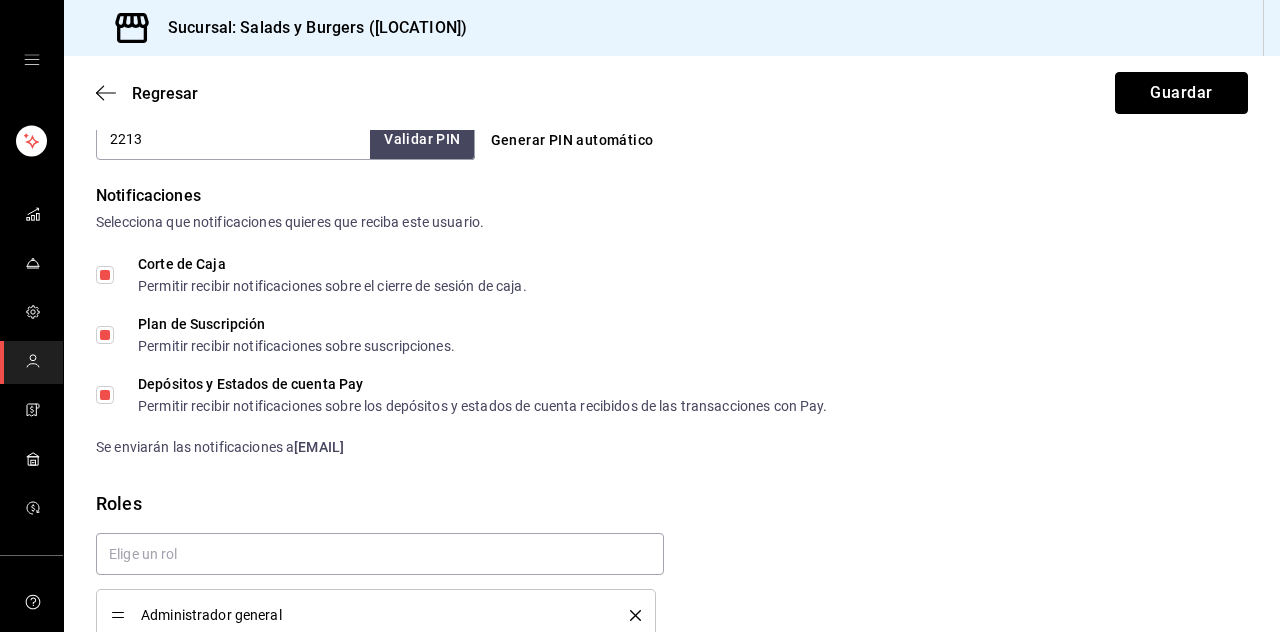 click on "Guardar" at bounding box center [1181, 93] 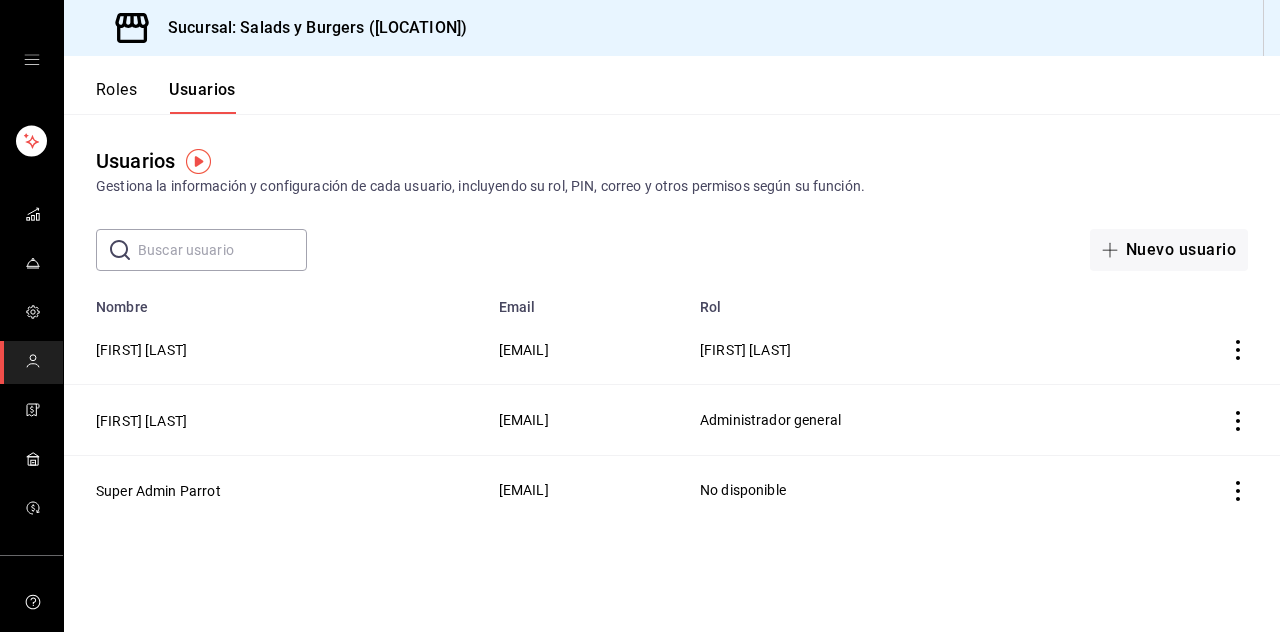 click on "Roles" at bounding box center (116, 97) 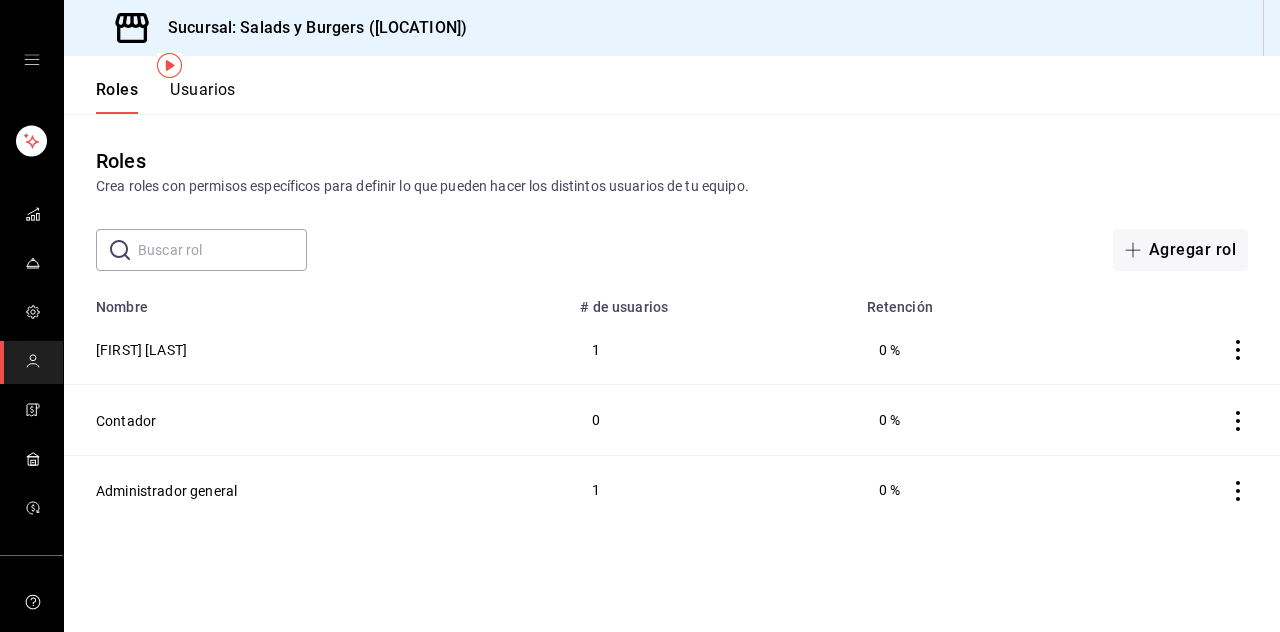 scroll, scrollTop: 0, scrollLeft: 0, axis: both 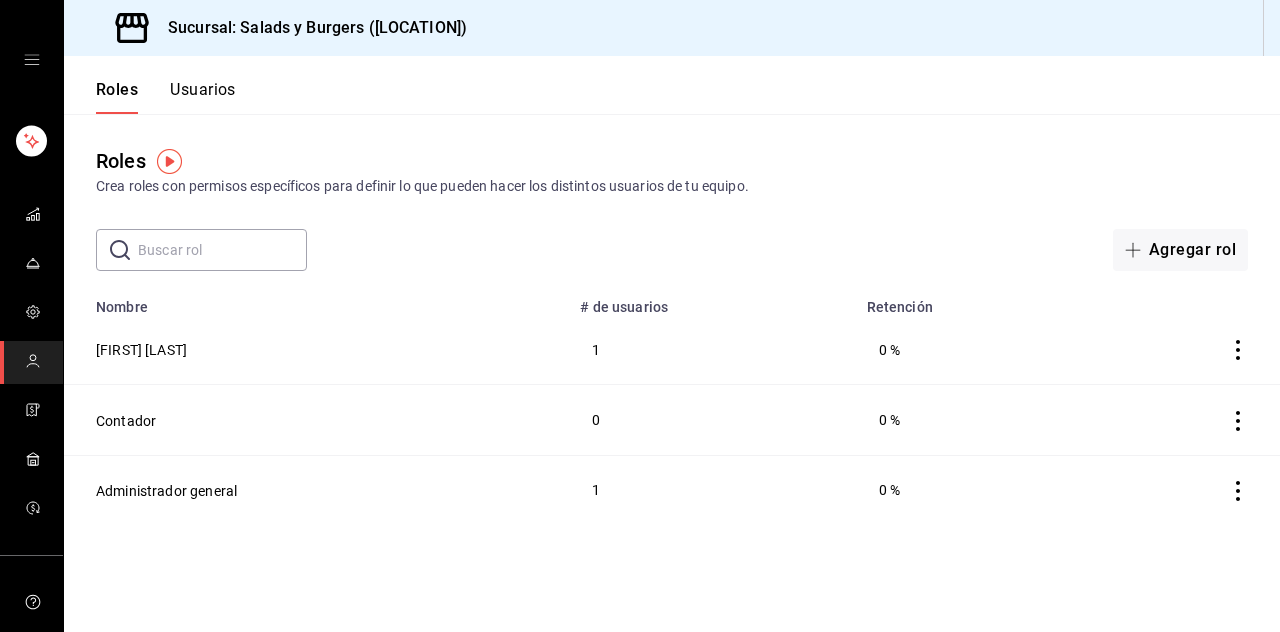 click on "Agregar rol" at bounding box center [1180, 250] 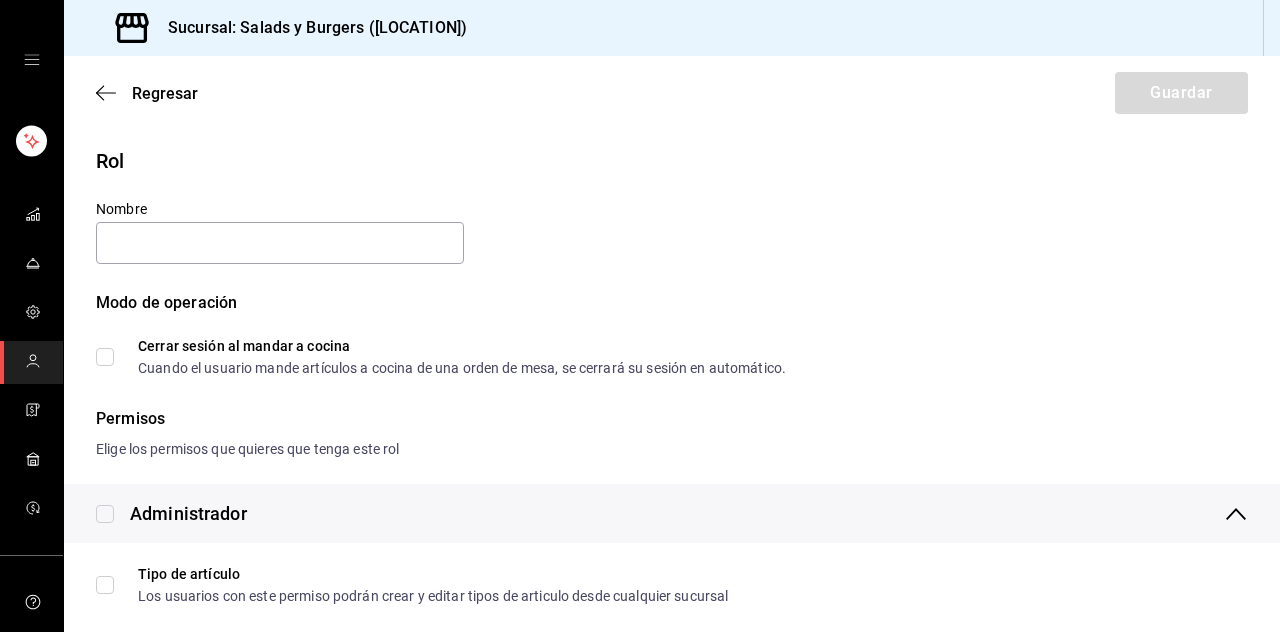 click at bounding box center [280, 243] 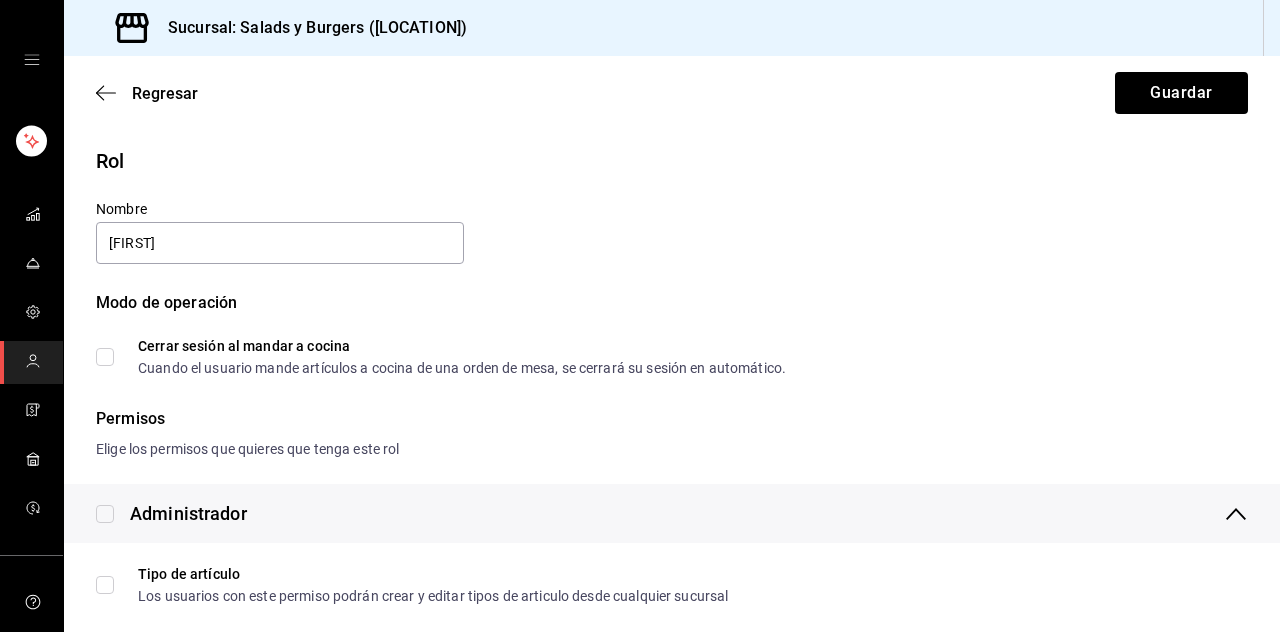 click on "[FIRST]" at bounding box center [280, 243] 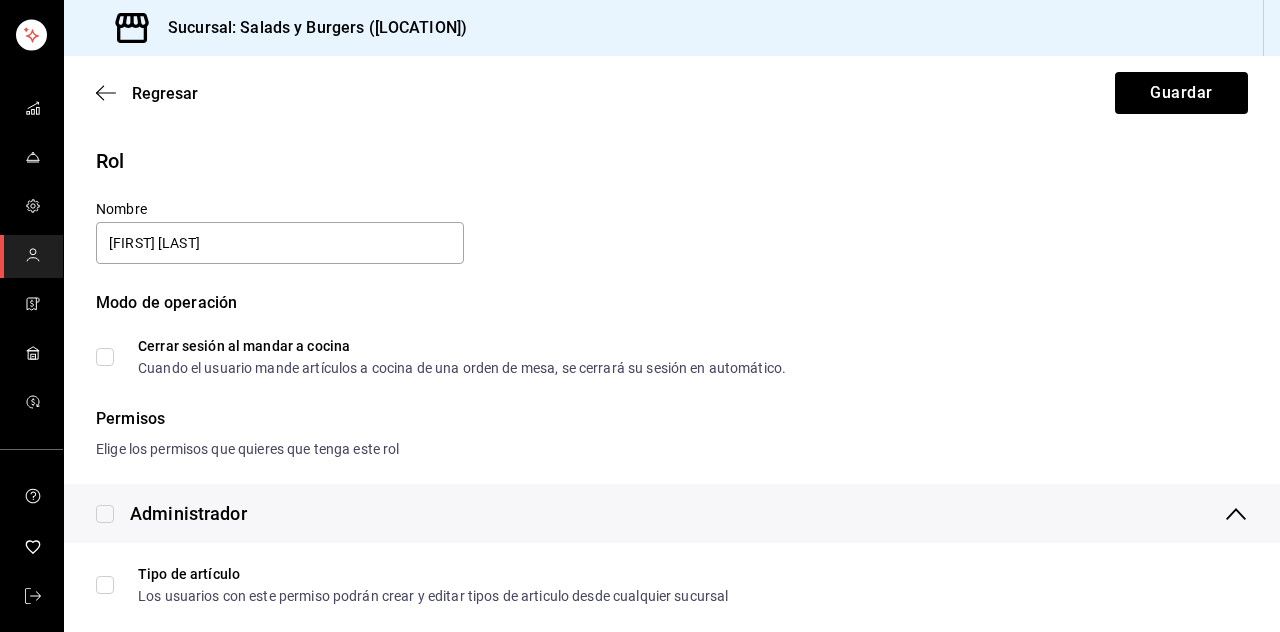 scroll, scrollTop: 109, scrollLeft: 0, axis: vertical 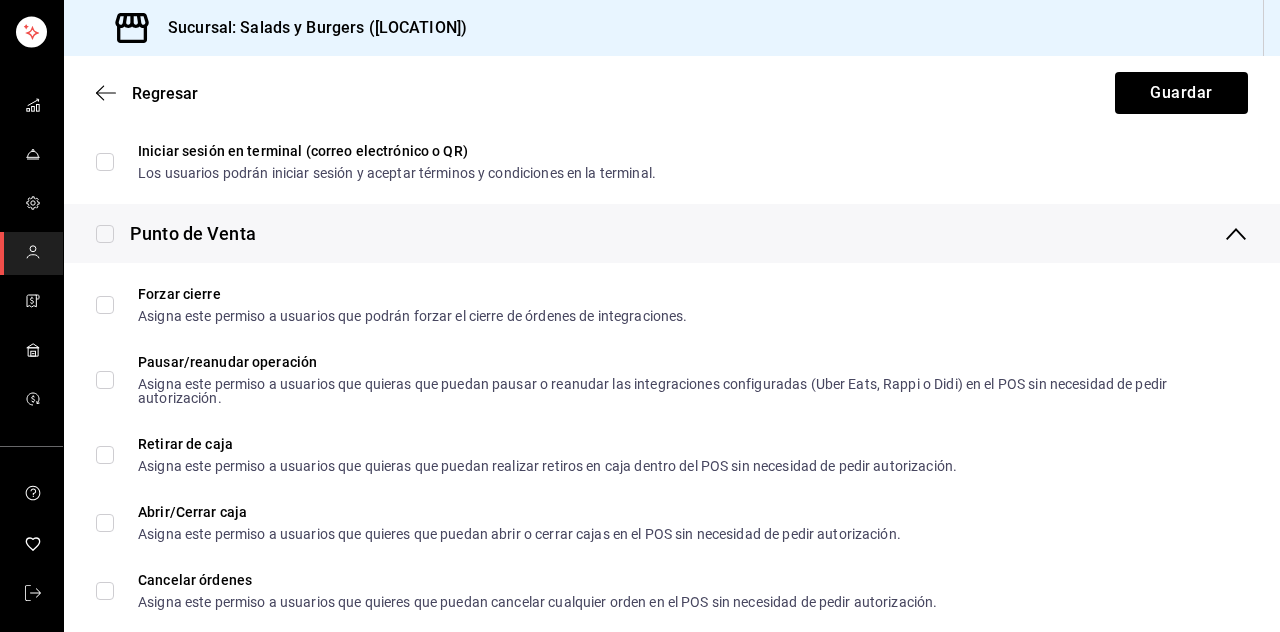 type on "[FIRST] [LAST]" 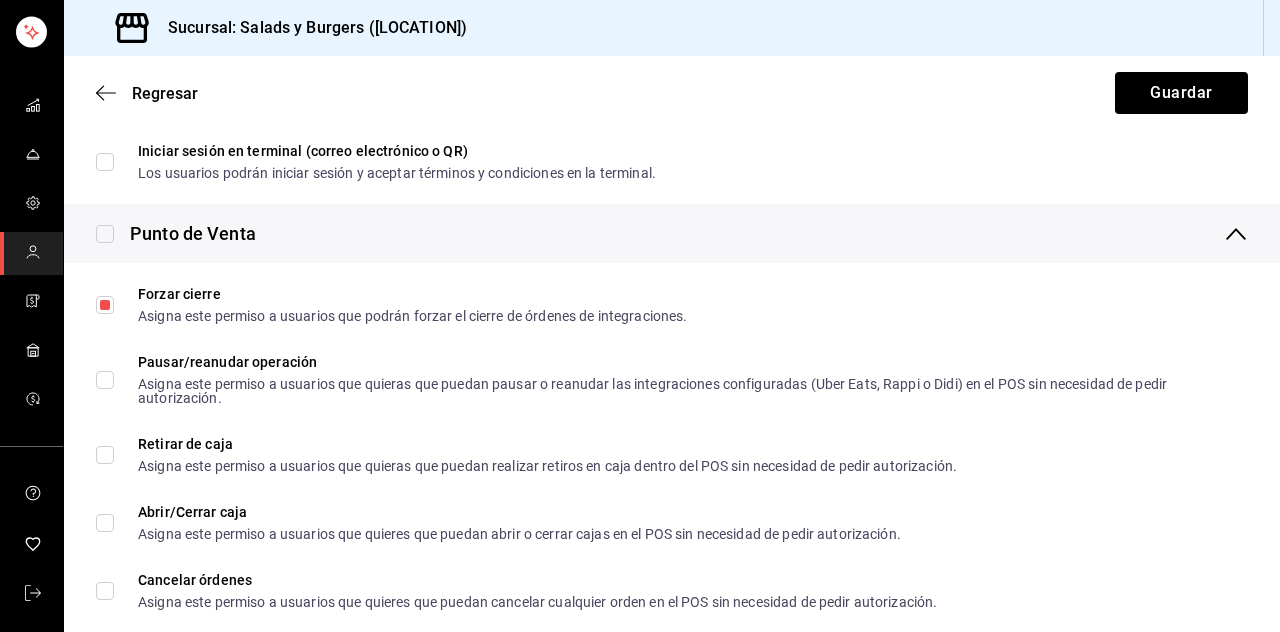 click on "Pausar/reanudar operación Asigna este permiso a usuarios que quieras que puedan pausar o reanudar las integraciones configuradas (Uber Eats, Rappi o Didi) en el POS sin necesidad de pedir autorización." at bounding box center [105, 380] 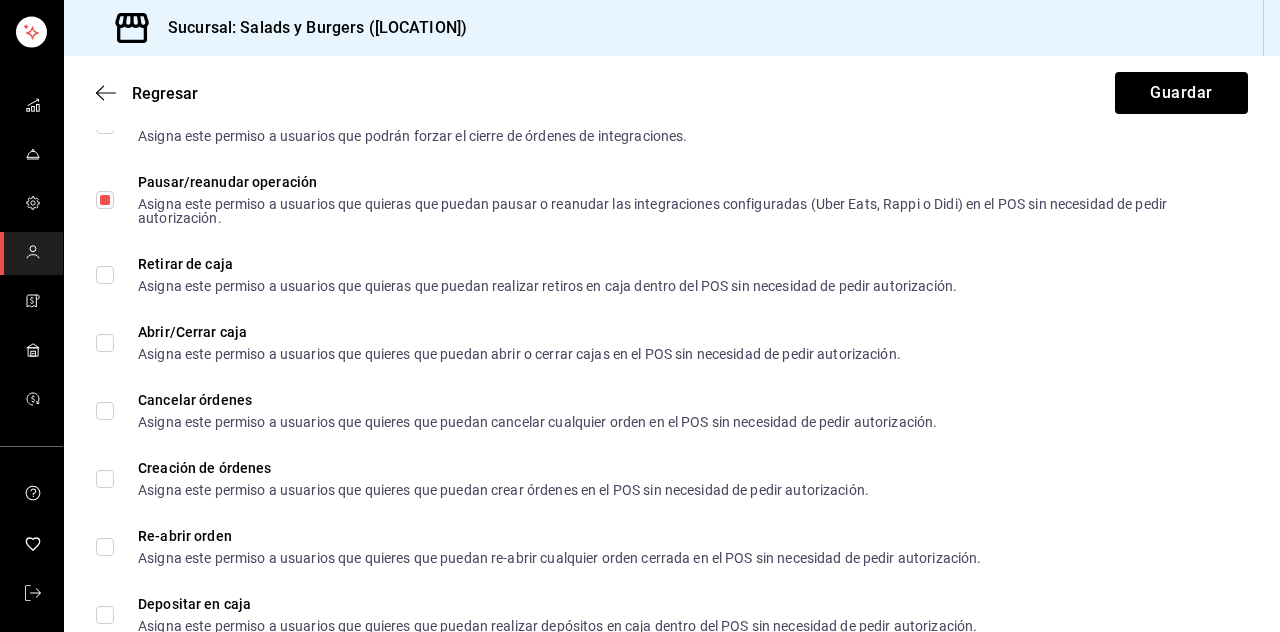 scroll, scrollTop: 2264, scrollLeft: 0, axis: vertical 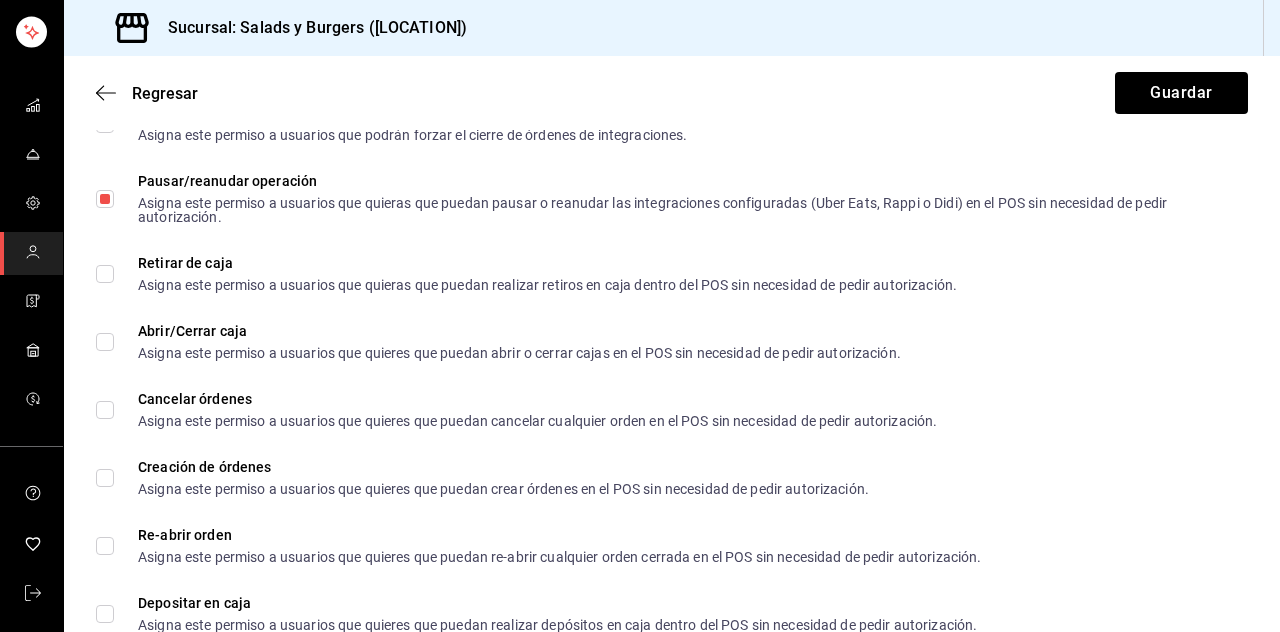 click on "Cancelar órdenes Asigna este permiso a usuarios que quieres que puedan cancelar cualquier orden en el POS sin necesidad de pedir autorización." at bounding box center [105, 410] 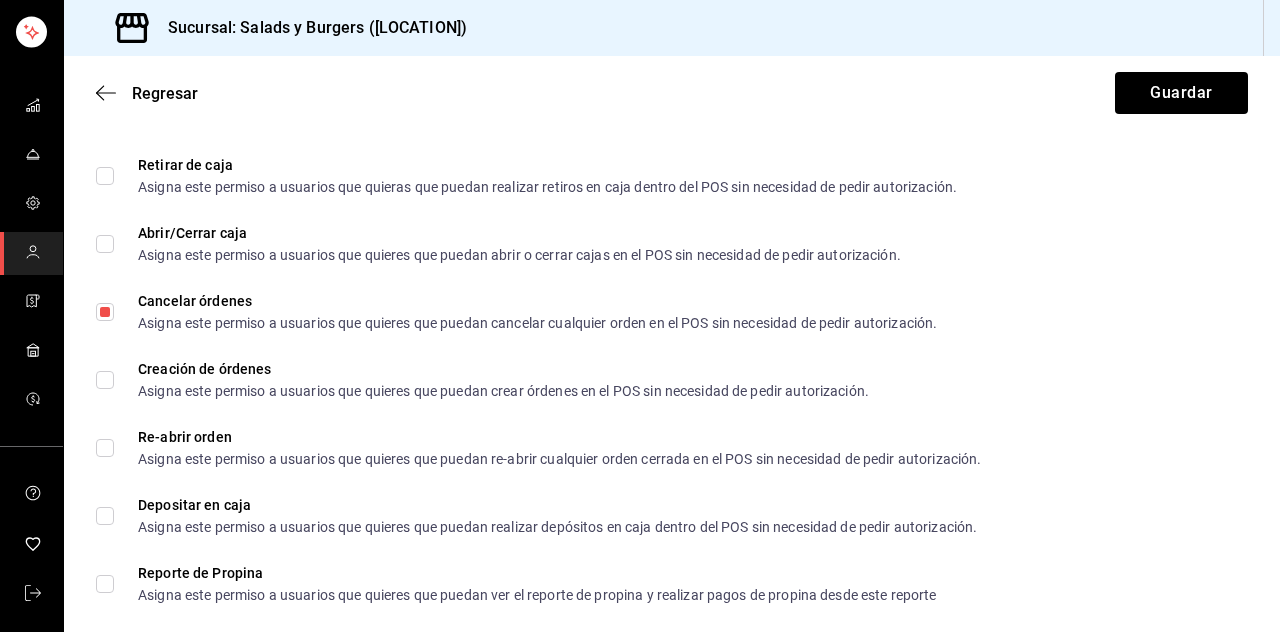 scroll, scrollTop: 2364, scrollLeft: 0, axis: vertical 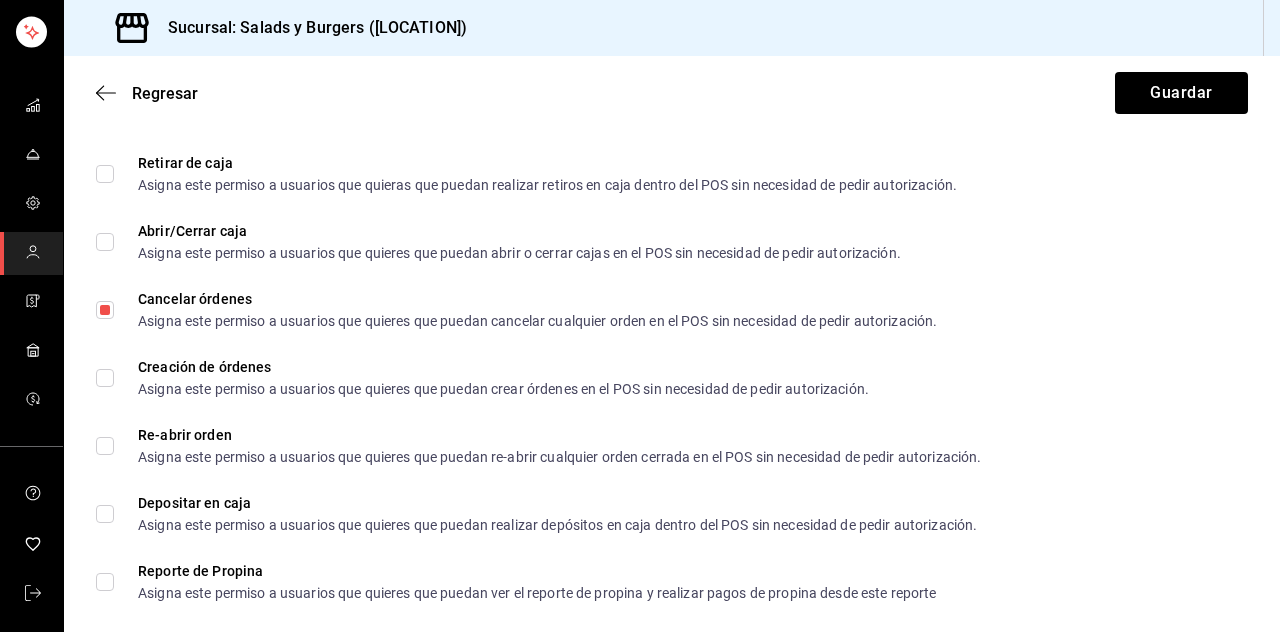 click on "Creación de órdenes Asigna este permiso a usuarios que quieres que puedan crear órdenes en el POS sin necesidad de pedir autorización." at bounding box center [105, 378] 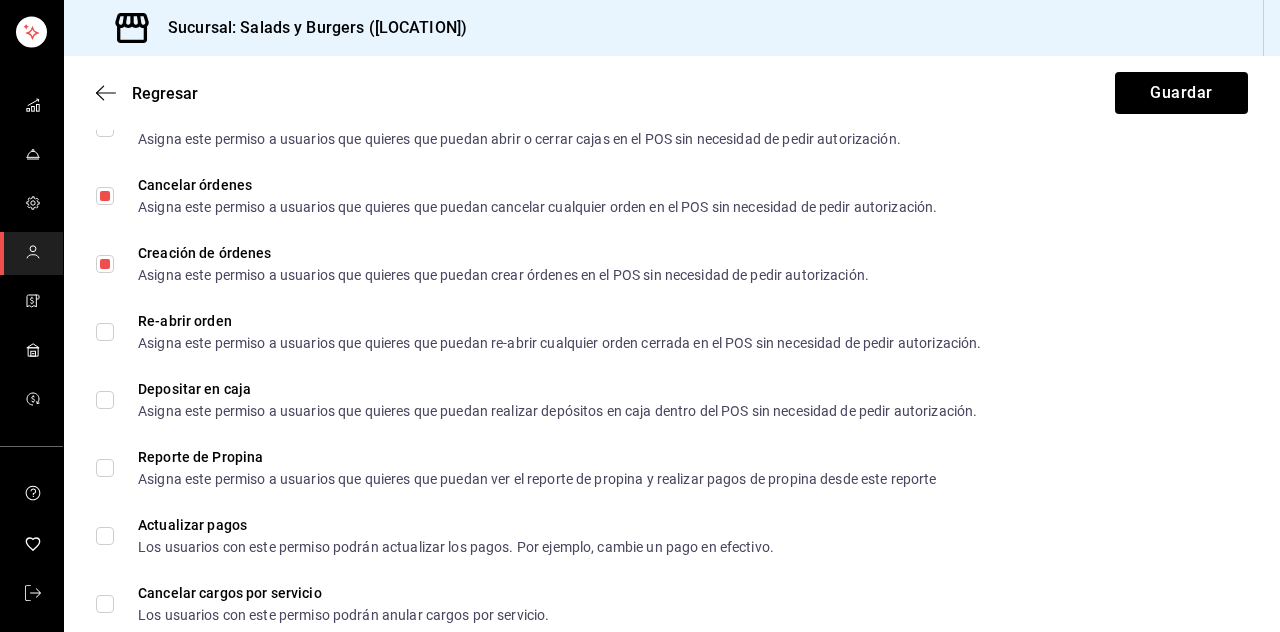 scroll, scrollTop: 2484, scrollLeft: 0, axis: vertical 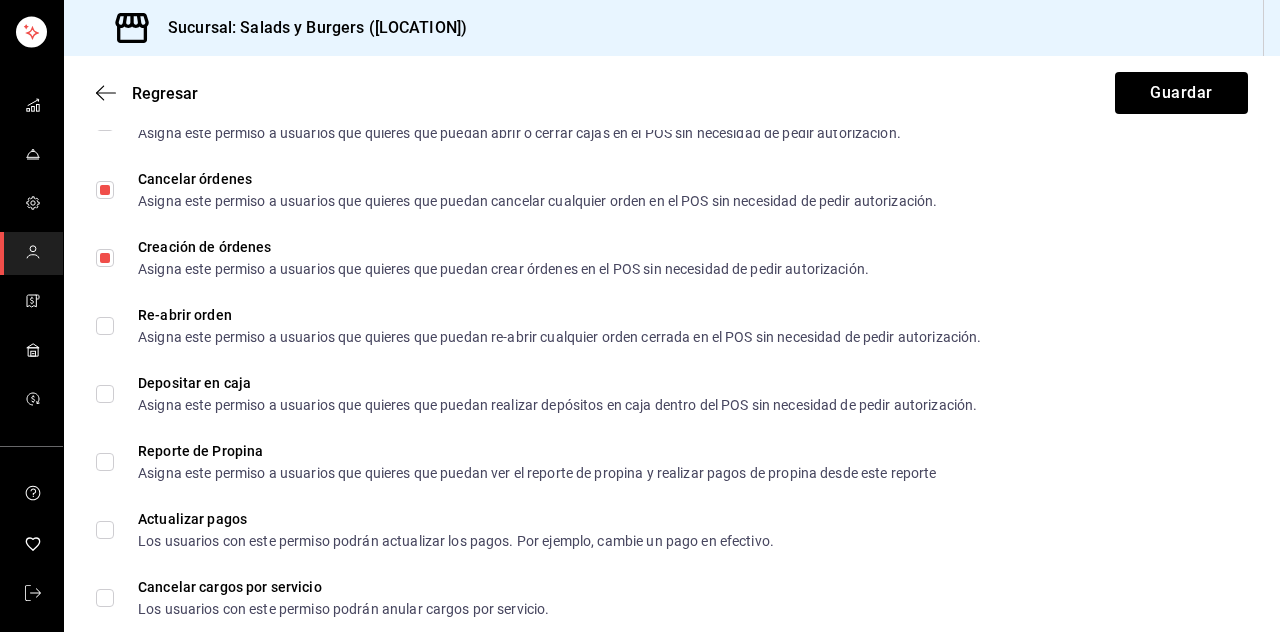 click on "Re-abrir orden Asigna este permiso a usuarios que quieres que puedan re-abrir cualquier orden cerrada en el POS sin necesidad de pedir autorización." at bounding box center [105, 326] 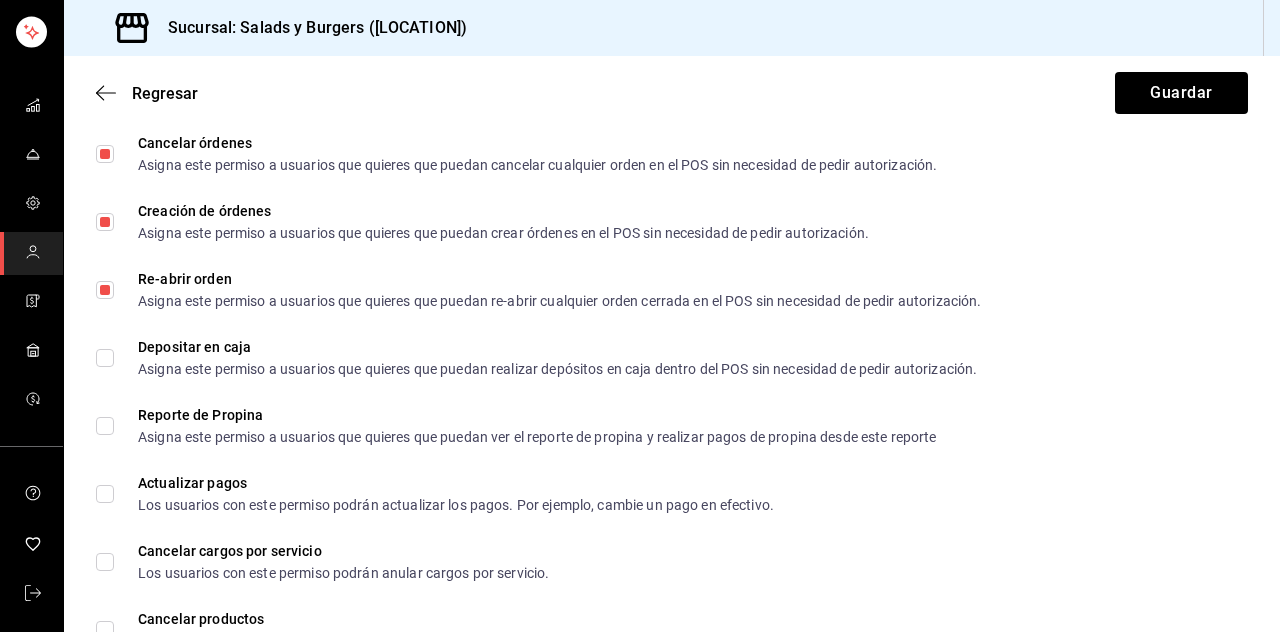 scroll, scrollTop: 2552, scrollLeft: 0, axis: vertical 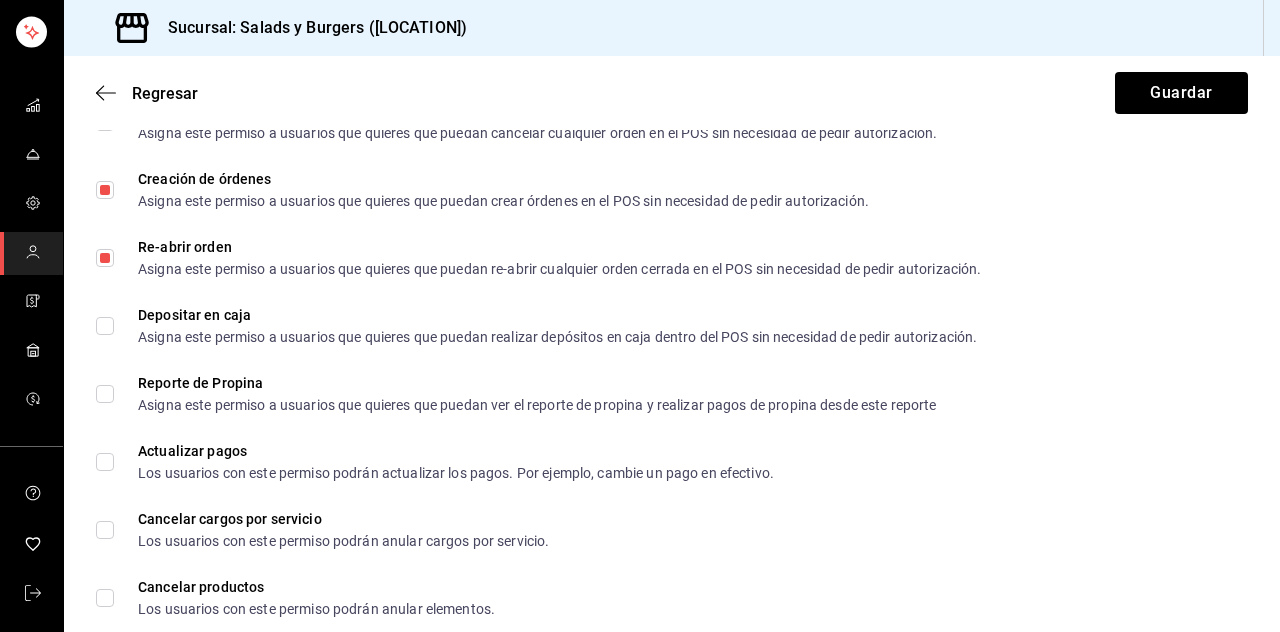 click on "Depositar en caja Asigna este permiso a usuarios que quieres que puedan realizar depósitos en caja dentro del POS sin necesidad de pedir autorización." at bounding box center (105, 326) 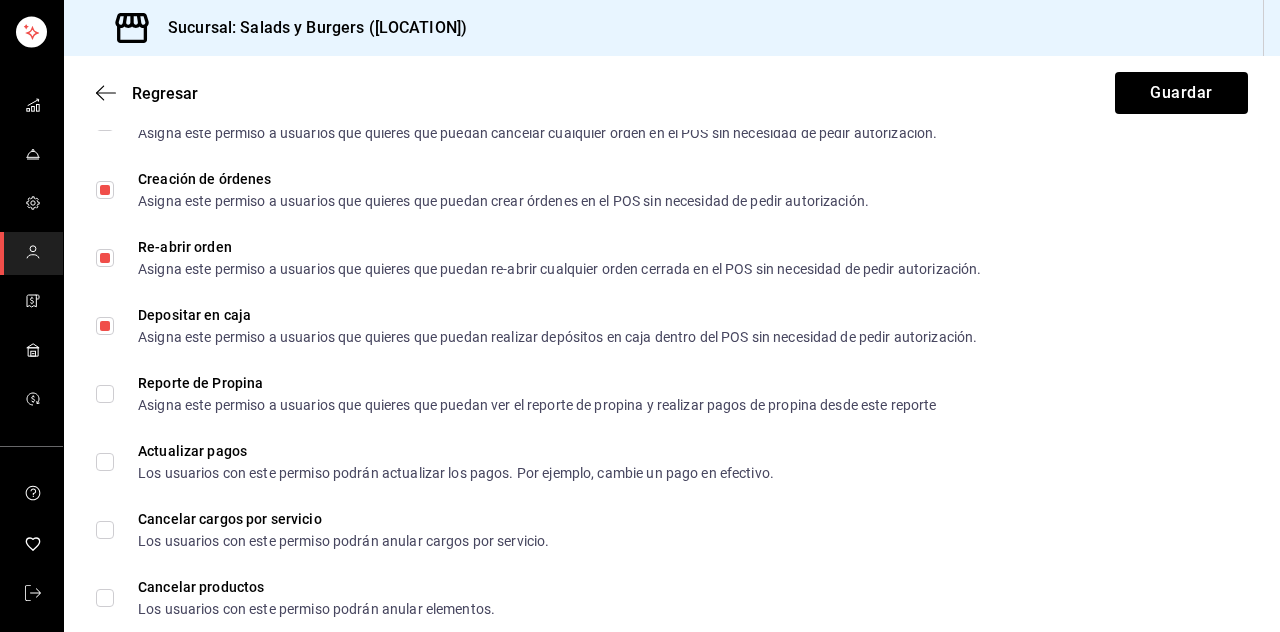 click on "Reporte de Propina Asigna este permiso a usuarios que quieres que puedan ver el reporte de propina y realizar pagos de propina desde este reporte" at bounding box center (105, 394) 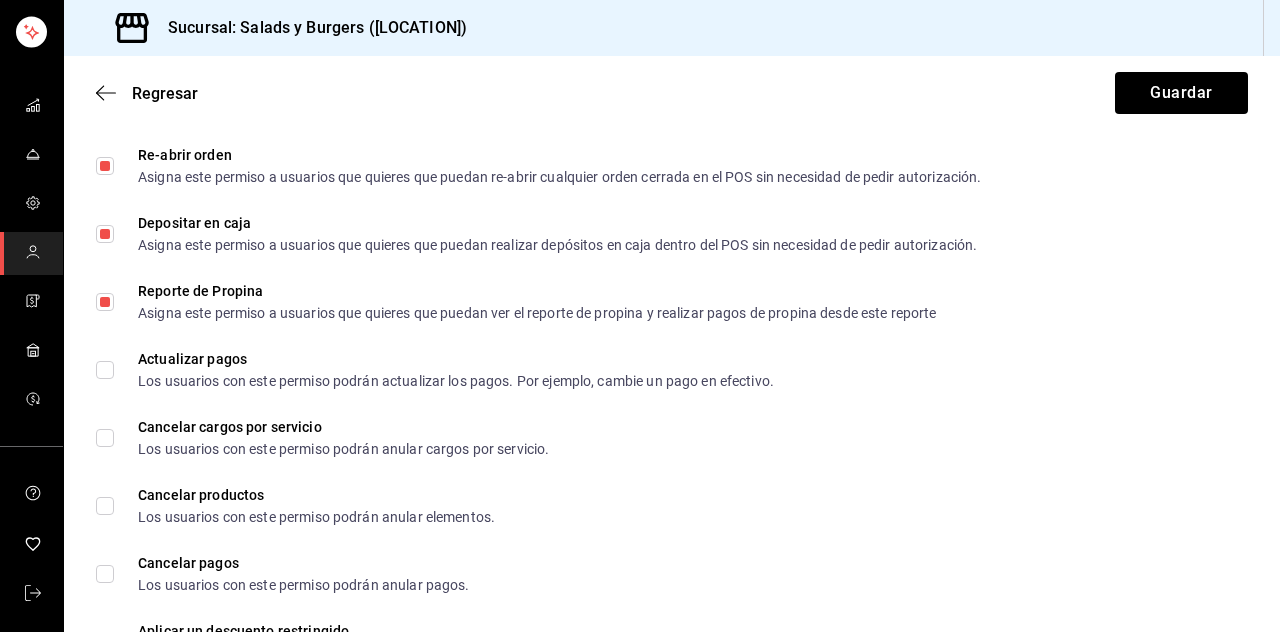 scroll, scrollTop: 2648, scrollLeft: 0, axis: vertical 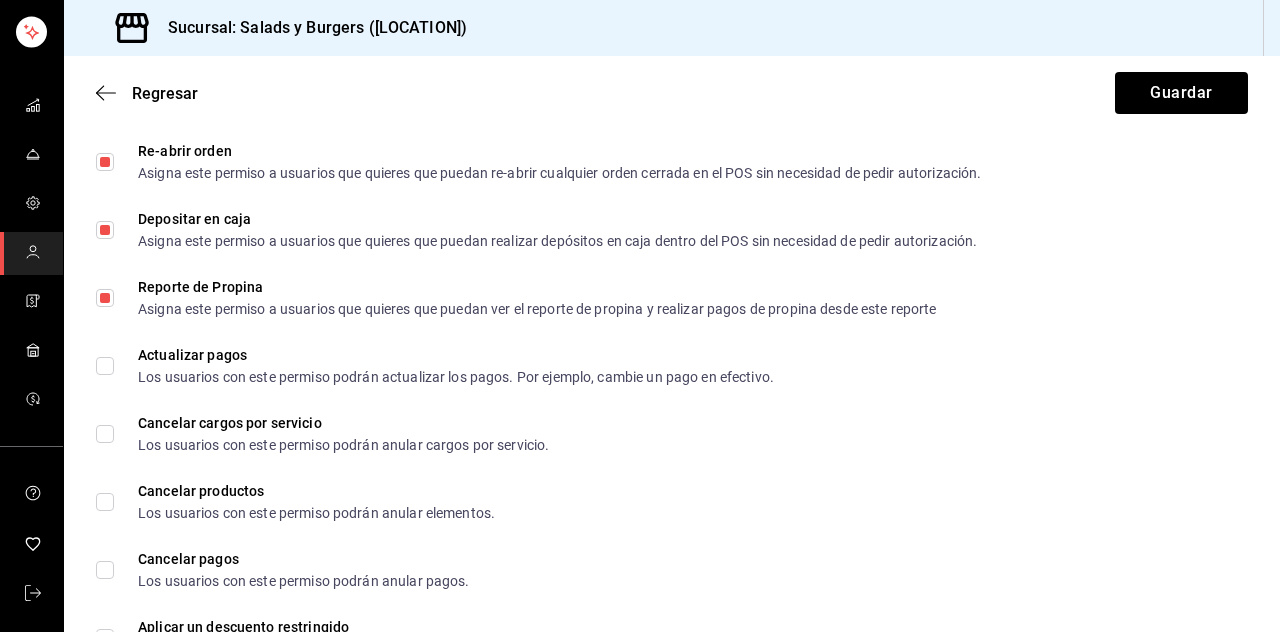 click on "Actualizar pagos Los usuarios con este permiso podrán actualizar los pagos. Por ejemplo, cambie un pago en efectivo." at bounding box center (105, 366) 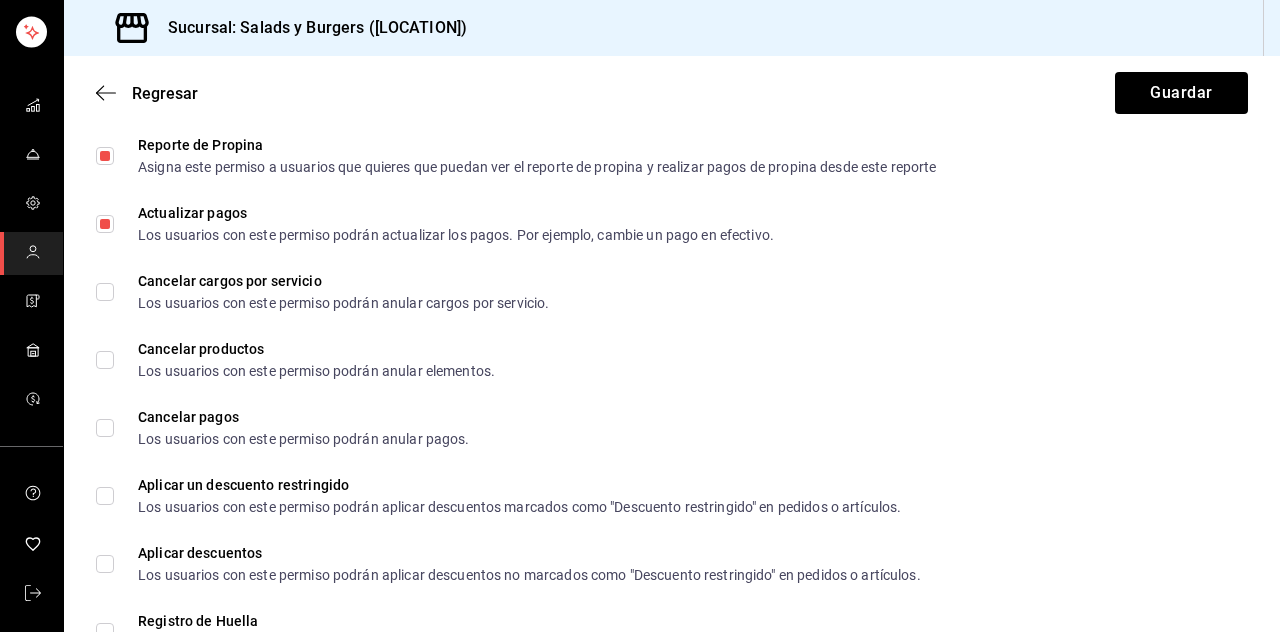 scroll, scrollTop: 2791, scrollLeft: 0, axis: vertical 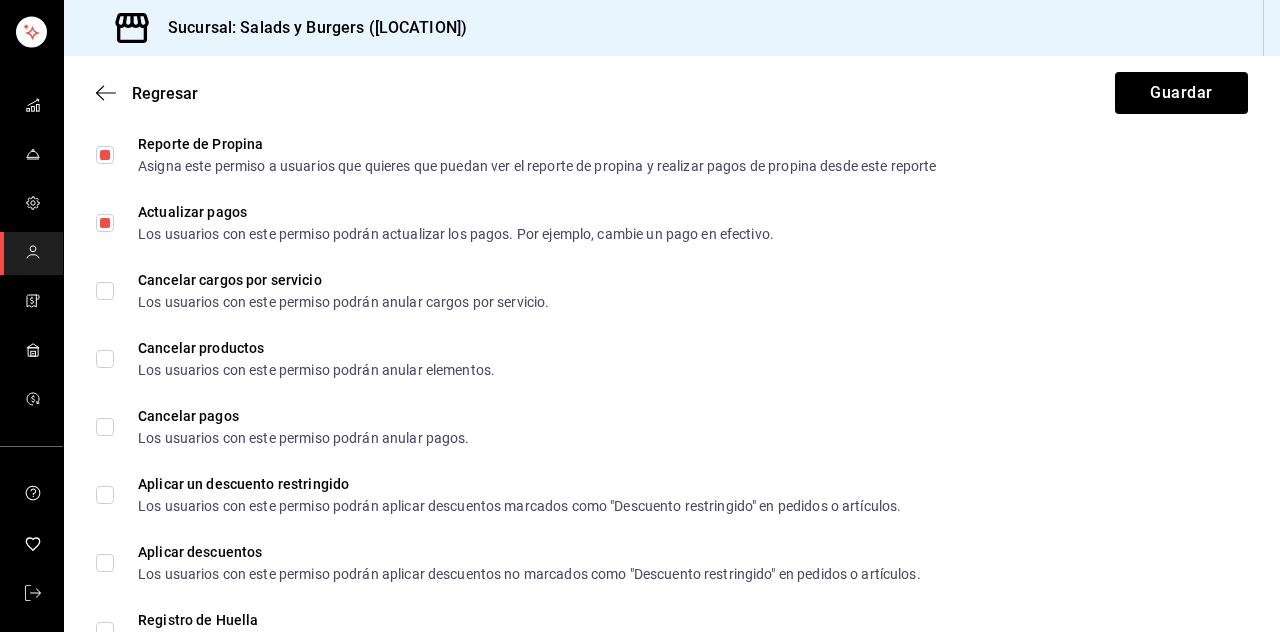 click on "Cancelar productos Los usuarios con este permiso podrán anular elementos." at bounding box center (105, 359) 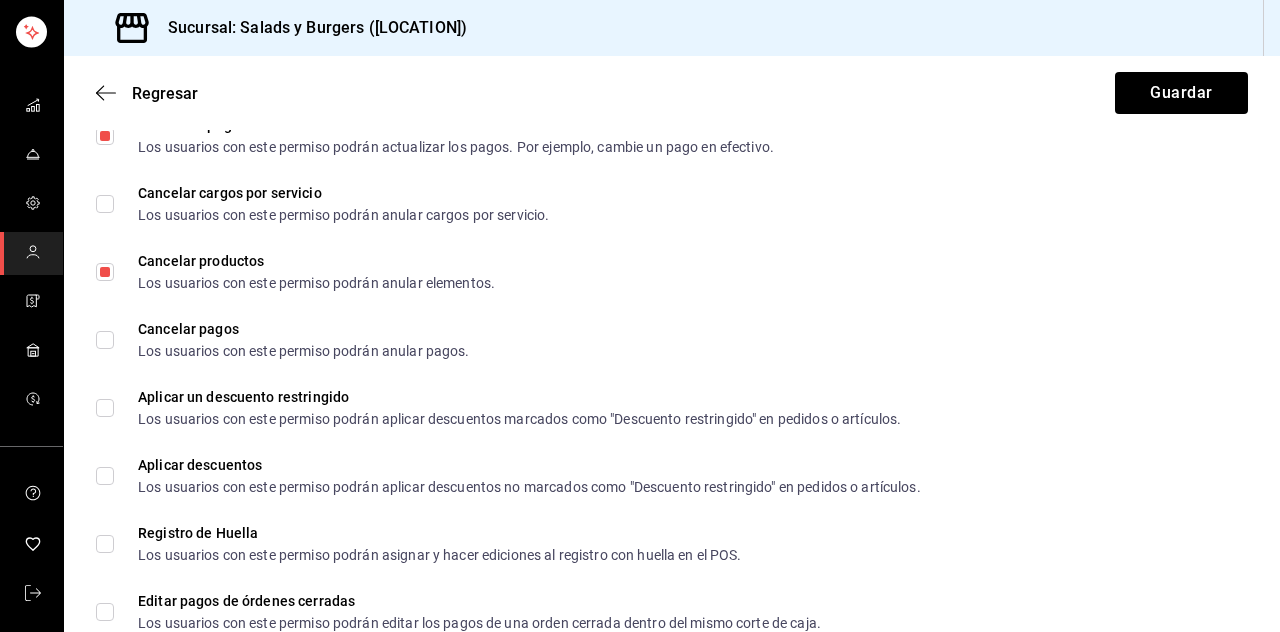 scroll, scrollTop: 2880, scrollLeft: 0, axis: vertical 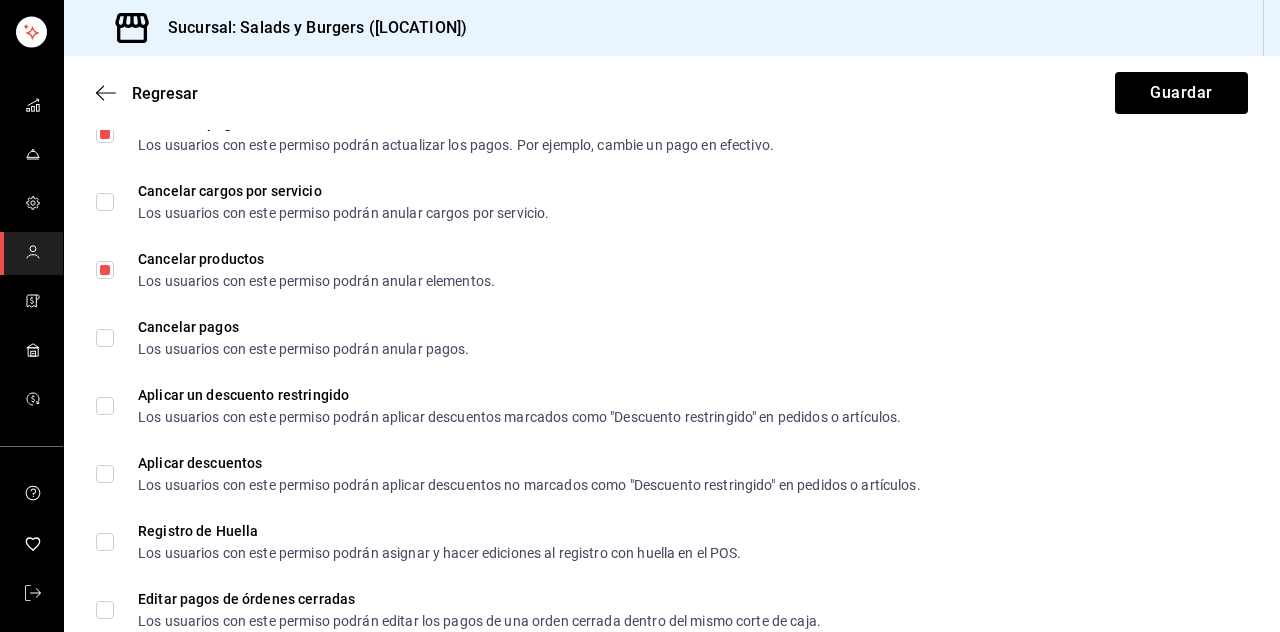 click on "Cancelar pagos Los usuarios con este permiso podrán anular pagos." at bounding box center [105, 338] 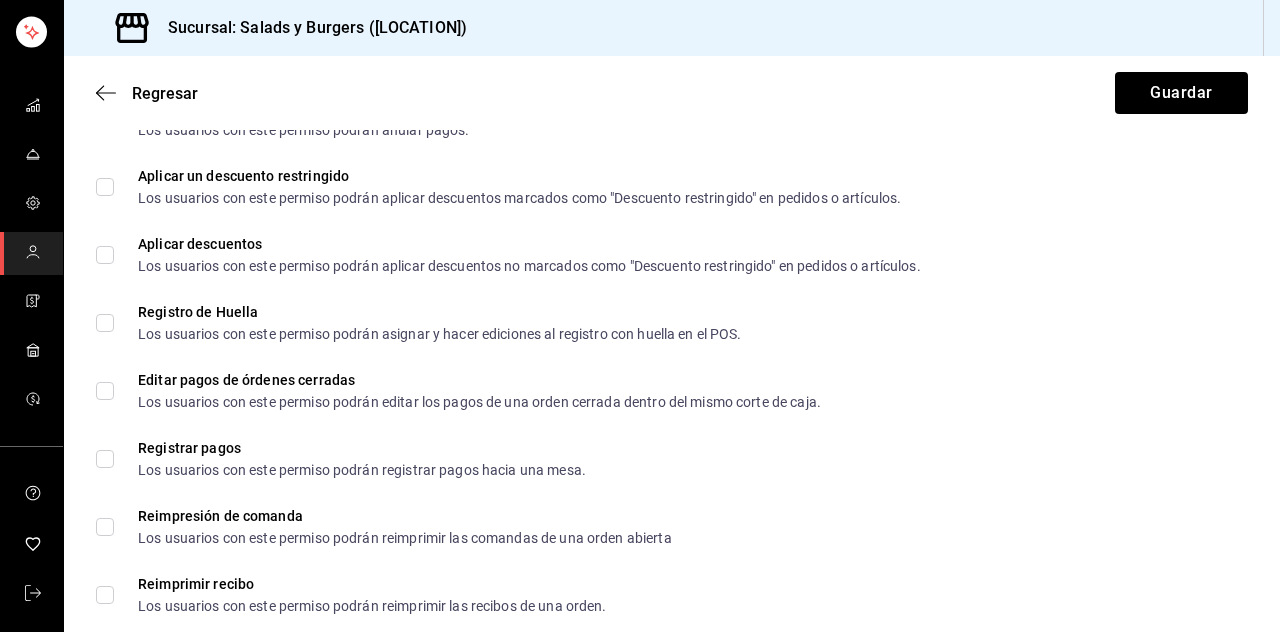 scroll, scrollTop: 3114, scrollLeft: 0, axis: vertical 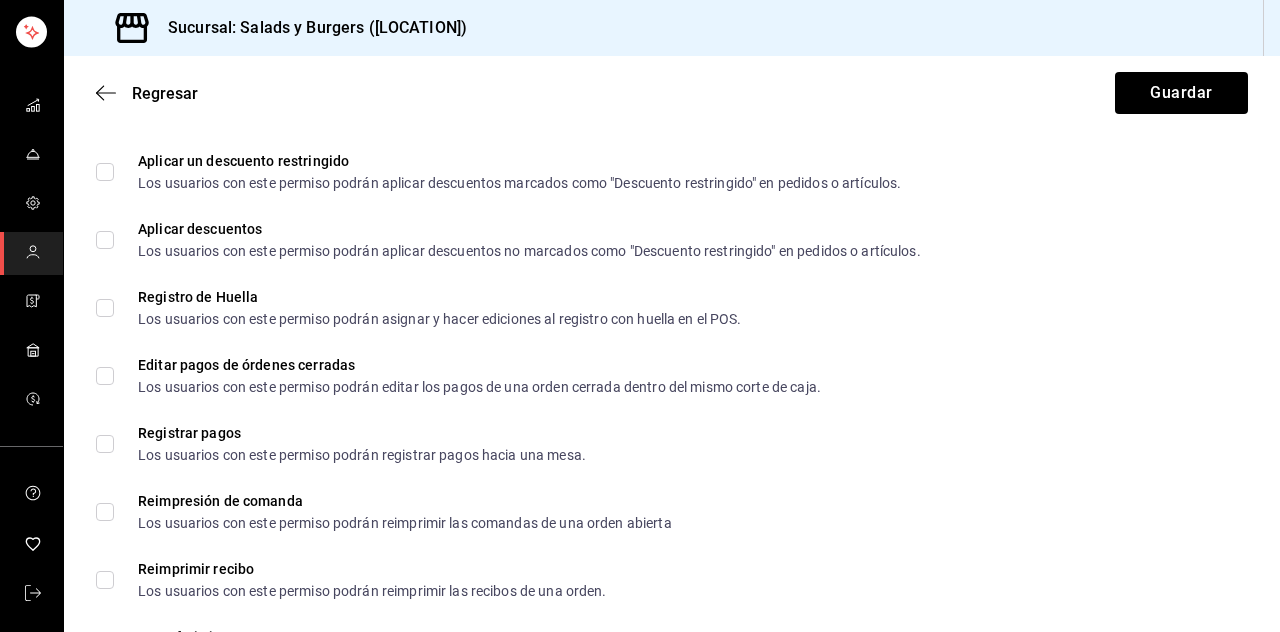 click on "Registro de Huella Los usuarios con este permiso podrán asignar y hacer ediciones al registro con huella en el POS." at bounding box center (105, 308) 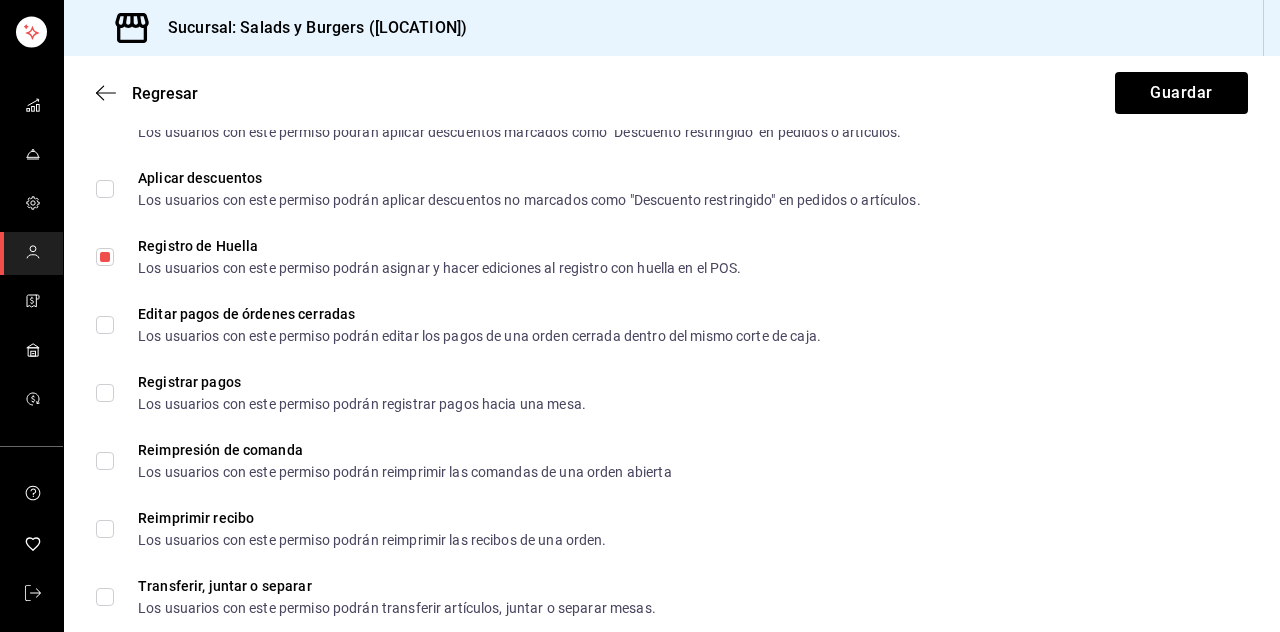 scroll, scrollTop: 3196, scrollLeft: 0, axis: vertical 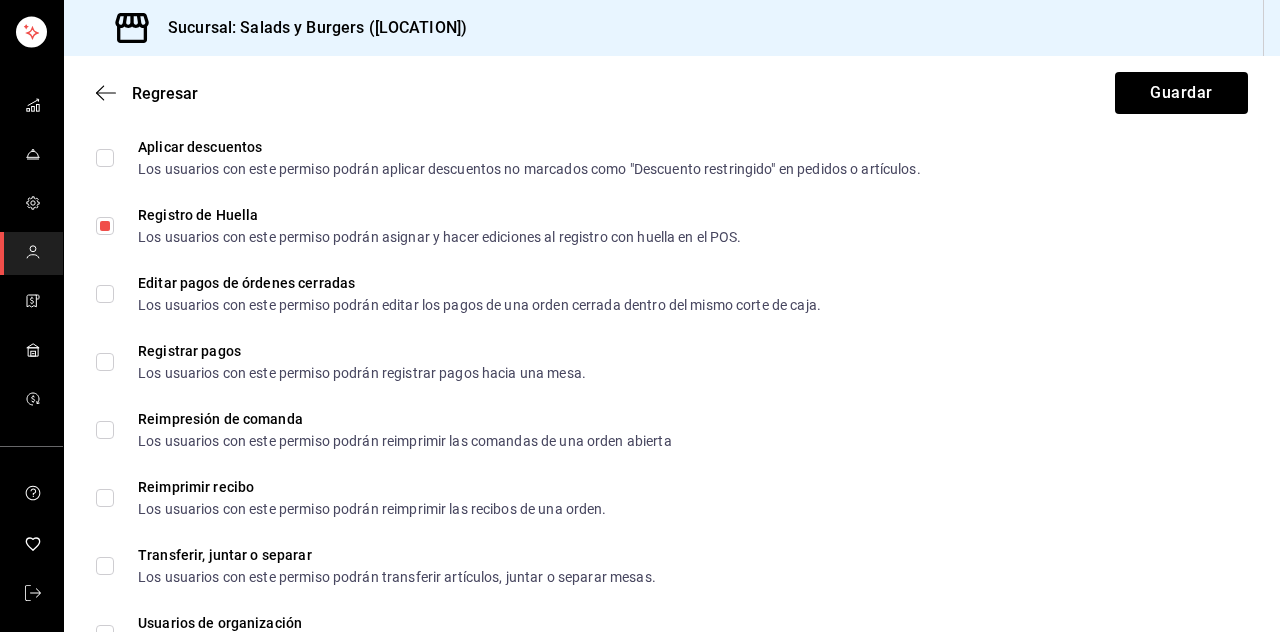 click on "Editar pagos de órdenes cerradas Los usuarios con este permiso podrán editar los pagos de una orden cerrada dentro del mismo corte de caja." at bounding box center (105, 294) 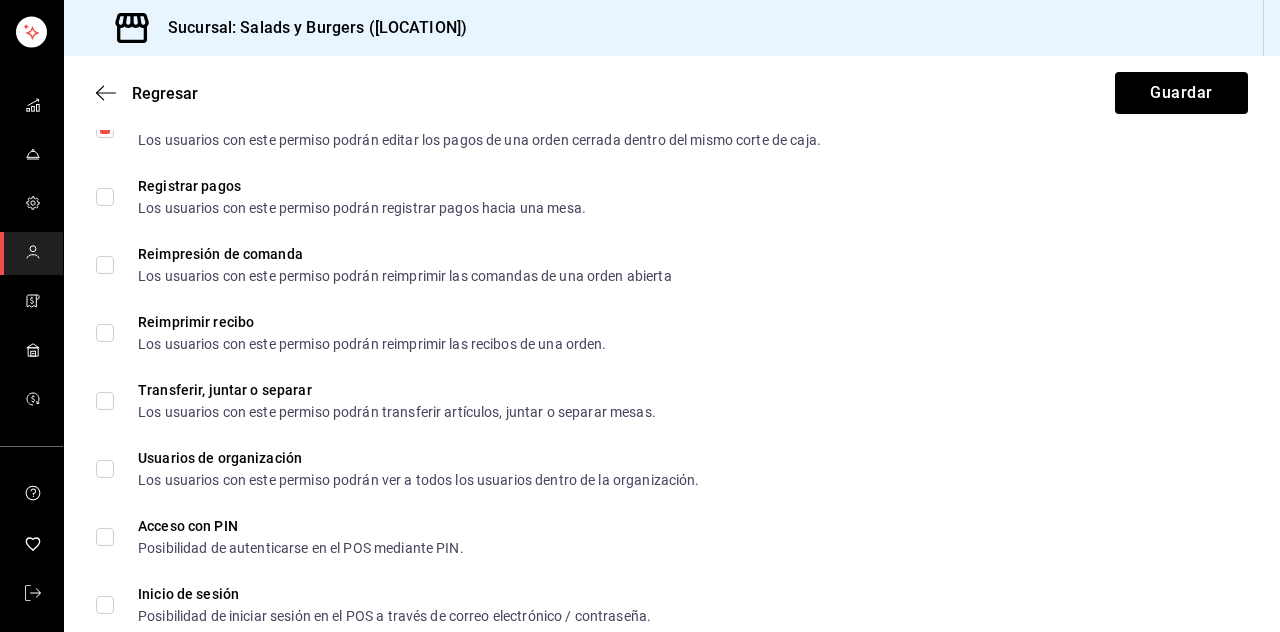 scroll, scrollTop: 3380, scrollLeft: 0, axis: vertical 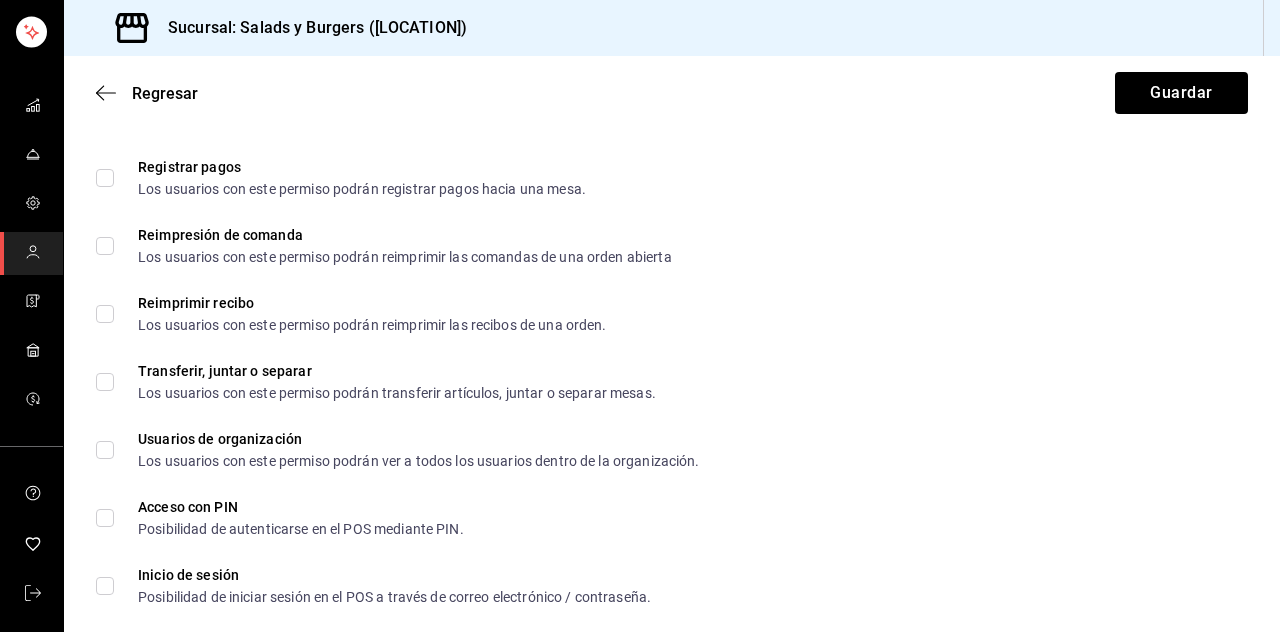 click on "Usuarios de organización Los usuarios con este permiso podrán ver a todos los usuarios dentro de la organización." at bounding box center (105, 450) 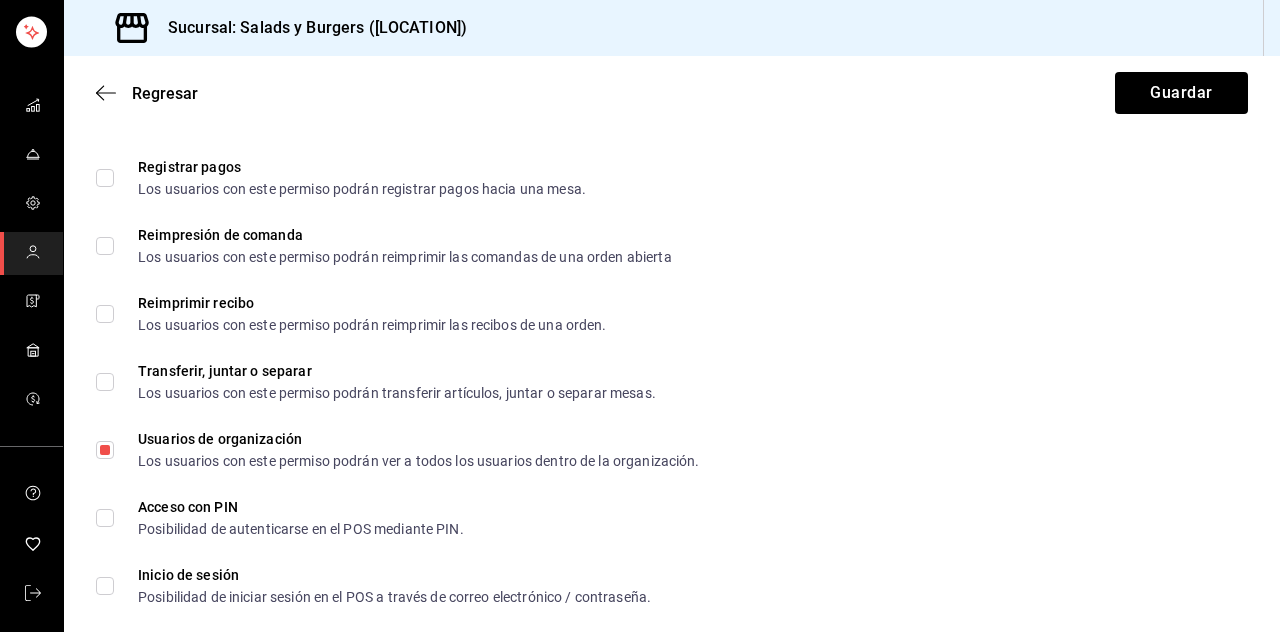 click on "Acceso con PIN Posibilidad de autenticarse en el POS mediante PIN." at bounding box center [105, 518] 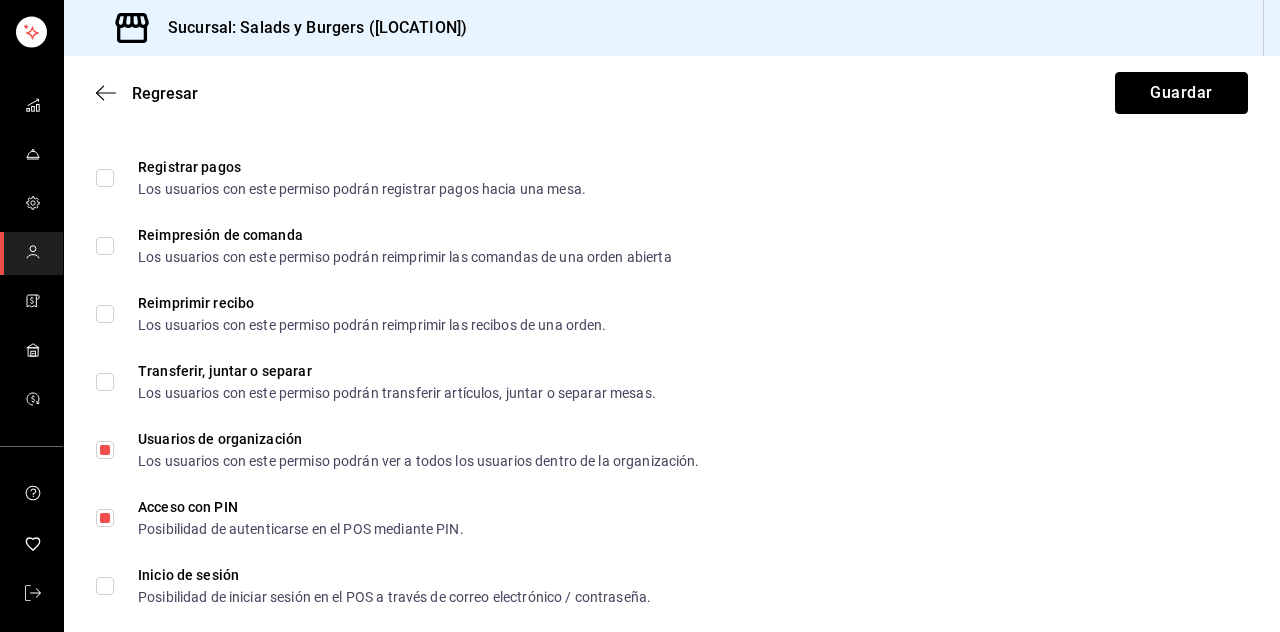 click on "Guardar" at bounding box center [1181, 93] 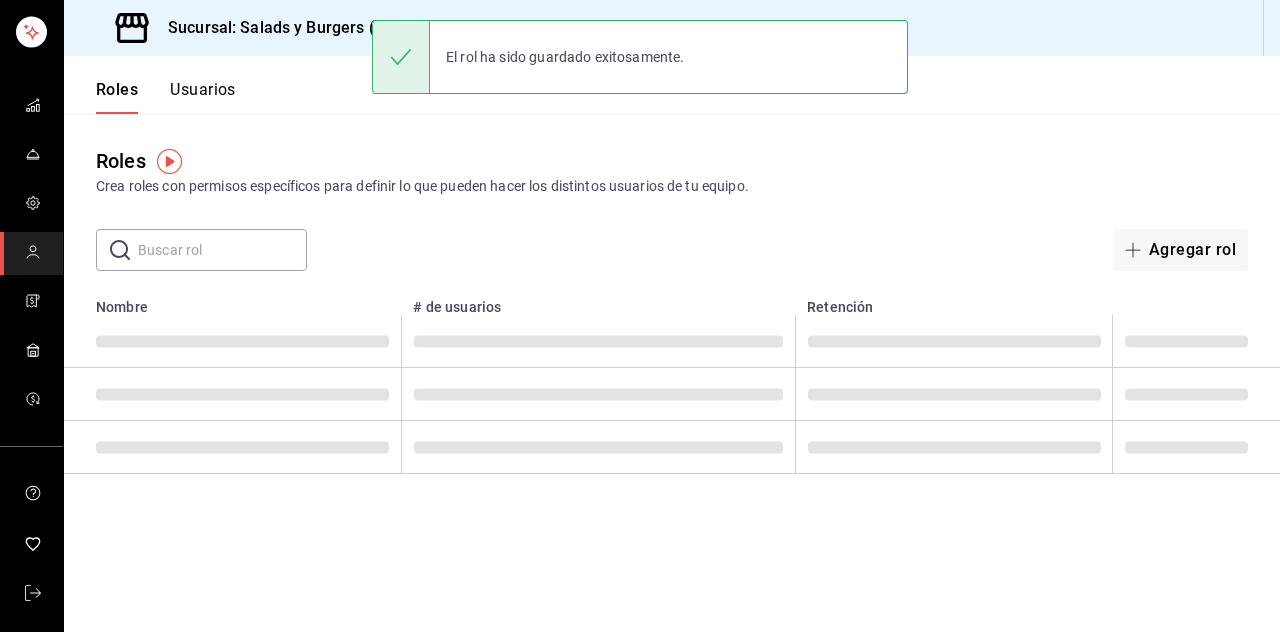 scroll, scrollTop: 0, scrollLeft: 0, axis: both 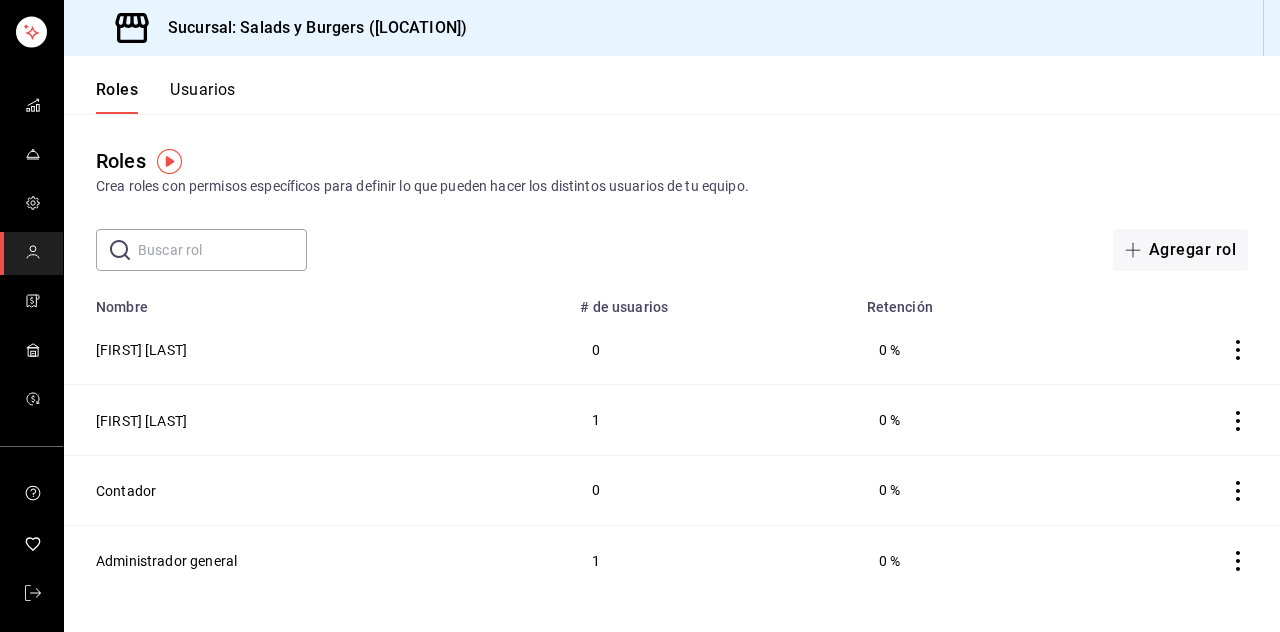 click on "Agregar rol" at bounding box center (1180, 250) 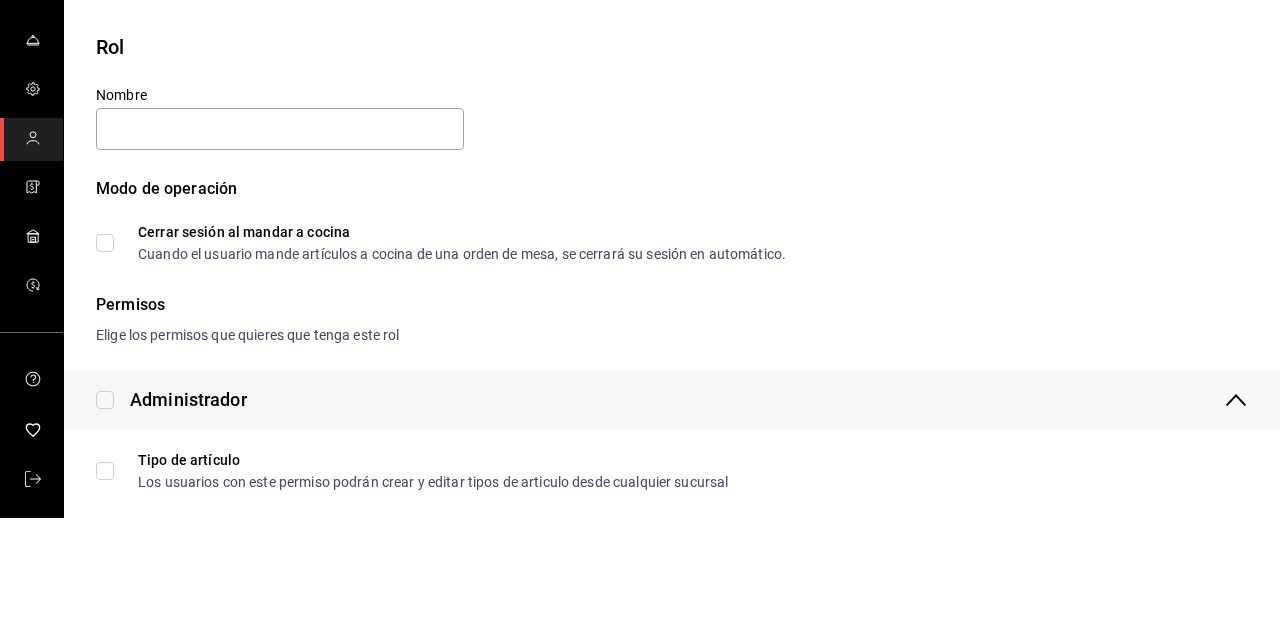 type on "[FIRST] [LAST]" 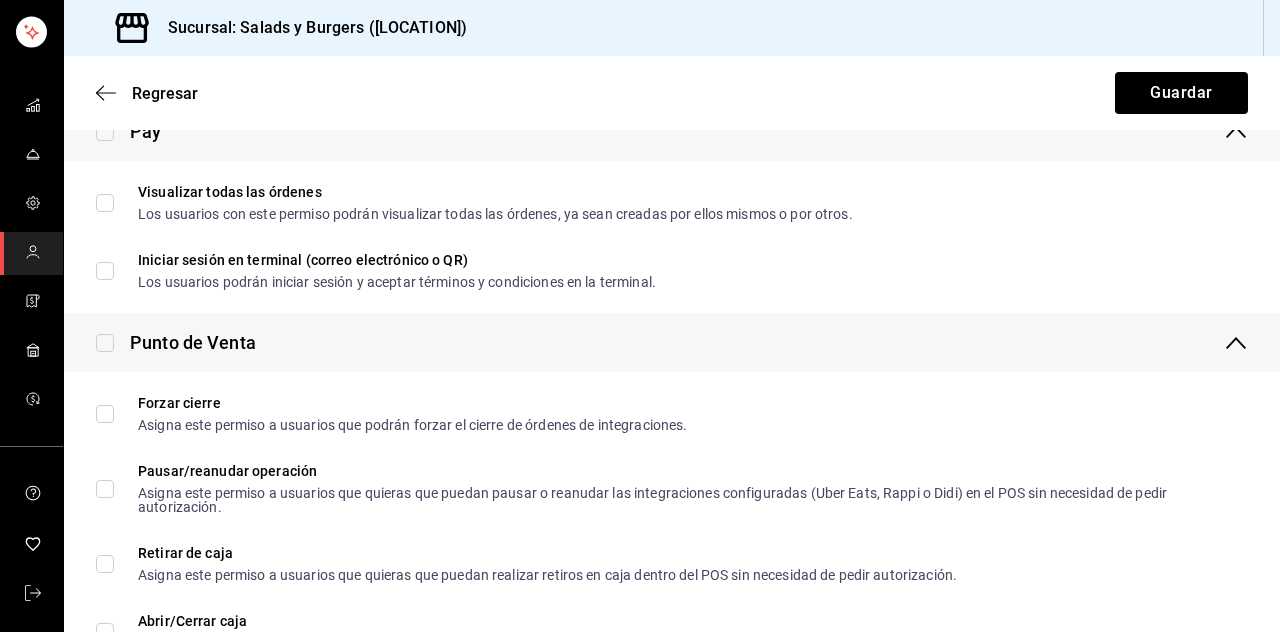scroll, scrollTop: 2024, scrollLeft: 0, axis: vertical 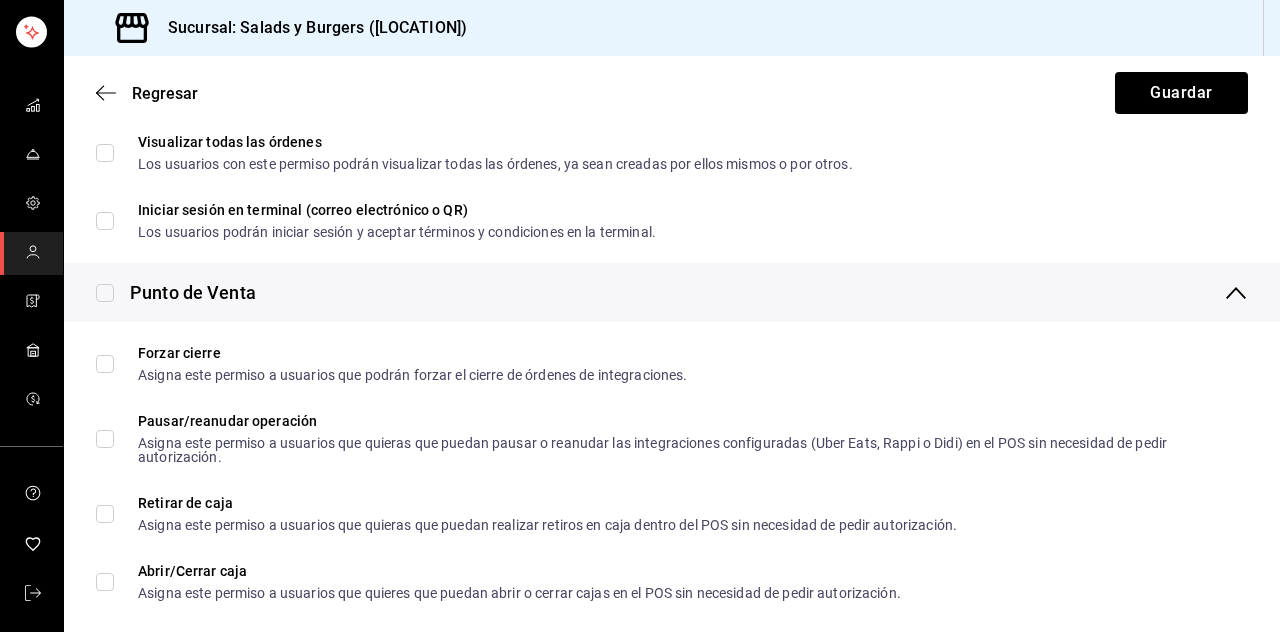 click on "Forzar cierre Asigna este permiso a usuarios que podrán forzar el cierre de órdenes de integraciones." at bounding box center [105, 364] 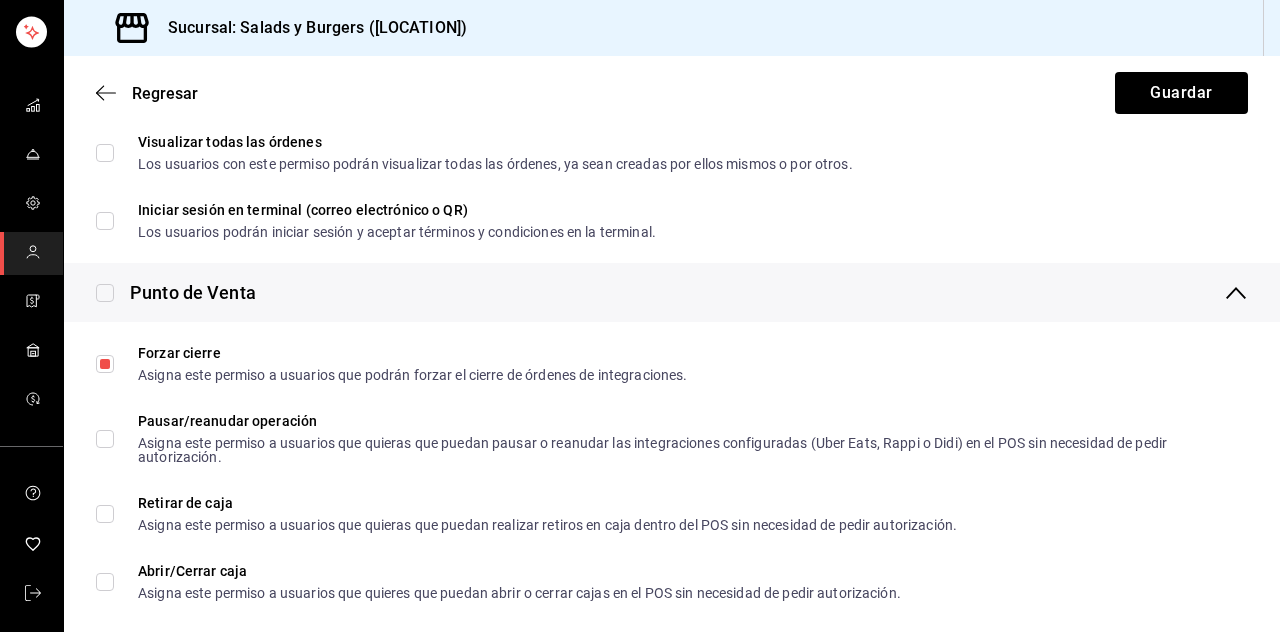 click on "Pausar/reanudar operación Asigna este permiso a usuarios que quieras que puedan pausar o reanudar las integraciones configuradas (Uber Eats, Rappi o Didi) en el POS sin necesidad de pedir autorización." at bounding box center (105, 439) 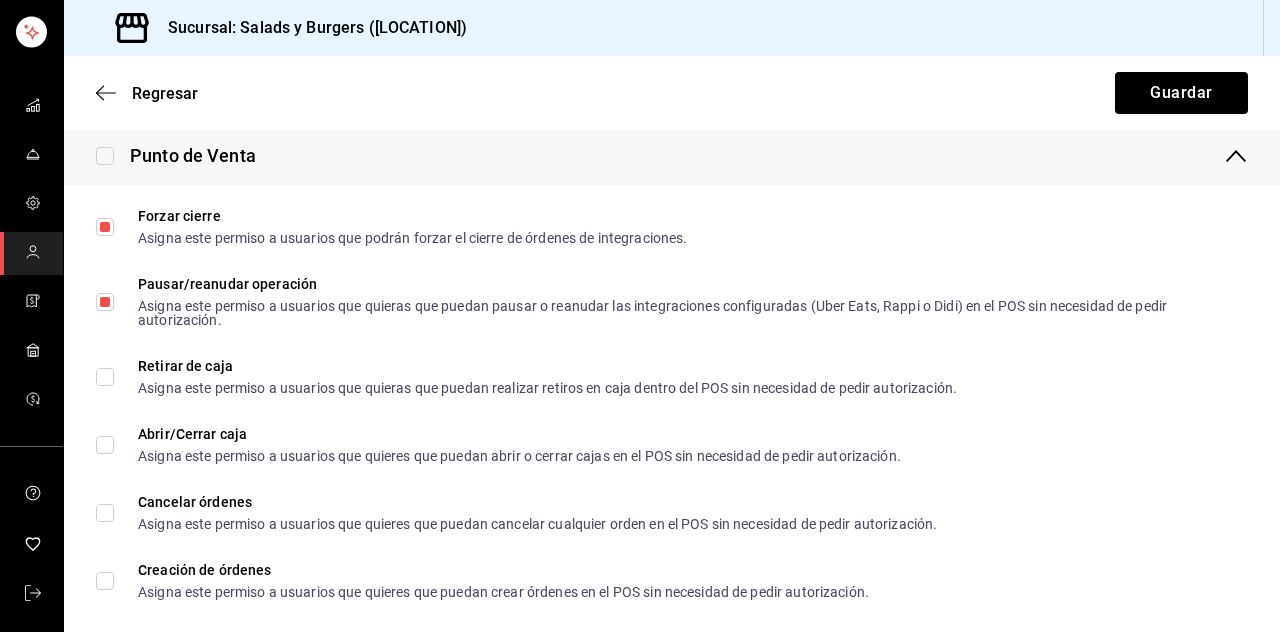 scroll, scrollTop: 2179, scrollLeft: 0, axis: vertical 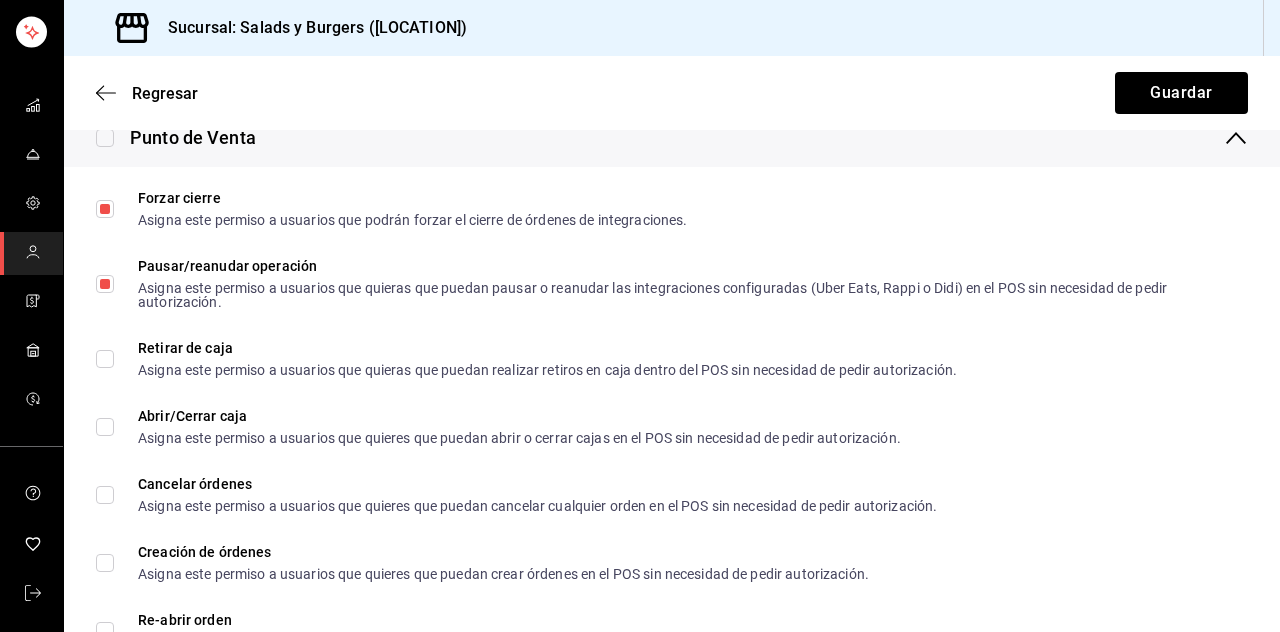 click on "Abrir/Cerrar caja Asigna este permiso a usuarios que quieres que puedan abrir o cerrar cajas en el POS sin necesidad de pedir autorización." at bounding box center [105, 427] 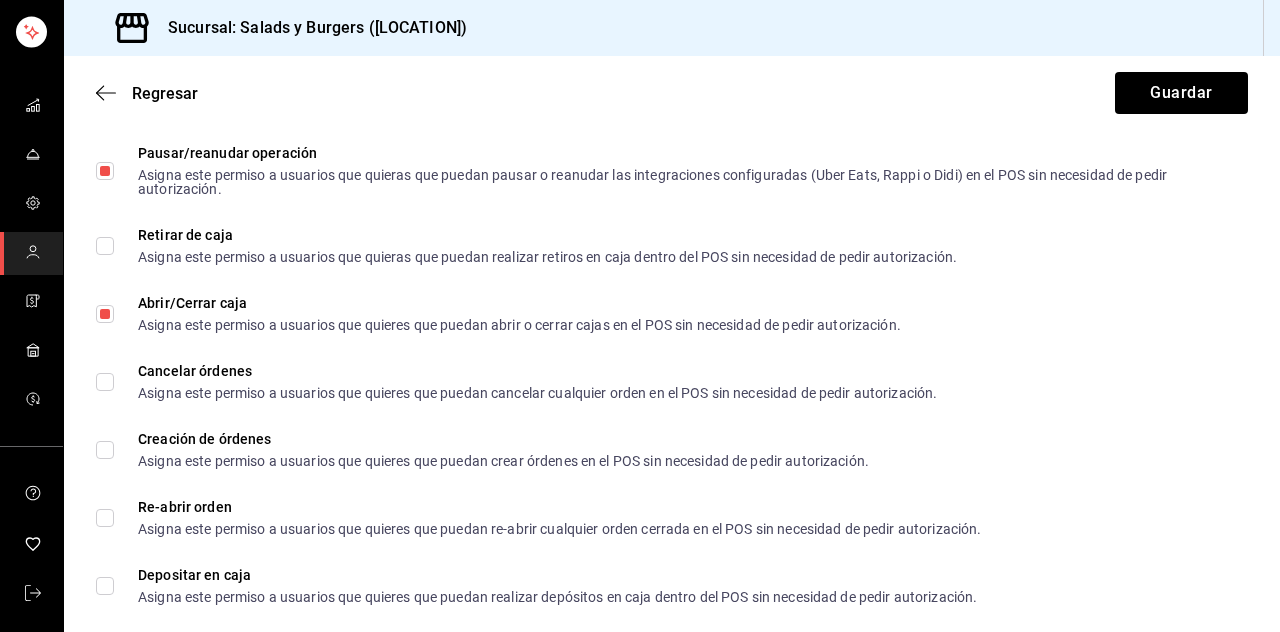 scroll, scrollTop: 2301, scrollLeft: 0, axis: vertical 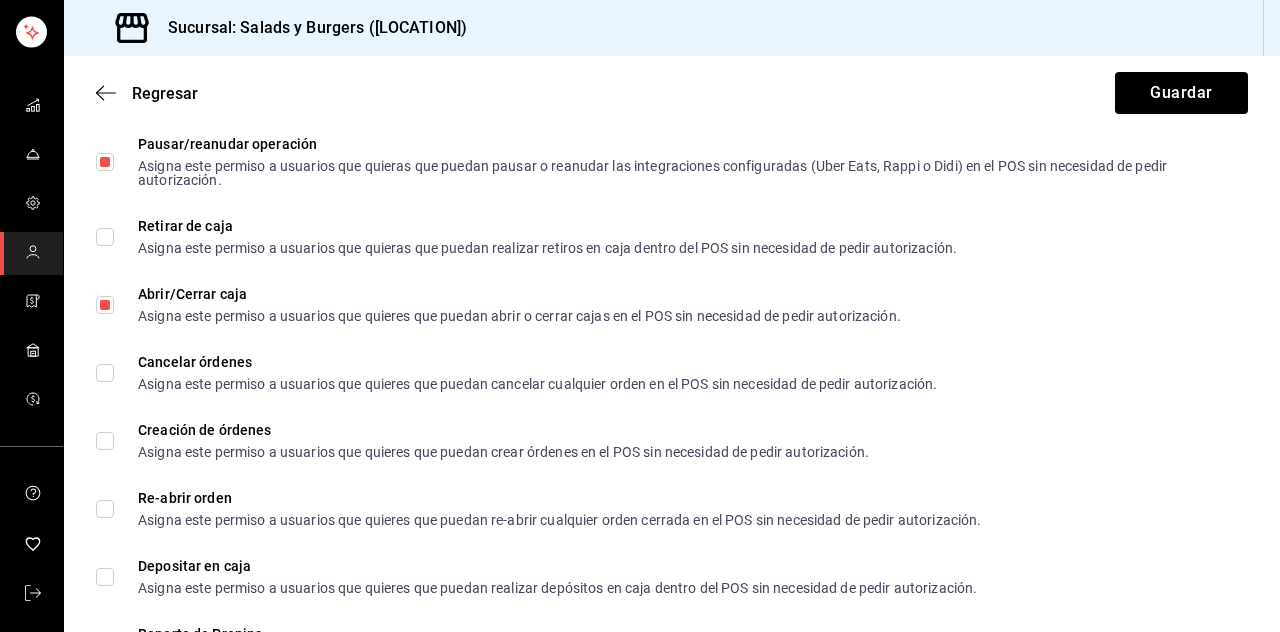 click on "Cancelar órdenes Asigna este permiso a usuarios que quieres que puedan cancelar cualquier orden en el POS sin necesidad de pedir autorización." at bounding box center (105, 373) 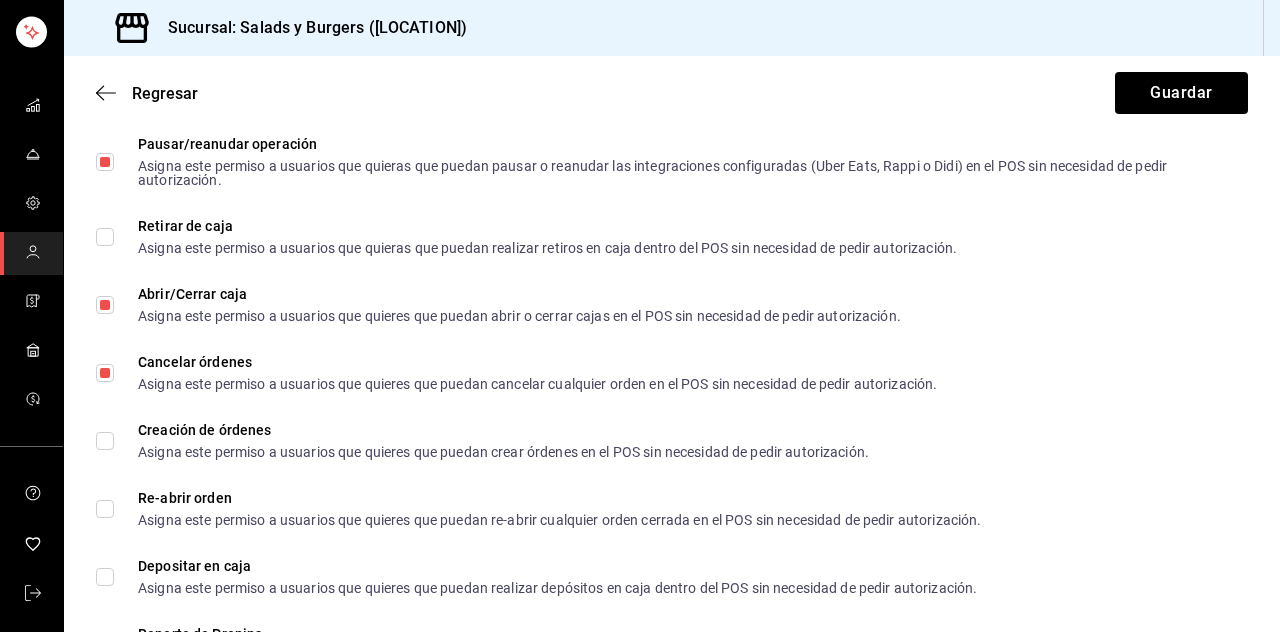 click on "Creación de órdenes Asigna este permiso a usuarios que quieres que puedan crear órdenes en el POS sin necesidad de pedir autorización." at bounding box center (105, 441) 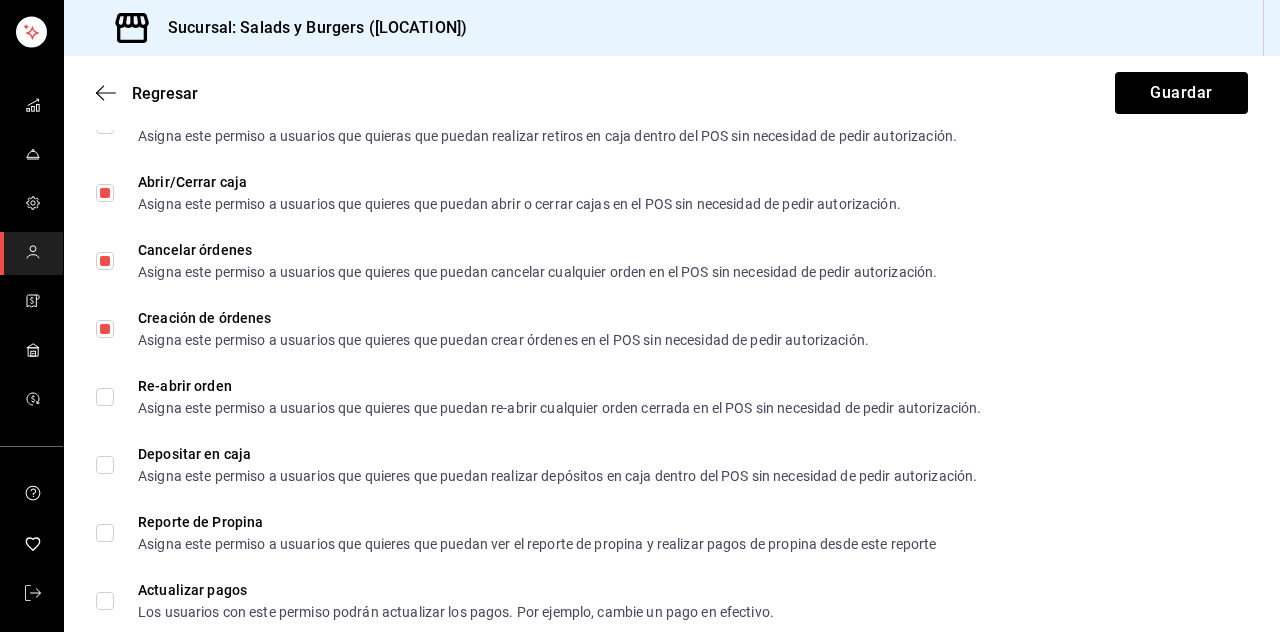 click on "Re-abrir orden Asigna este permiso a usuarios que quieres que puedan re-abrir cualquier orden cerrada en el POS sin necesidad de pedir autorización." at bounding box center [105, 397] 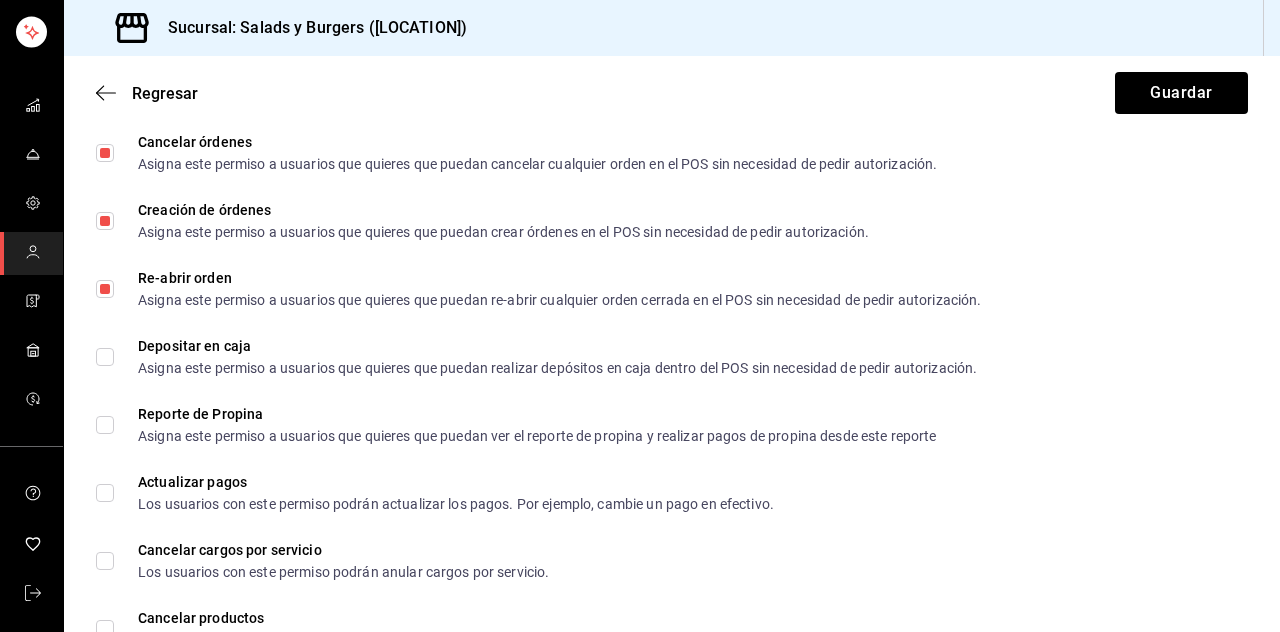 scroll, scrollTop: 2522, scrollLeft: 0, axis: vertical 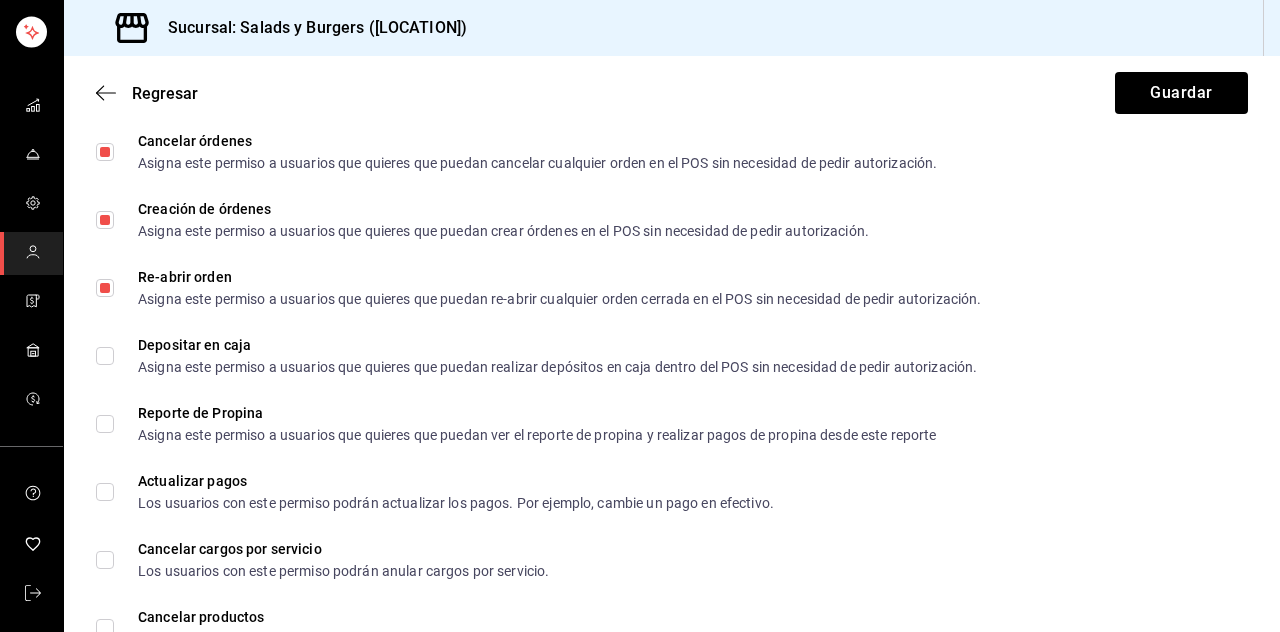 click on "Depositar en caja Asigna este permiso a usuarios que quieres que puedan realizar depósitos en caja dentro del POS sin necesidad de pedir autorización." at bounding box center [105, 356] 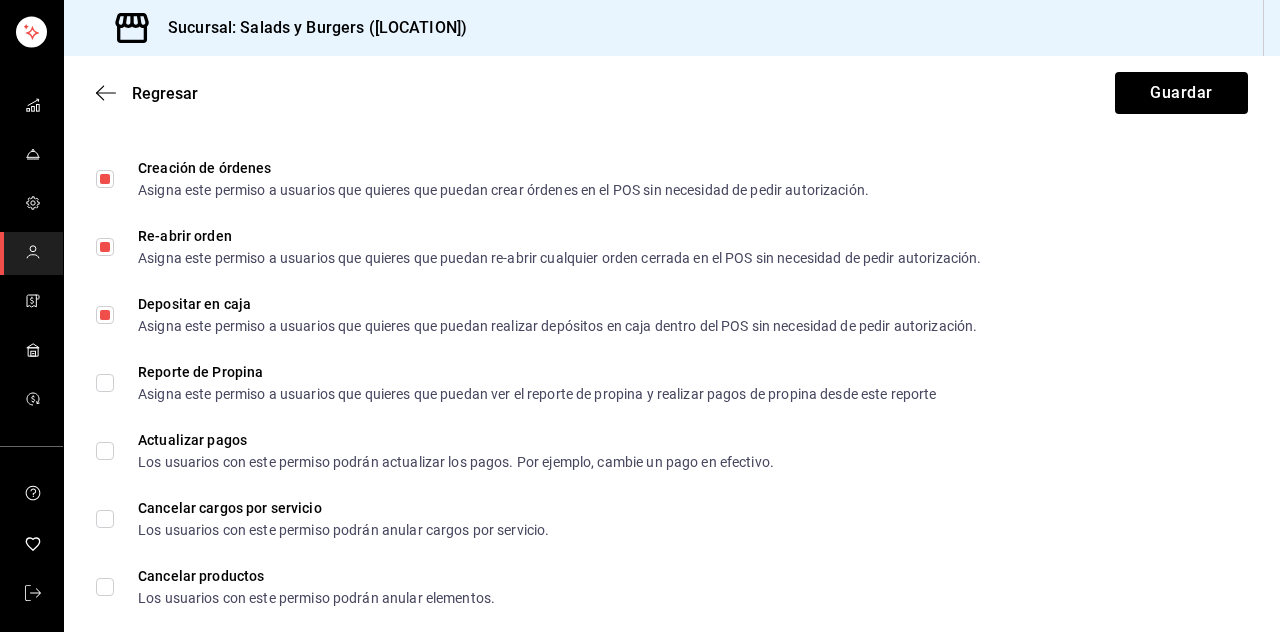 scroll, scrollTop: 2607, scrollLeft: 0, axis: vertical 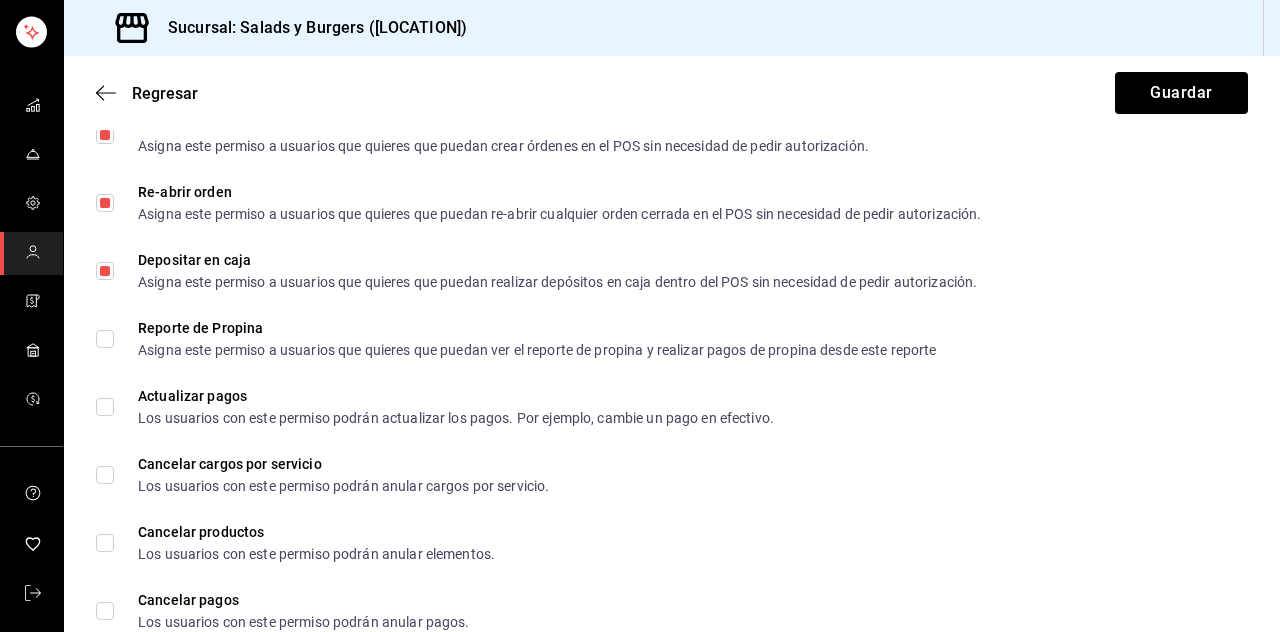 click on "Reporte de Propina Asigna este permiso a usuarios que quieres que puedan ver el reporte de propina y realizar pagos de propina desde este reporte" at bounding box center [105, 339] 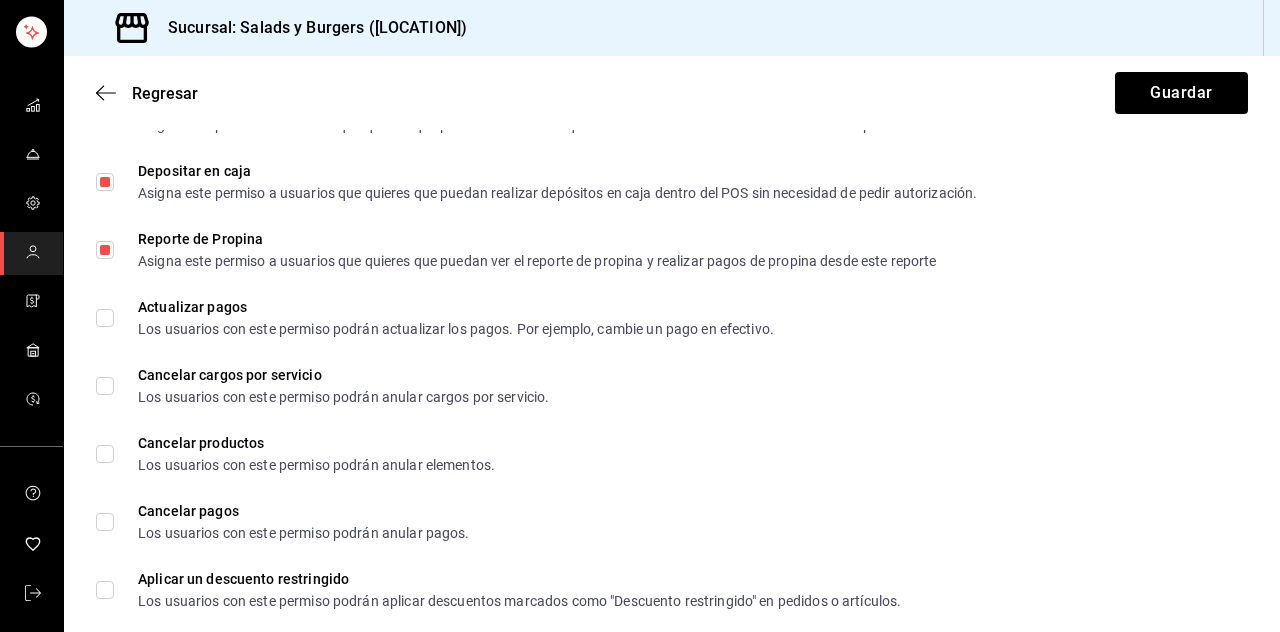scroll, scrollTop: 2698, scrollLeft: 0, axis: vertical 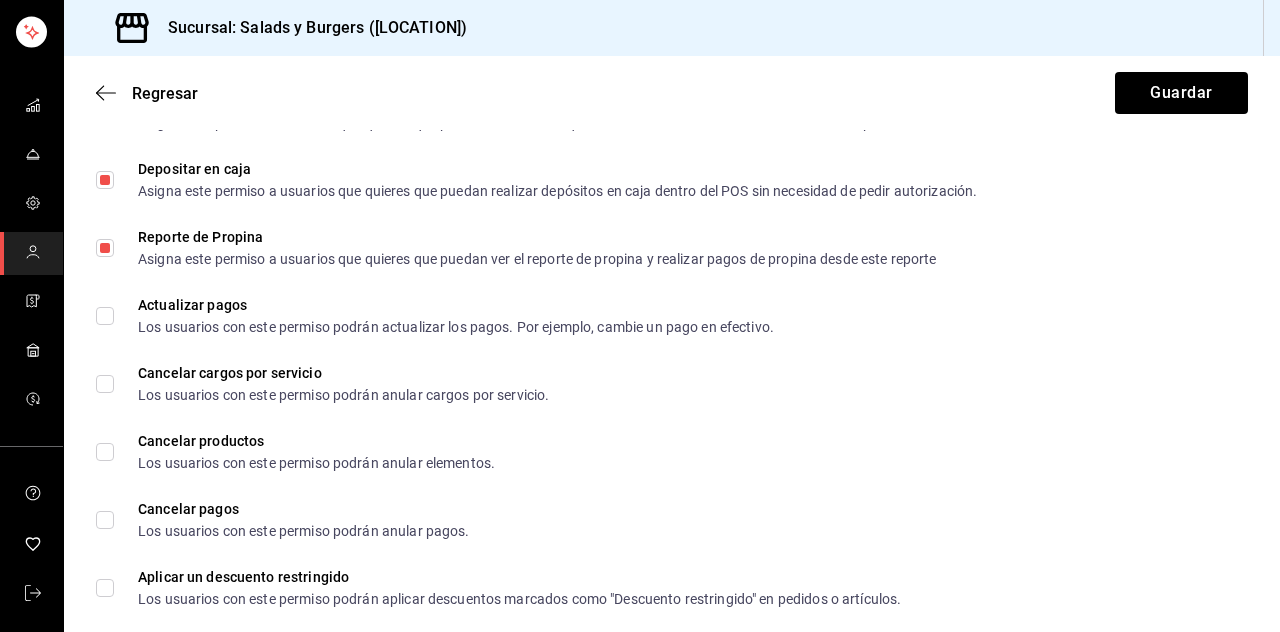 click on "Actualizar pagos Los usuarios con este permiso podrán actualizar los pagos. Por ejemplo, cambie un pago en efectivo." at bounding box center (105, 316) 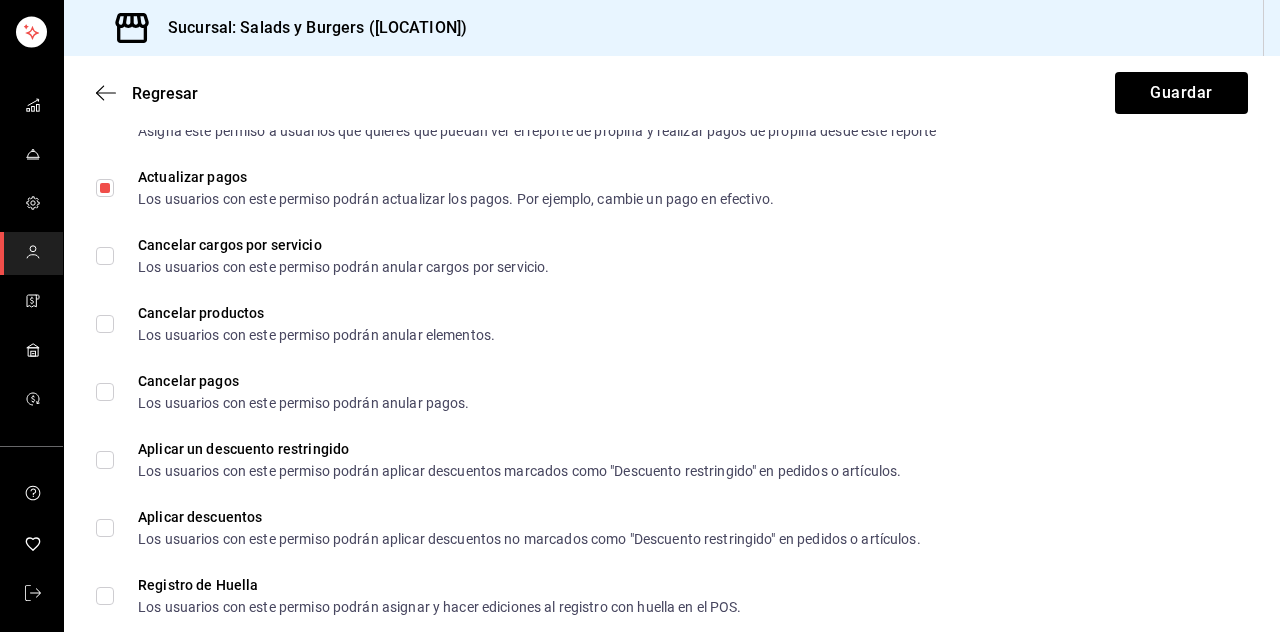 scroll, scrollTop: 2826, scrollLeft: 0, axis: vertical 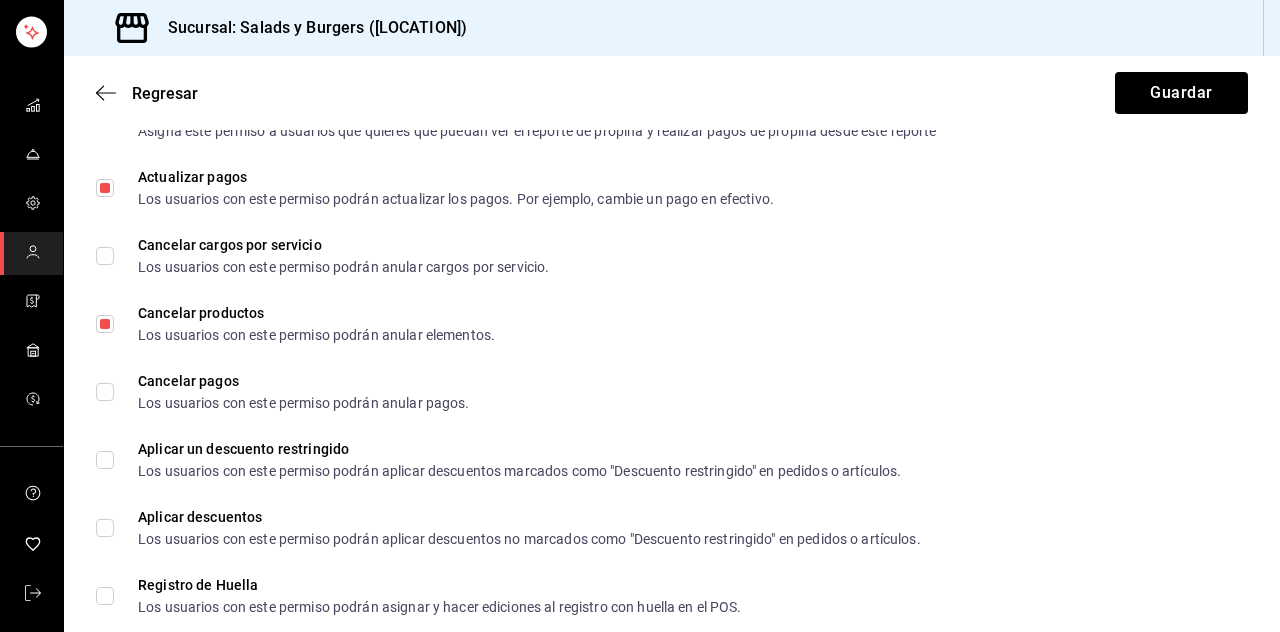 click on "Cancelar pagos Los usuarios con este permiso podrán anular pagos." at bounding box center (292, 392) 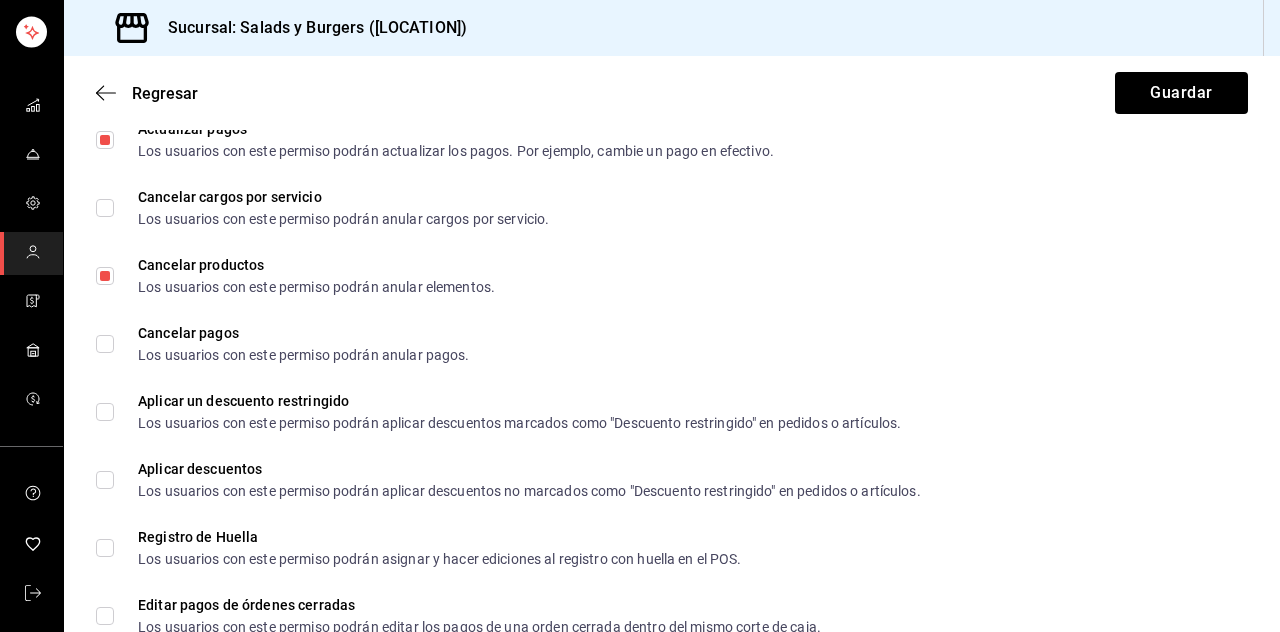 scroll, scrollTop: 2914, scrollLeft: 0, axis: vertical 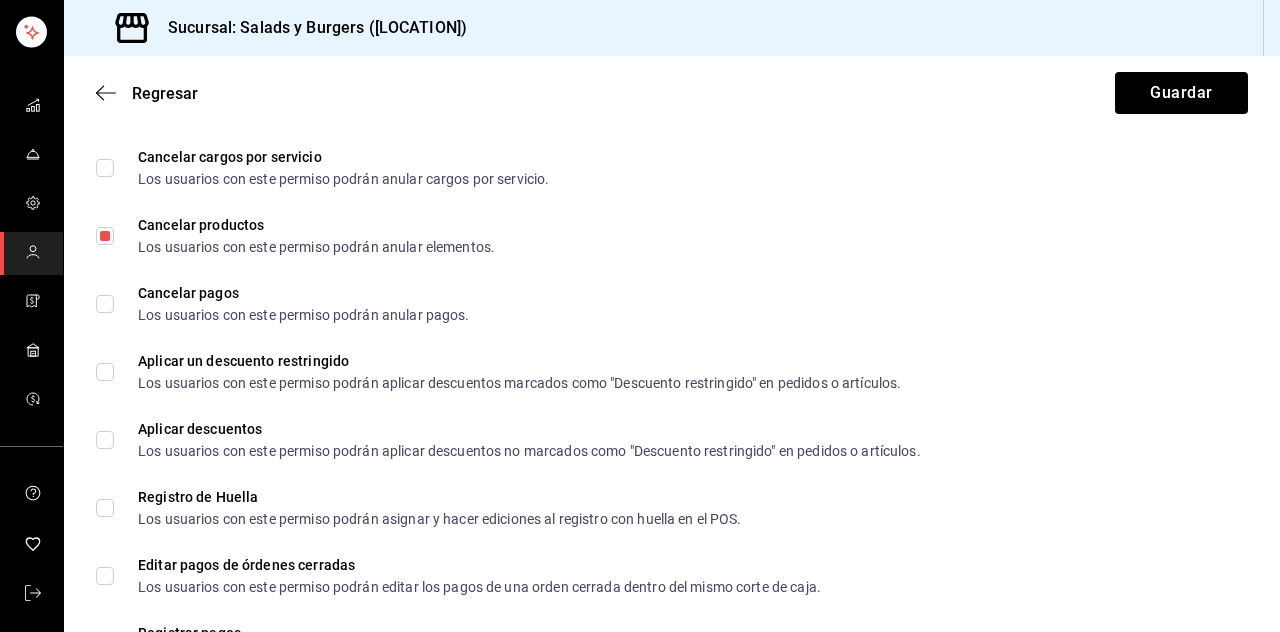 click on "Cancelar pagos Los usuarios con este permiso podrán anular pagos." at bounding box center (105, 304) 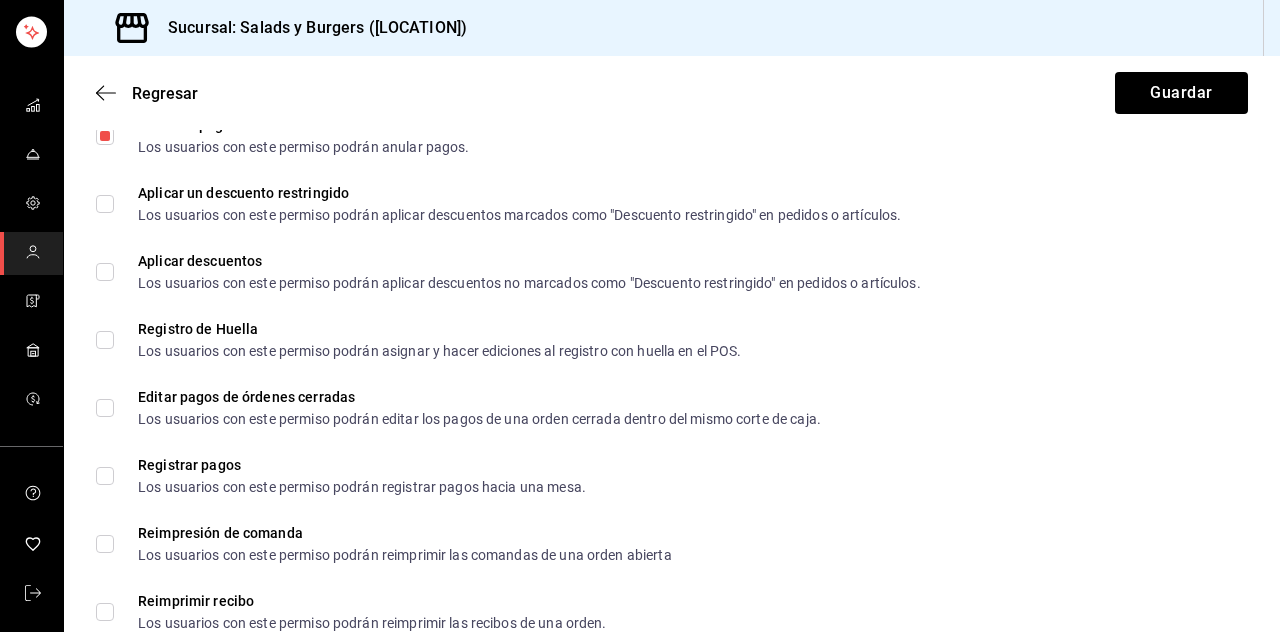 scroll, scrollTop: 3087, scrollLeft: 0, axis: vertical 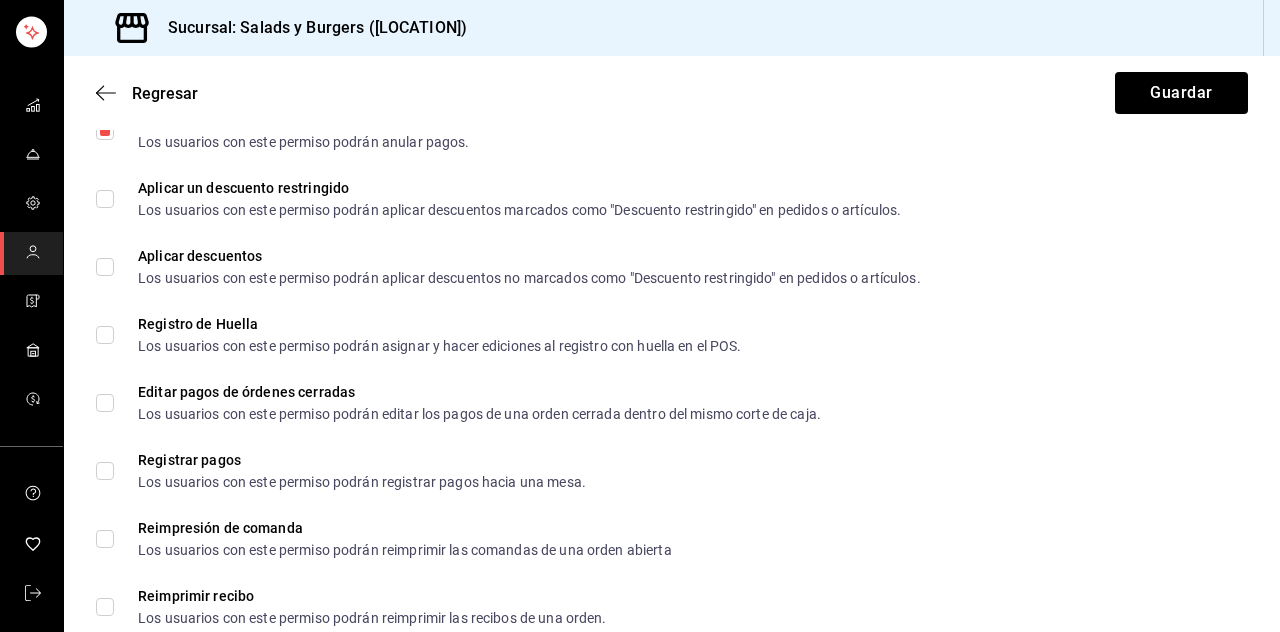 click on "Registro de Huella Los usuarios con este permiso podrán asignar y hacer ediciones al registro con huella en el POS." at bounding box center (105, 335) 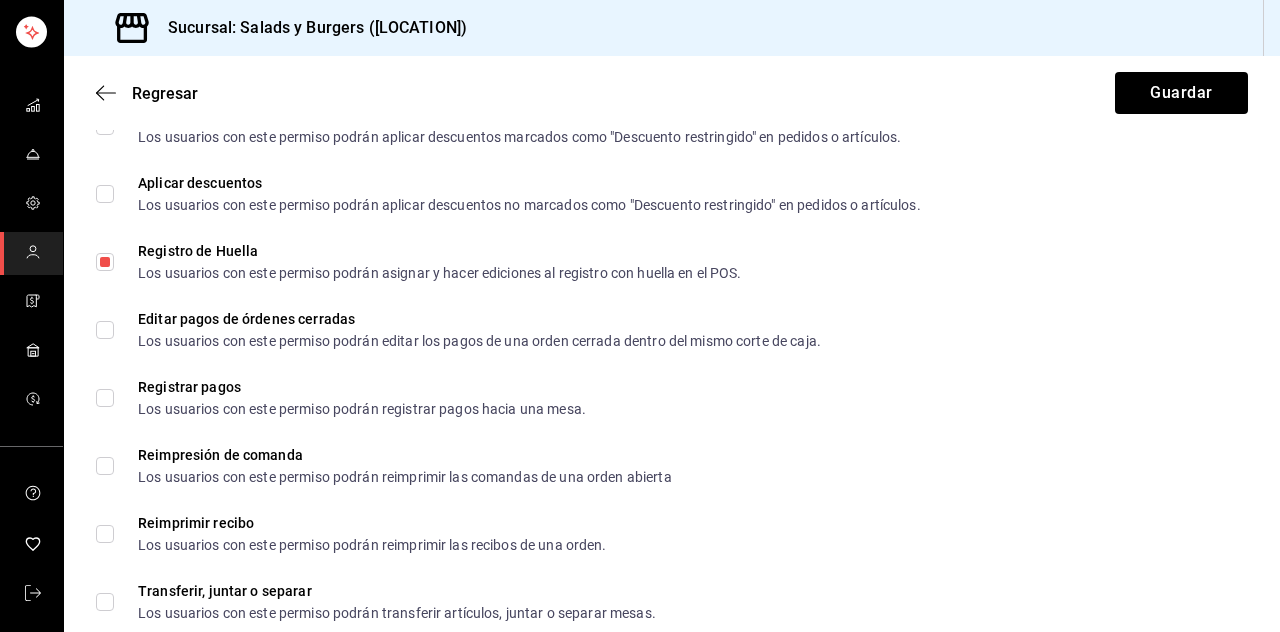 scroll, scrollTop: 3161, scrollLeft: 0, axis: vertical 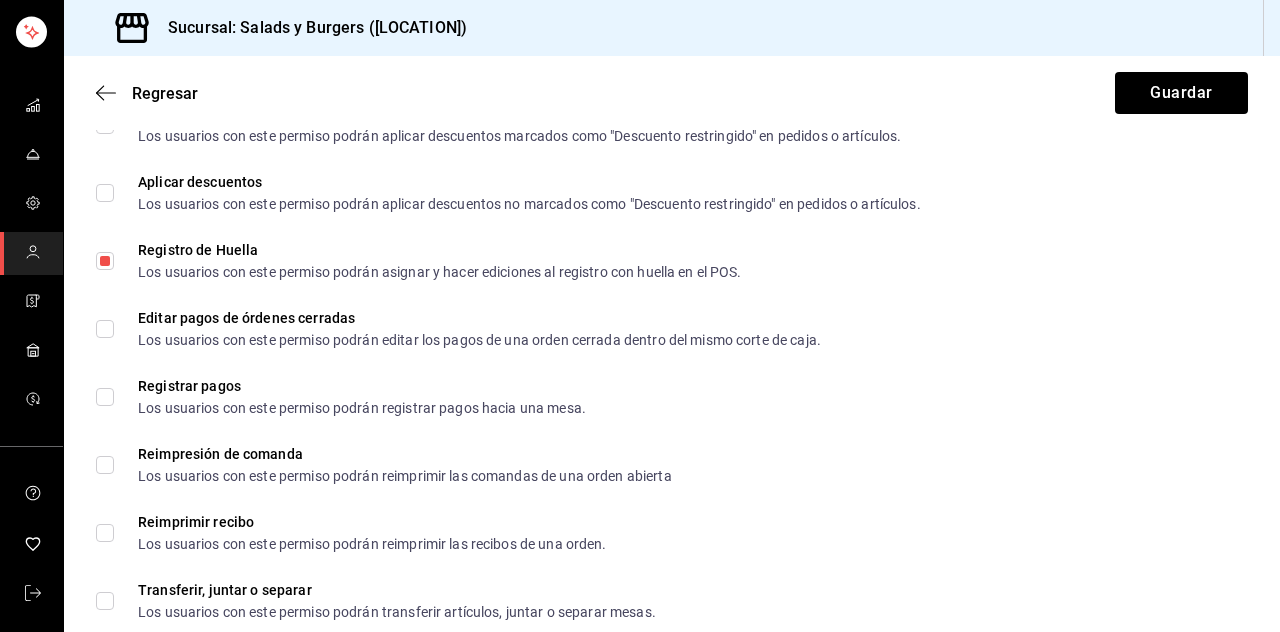 click on "Editar pagos de órdenes cerradas Los usuarios con este permiso podrán editar los pagos de una orden cerrada dentro del mismo corte de caja." at bounding box center (105, 329) 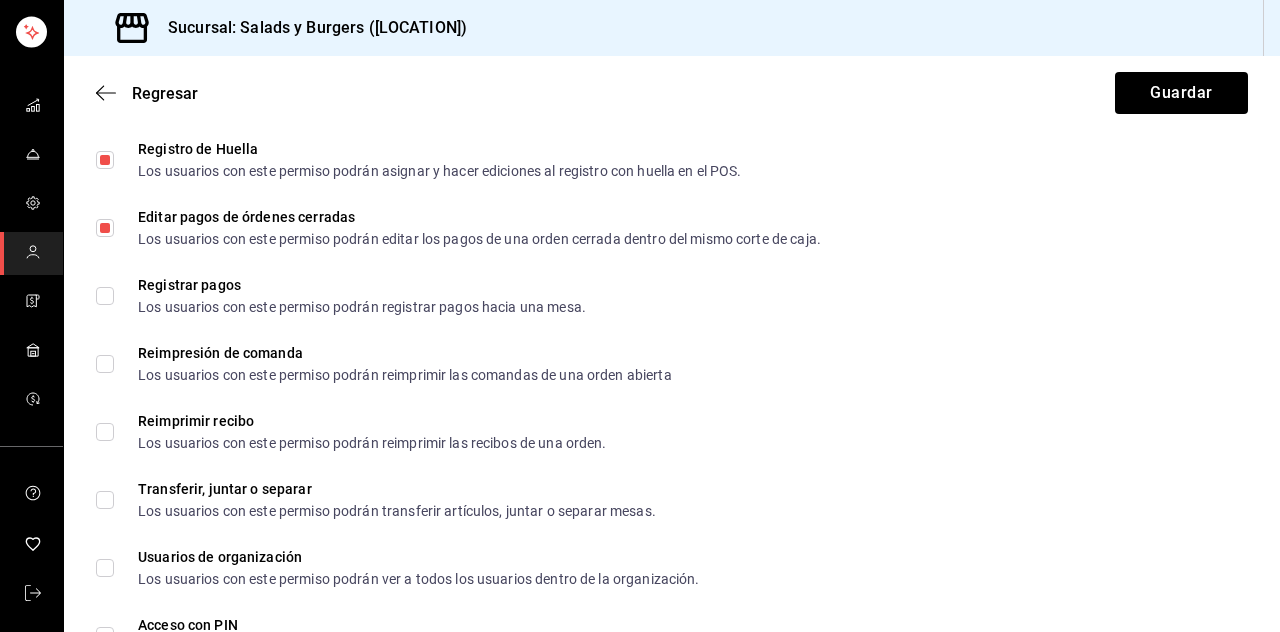 scroll, scrollTop: 3264, scrollLeft: 0, axis: vertical 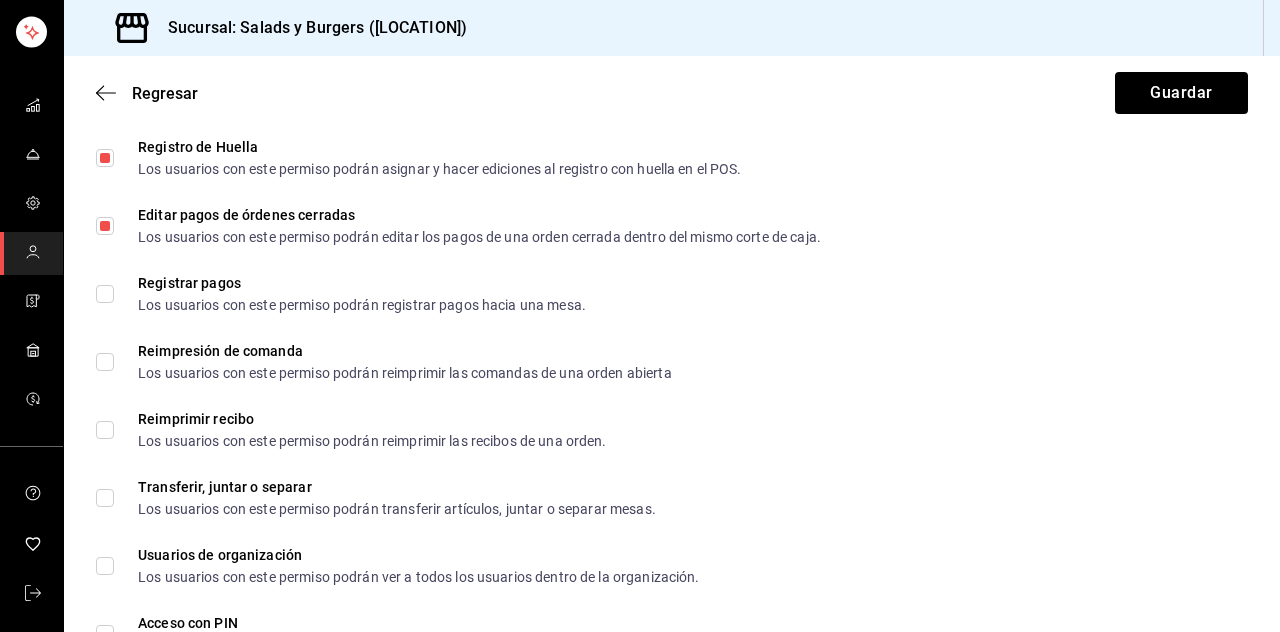 click on "Reimpresión de comanda Los usuarios con este permiso podrán reimprimir las comandas de una orden abierta" at bounding box center (105, 362) 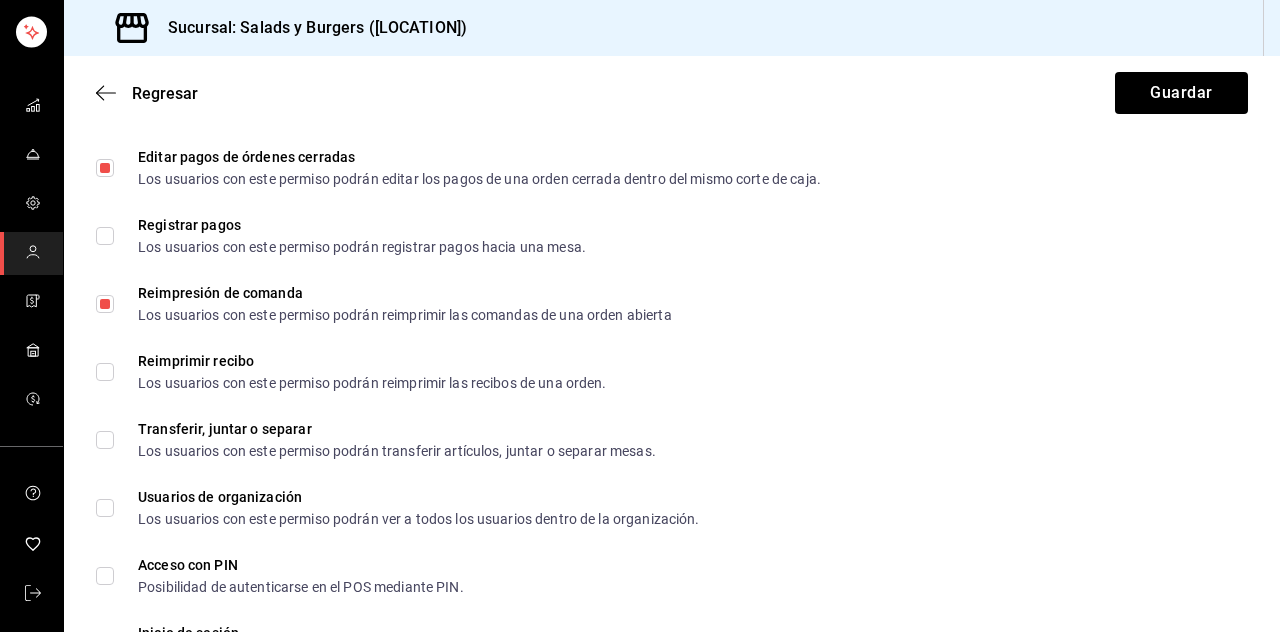 scroll, scrollTop: 3366, scrollLeft: 0, axis: vertical 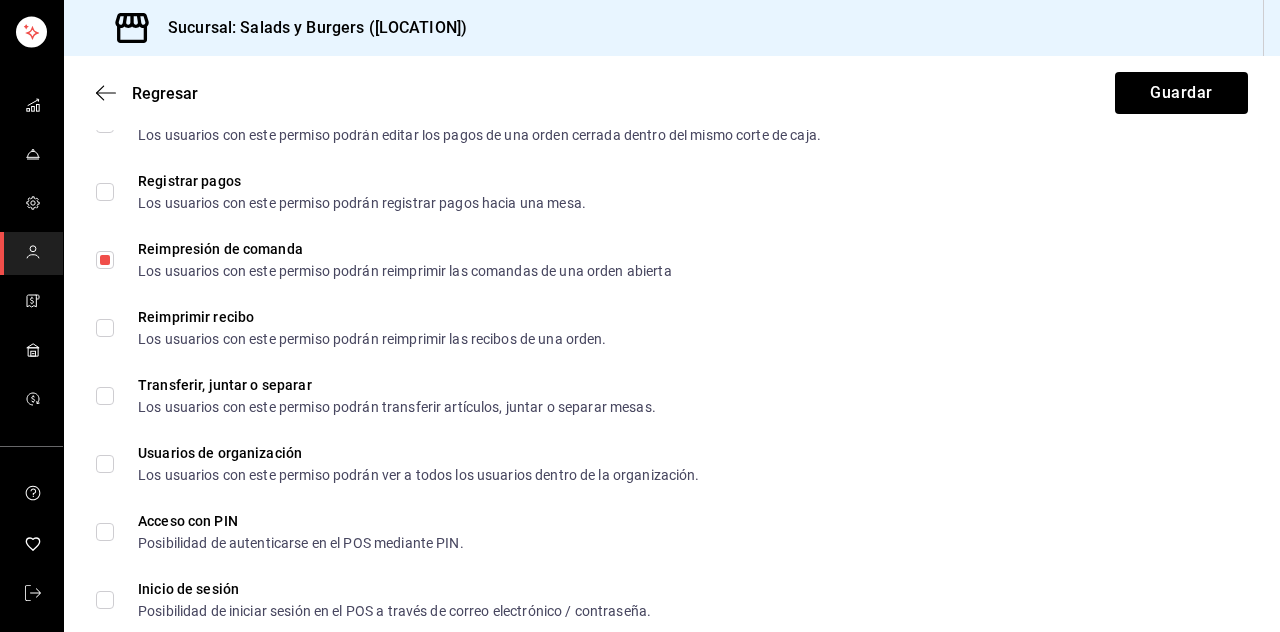 click on "Reimprimir recibo Los usuarios con este permiso podrán reimprimir las recibos de una orden." at bounding box center (105, 328) 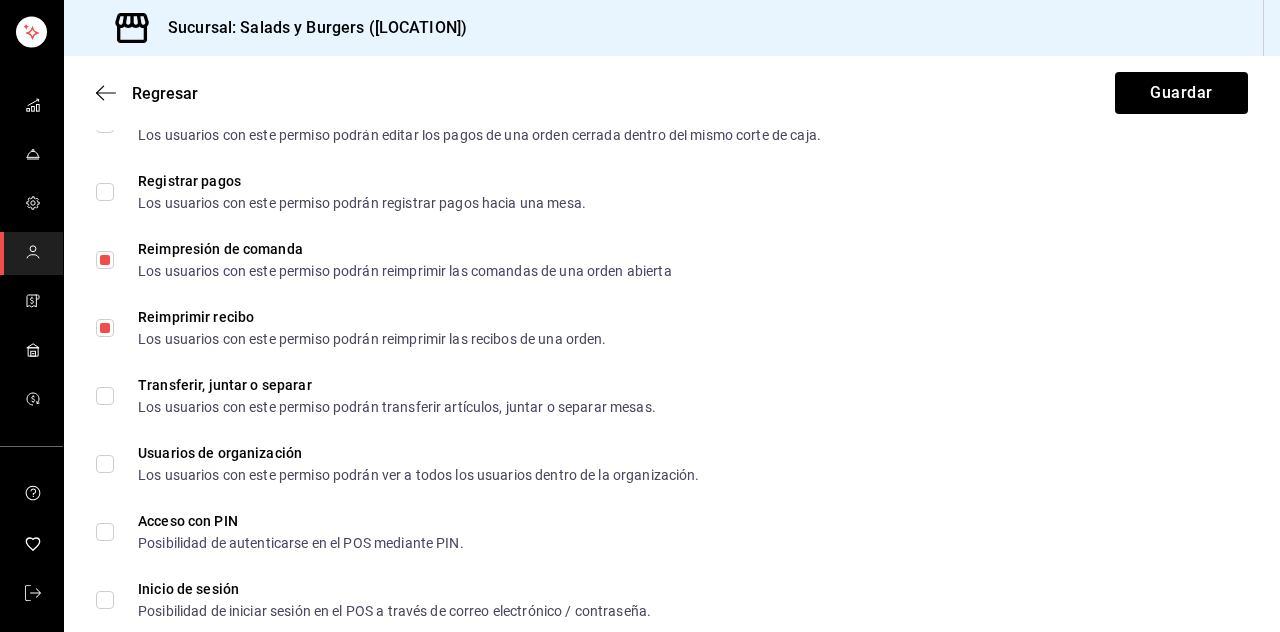 scroll, scrollTop: 3380, scrollLeft: 0, axis: vertical 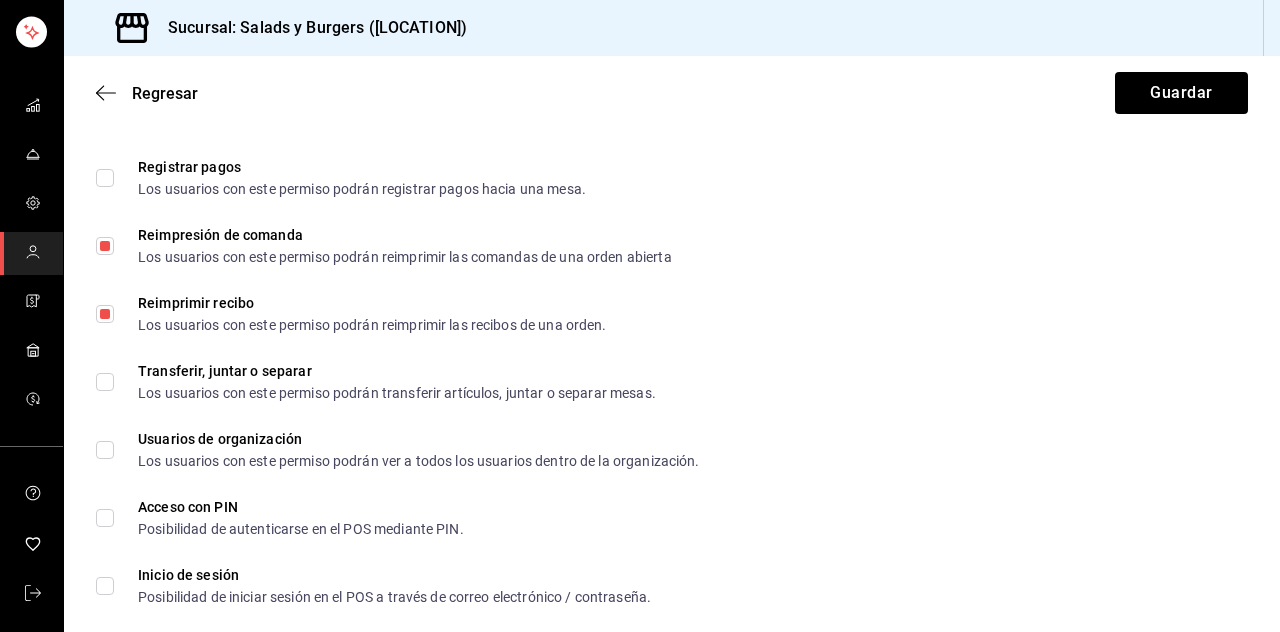 click on "Usuarios de organización Los usuarios con este permiso podrán ver a todos los usuarios dentro de la organización." at bounding box center (105, 450) 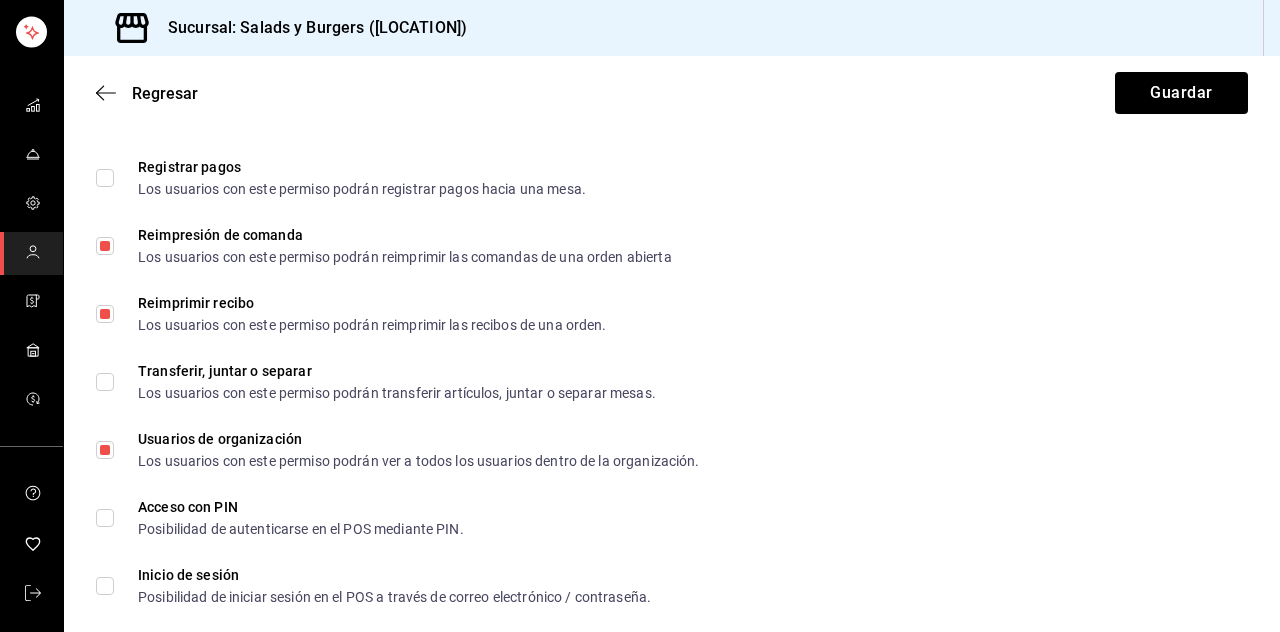 click on "Acceso con PIN Posibilidad de autenticarse en el POS mediante PIN." at bounding box center [105, 518] 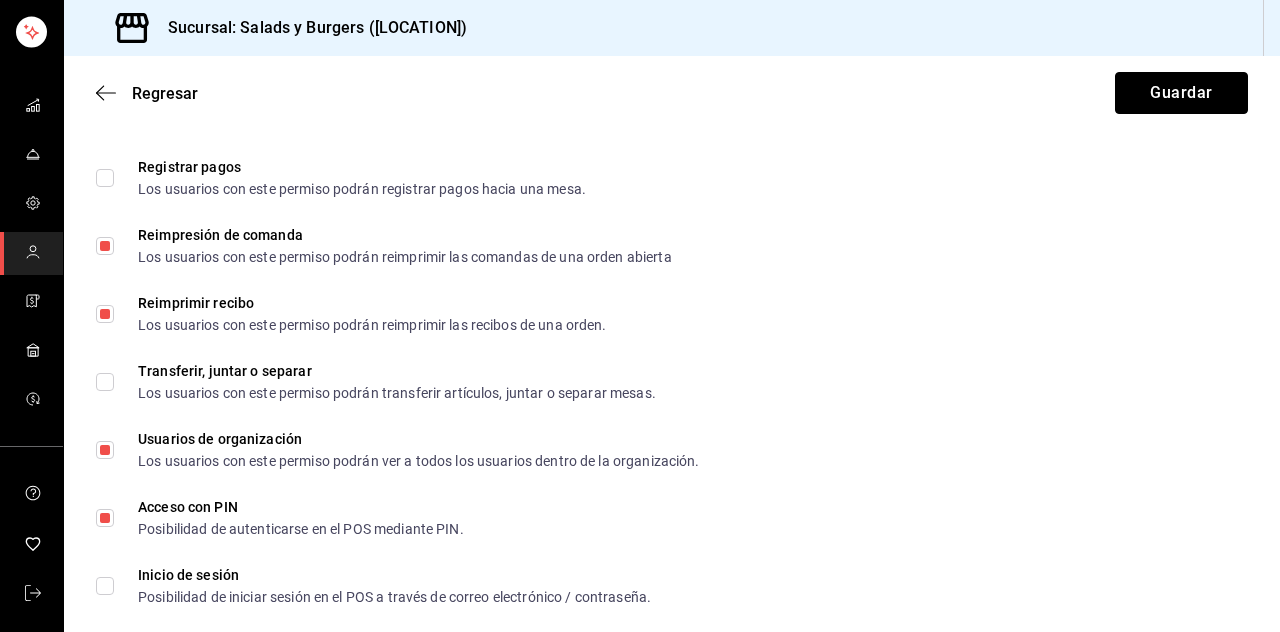 click on "Guardar" at bounding box center [1181, 93] 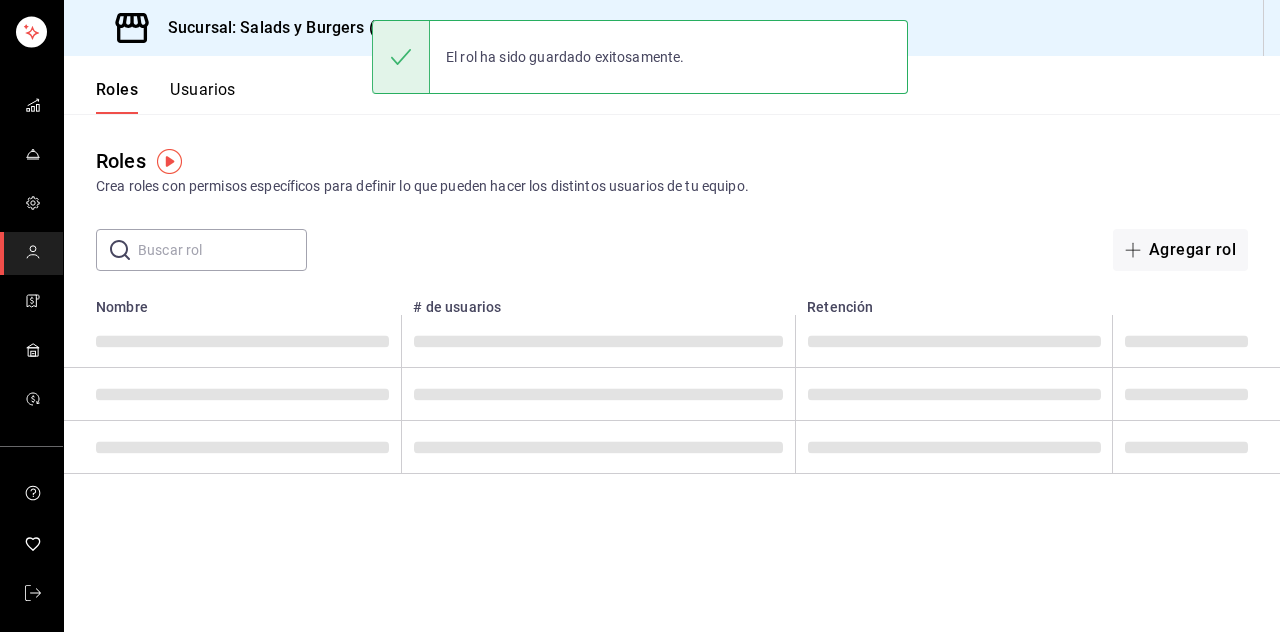 scroll, scrollTop: 0, scrollLeft: 0, axis: both 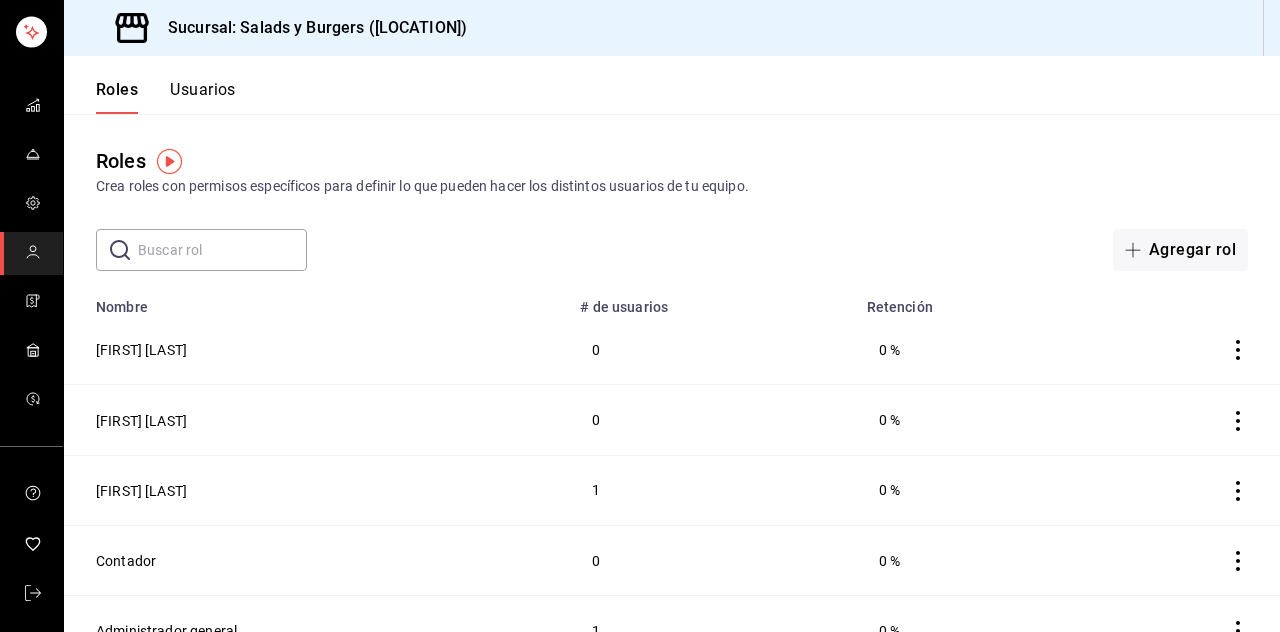 click 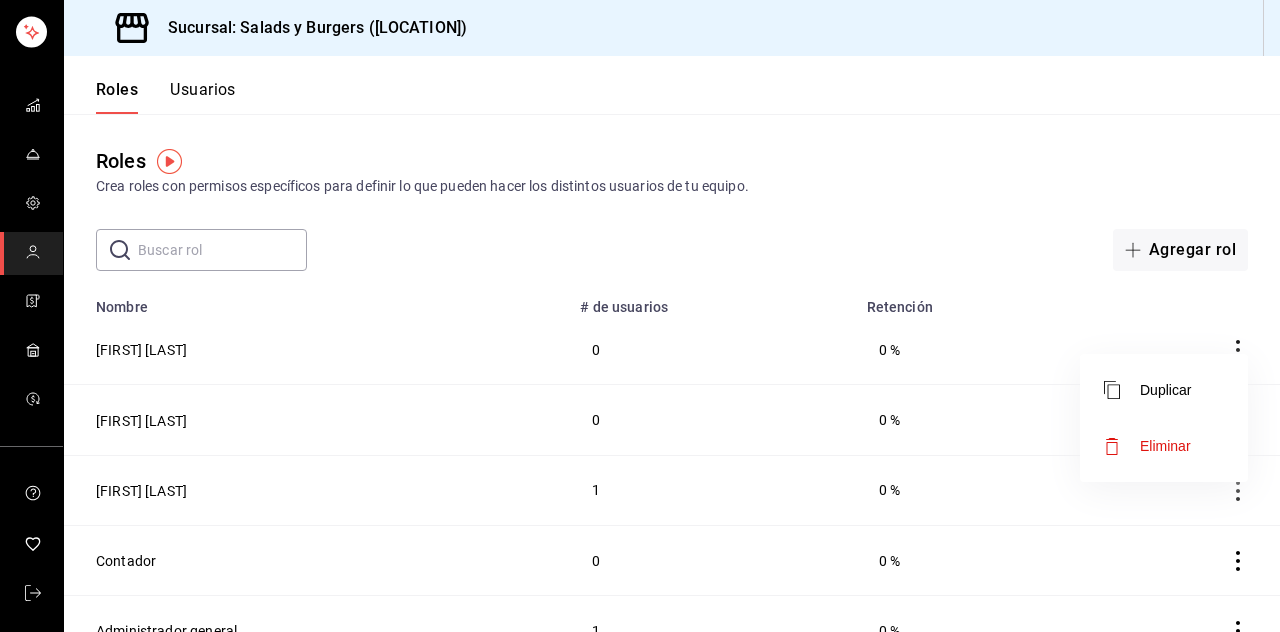 click on "Eliminar" at bounding box center [1165, 446] 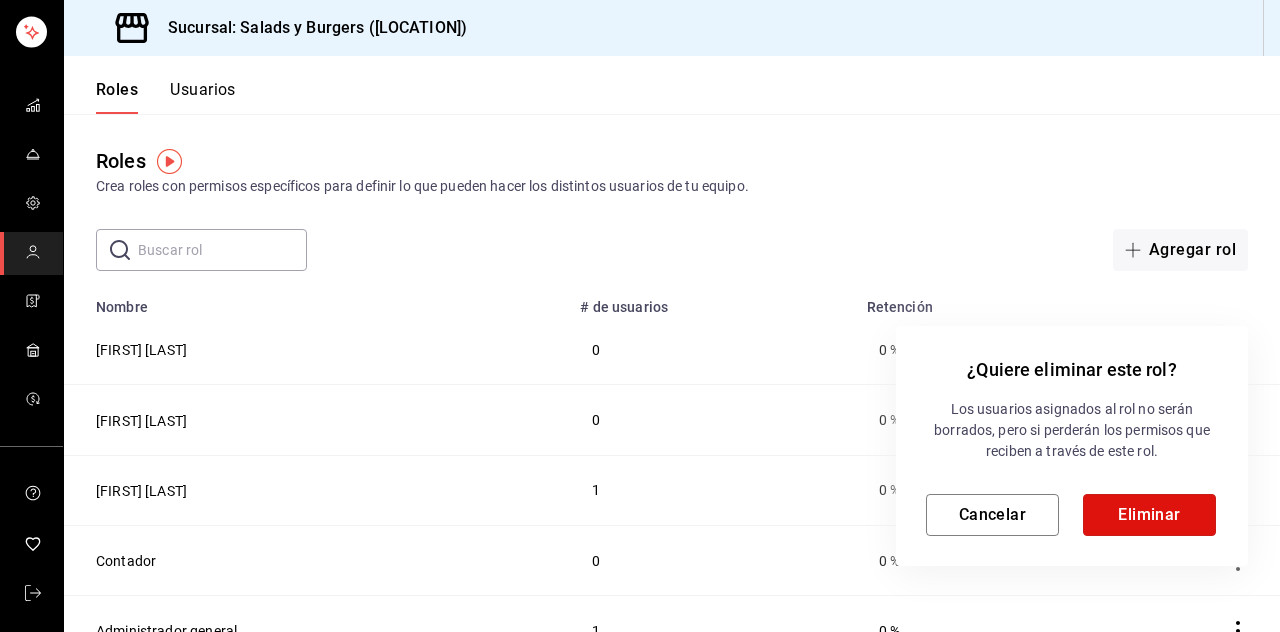 click on "Eliminar" at bounding box center (1149, 515) 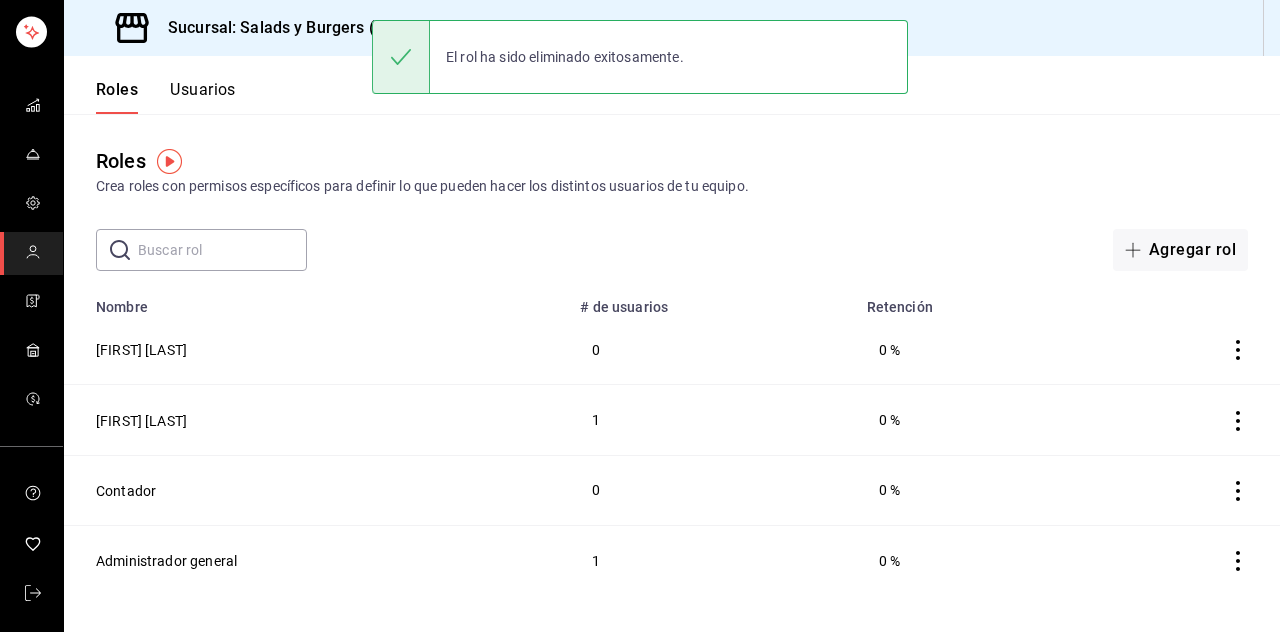 click on "Agregar rol" at bounding box center [1180, 250] 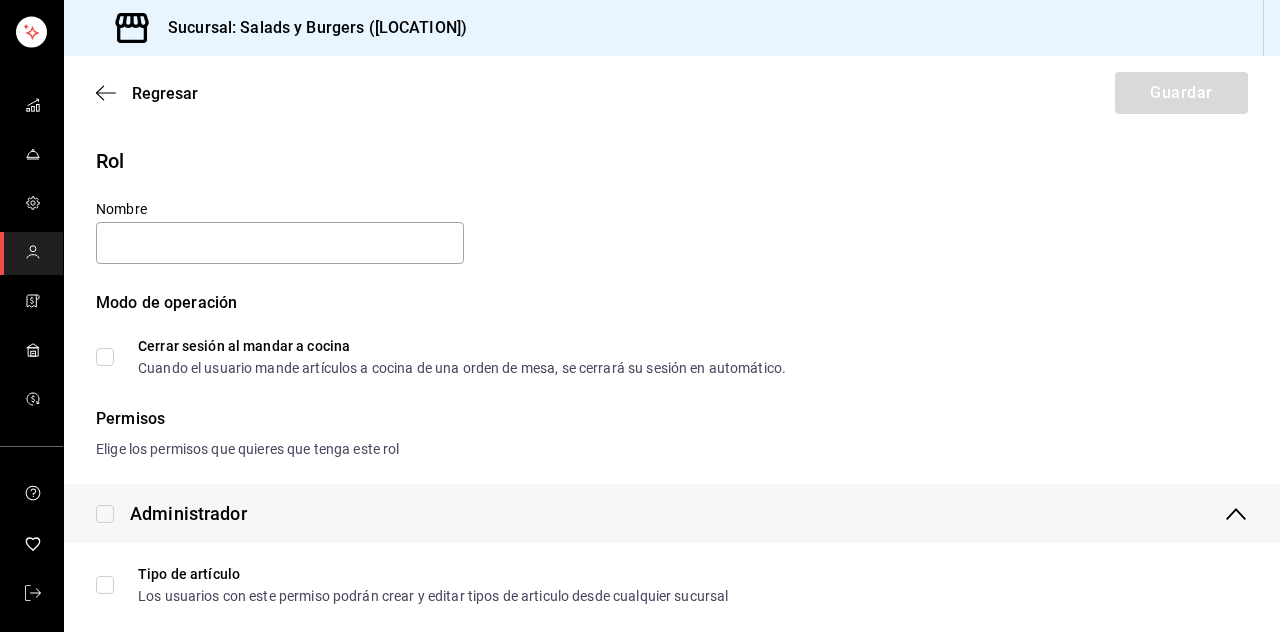 click on "Regresar Guardar" at bounding box center (672, 93) 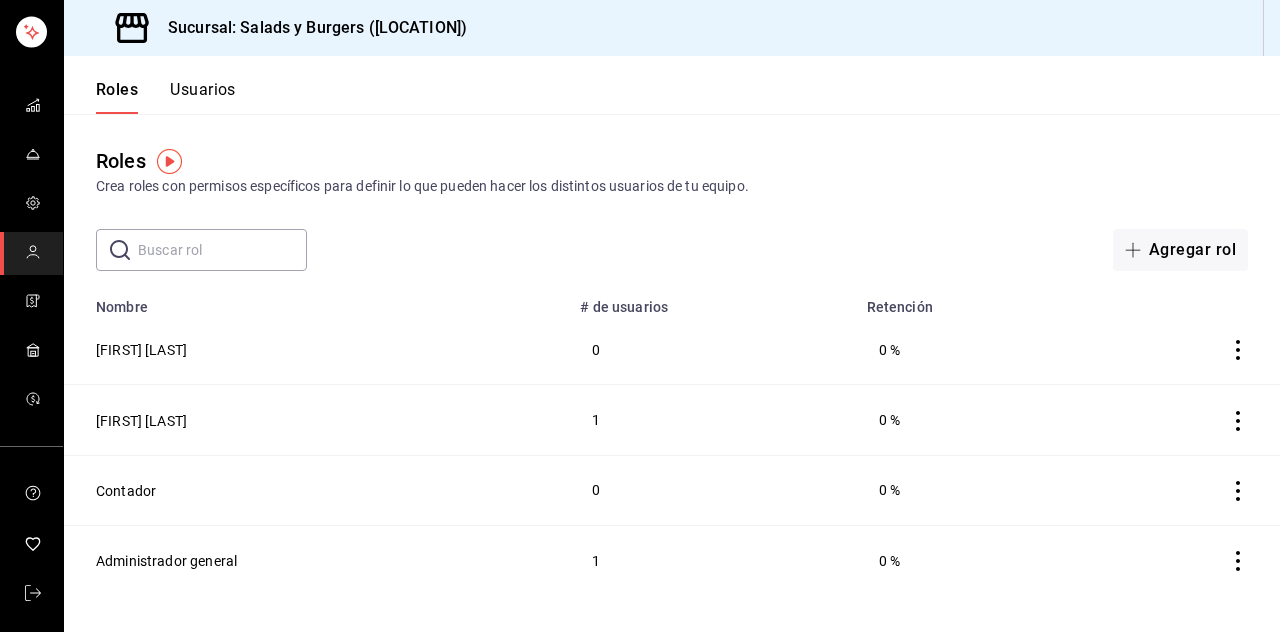 click on "Usuarios" at bounding box center (203, 97) 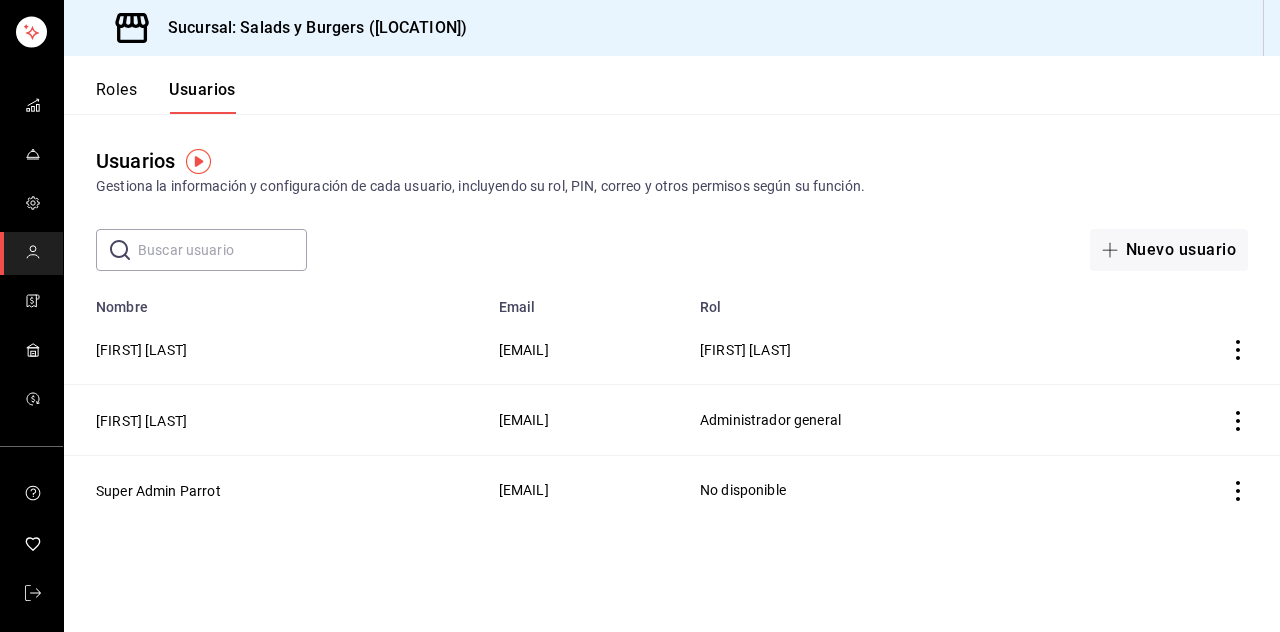 click on "Nuevo usuario" at bounding box center [1169, 250] 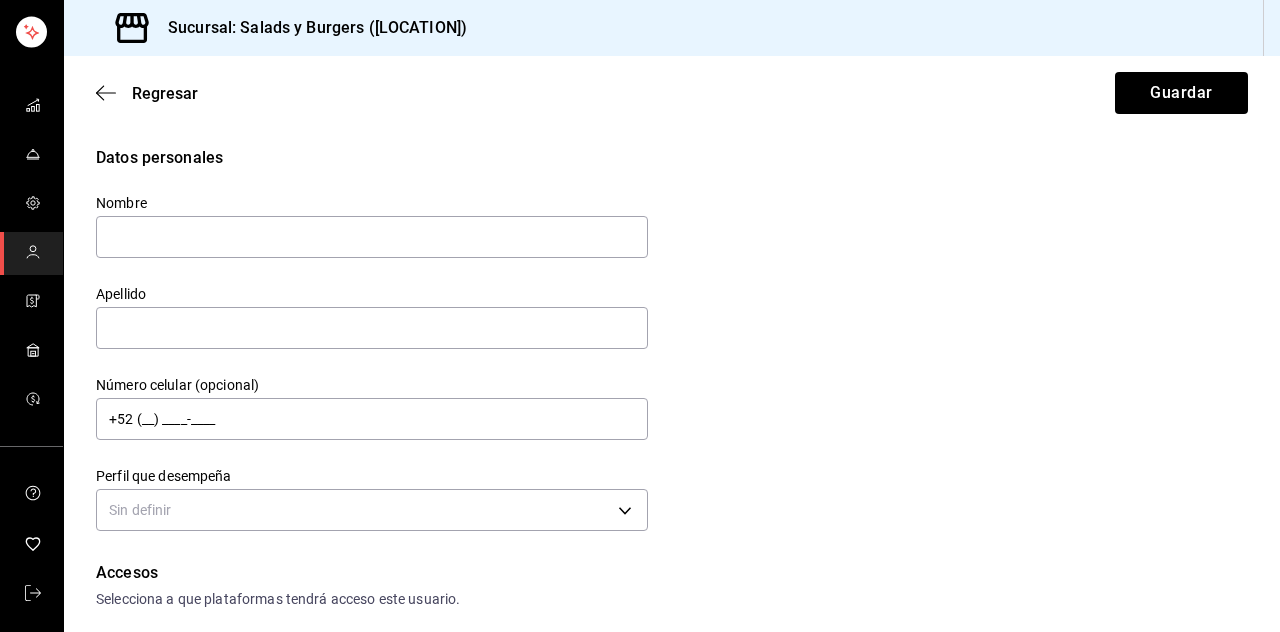 type on "M" 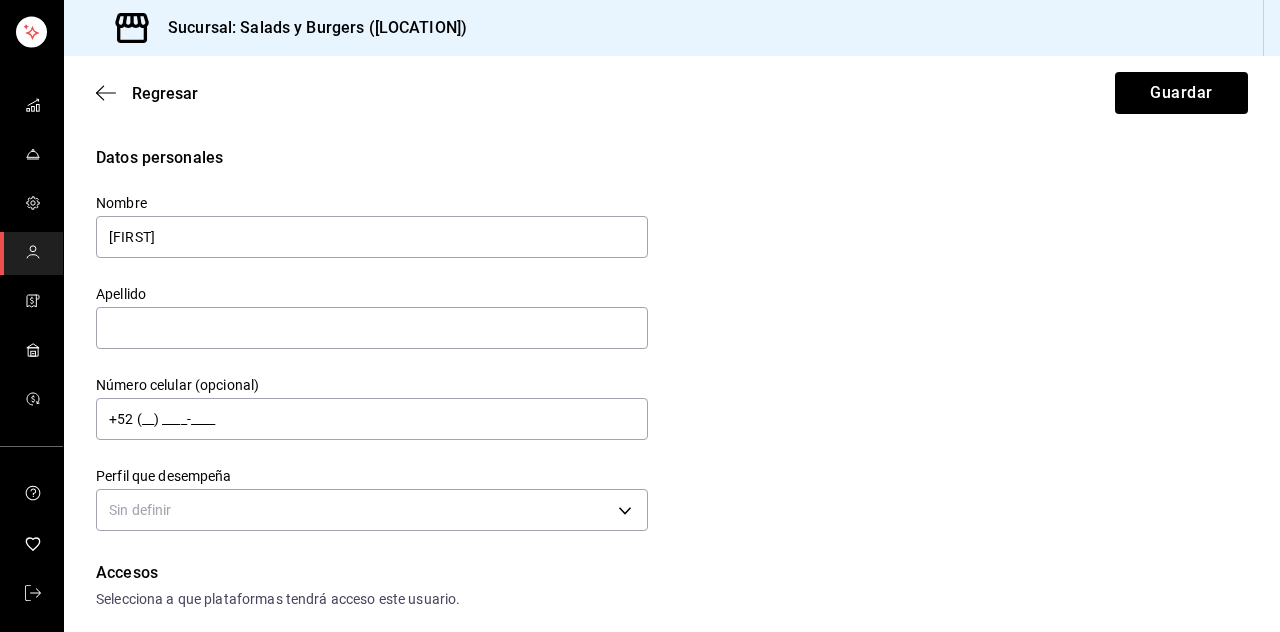 type on "[FIRST]" 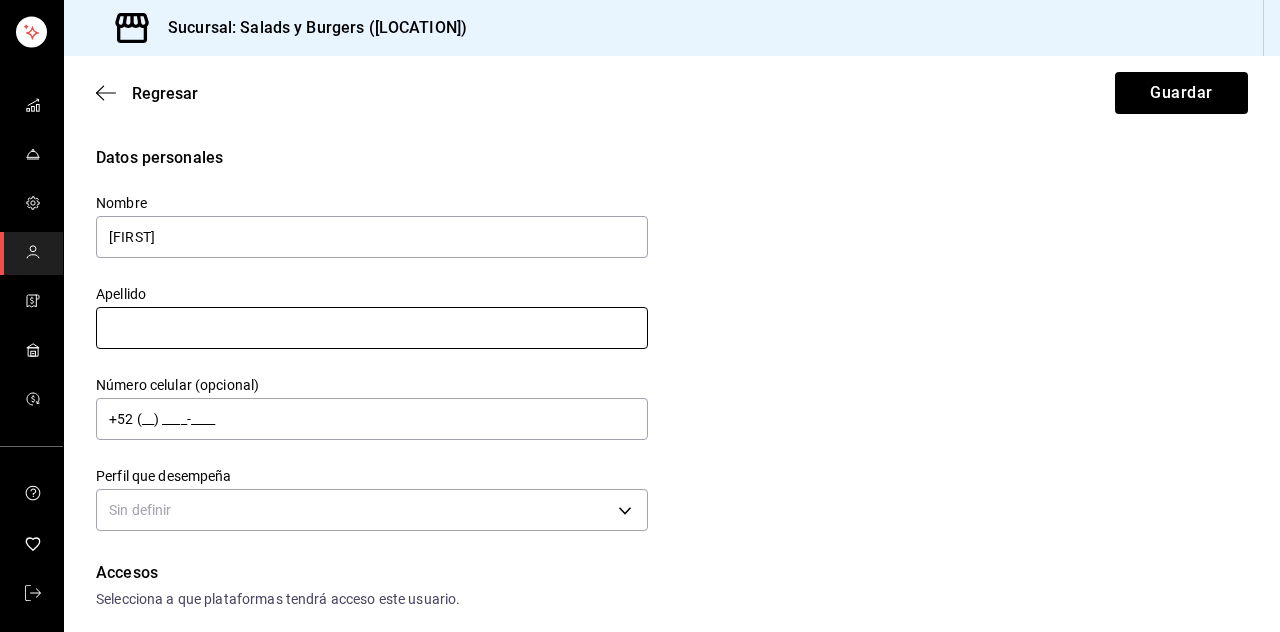 click at bounding box center (372, 328) 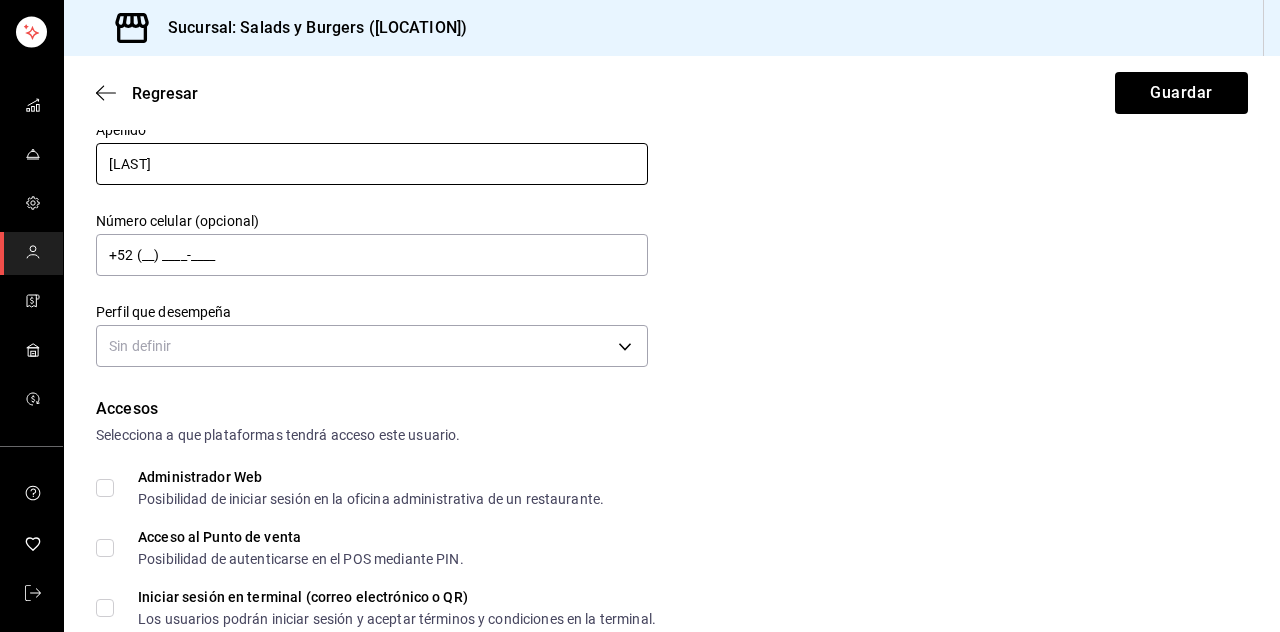 scroll, scrollTop: 165, scrollLeft: 0, axis: vertical 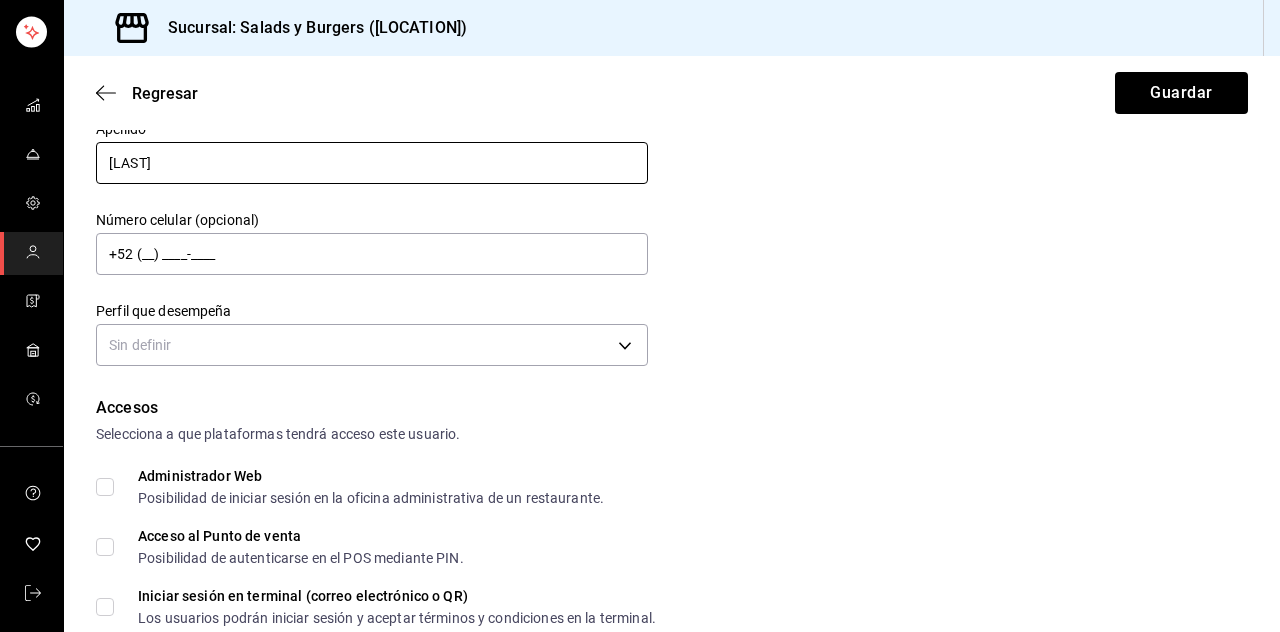 type on "[LAST]" 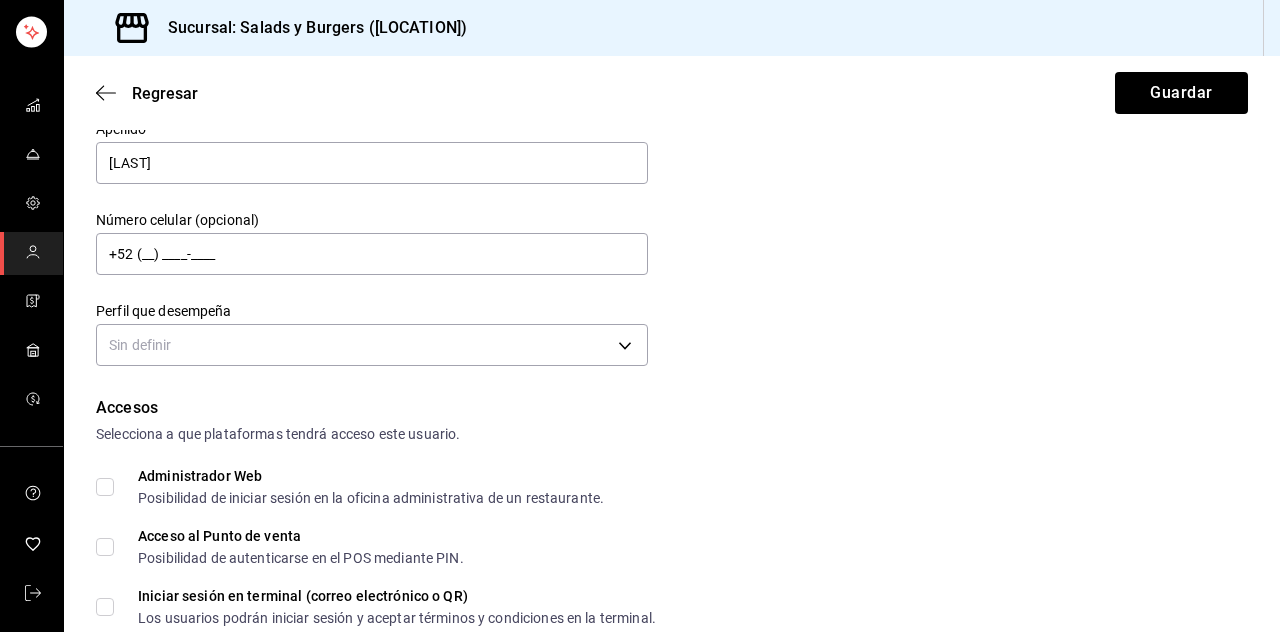 click on "Sucursal: Salads y Burgers ([LOCATION]) Regresar Guardar Datos personales Nombre [FIRST] Apellido [LAST] Número celular (opcional) +52 (__) ____-____ Perfil que desempeña Sin definir Accesos Selecciona a que plataformas tendrá acceso este usuario. Administrador Web Posibilidad de iniciar sesión en la oficina administrativa de un restaurante.  Acceso al Punto de venta Posibilidad de autenticarse en el POS mediante PIN.  Iniciar sesión en terminal (correo electrónico o QR) Los usuarios podrán iniciar sesión y aceptar términos y condiciones en la terminal. Acceso uso de terminal Los usuarios podrán acceder y utilizar la terminal para visualizar y procesar pagos de sus órdenes. Correo electrónico Se volverá obligatorio al tener ciertos accesos activados. Contraseña Contraseña Repetir contraseña Repetir contraseña PIN Validar PIN ​ Generar PIN automático Notificaciones Selecciona que notificaciones quieres que reciba este usuario. Corte de Caja Plan de Suscripción Depósitos y Estados de cuenta Pay" at bounding box center [640, 316] 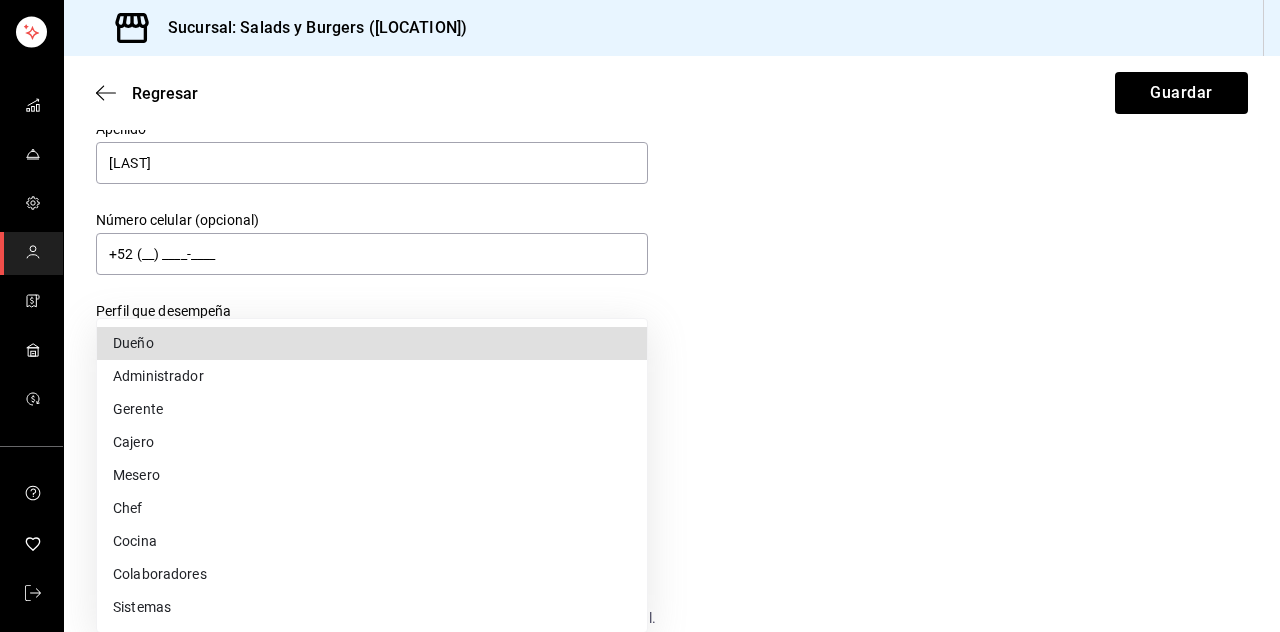 click on "Dueño" at bounding box center [372, 343] 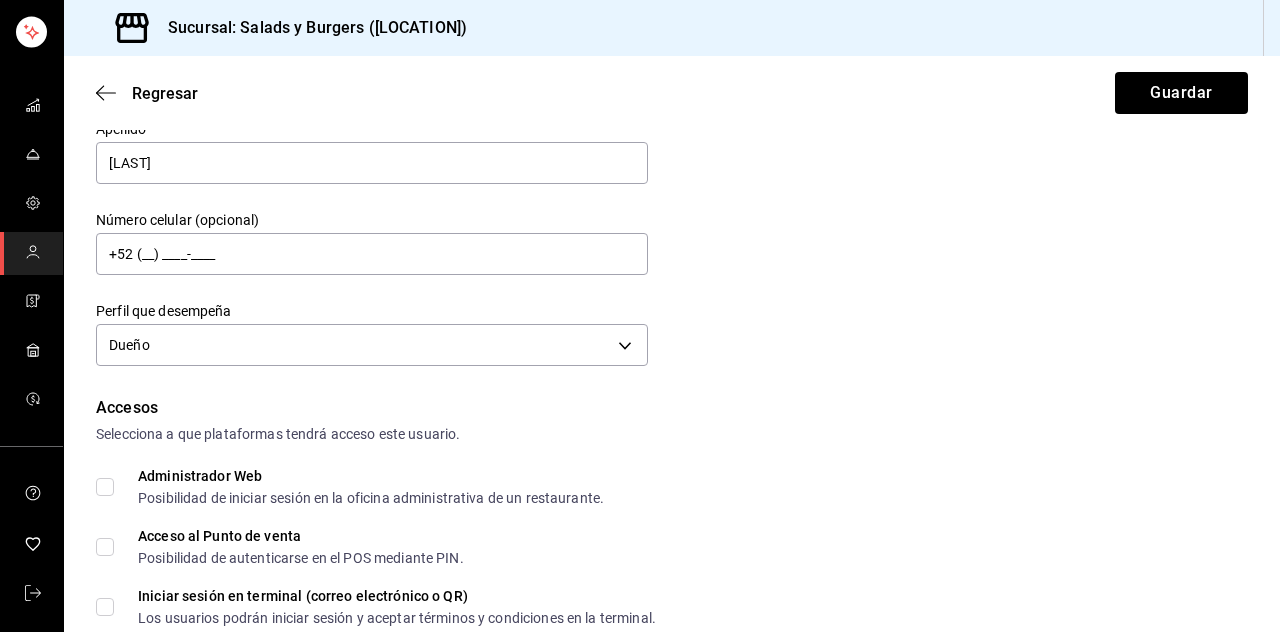 click on "Sucursal: Salads y Burgers ([LOCATION]) Regresar Guardar Datos personales Nombre [FIRST] Apellido [LAST] Número celular (opcional) +52 (__) ____-____ Perfil que desempeña Dueño OWNER Accesos Selecciona a que plataformas tendrá acceso este usuario. Administrador Web Posibilidad de iniciar sesión en la oficina administrativa de un restaurante.  Acceso al Punto de venta Posibilidad de autenticarse en el POS mediante PIN.  Iniciar sesión en terminal (correo electrónico o QR) Los usuarios podrán iniciar sesión y aceptar términos y condiciones en la terminal. Acceso uso de terminal Los usuarios podrán acceder y utilizar la terminal para visualizar y procesar pagos de sus órdenes. Correo electrónico Se volverá obligatorio al tener ciertos accesos activados. Contraseña Contraseña Repetir contraseña Repetir contraseña PIN Validar PIN ​ Generar PIN automático Notificaciones Selecciona que notificaciones quieres que reciba este usuario. Corte de Caja Plan de Suscripción Depósitos y Estados de cuenta Pay" at bounding box center (640, 316) 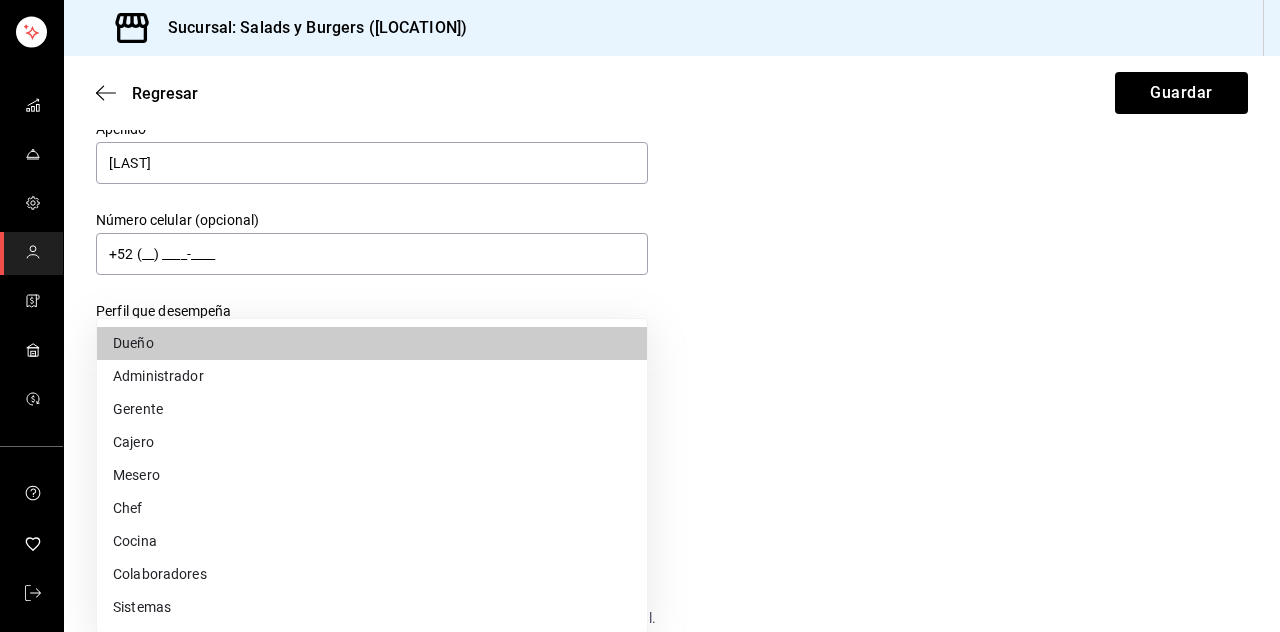 click on "Colaboradores" at bounding box center [372, 574] 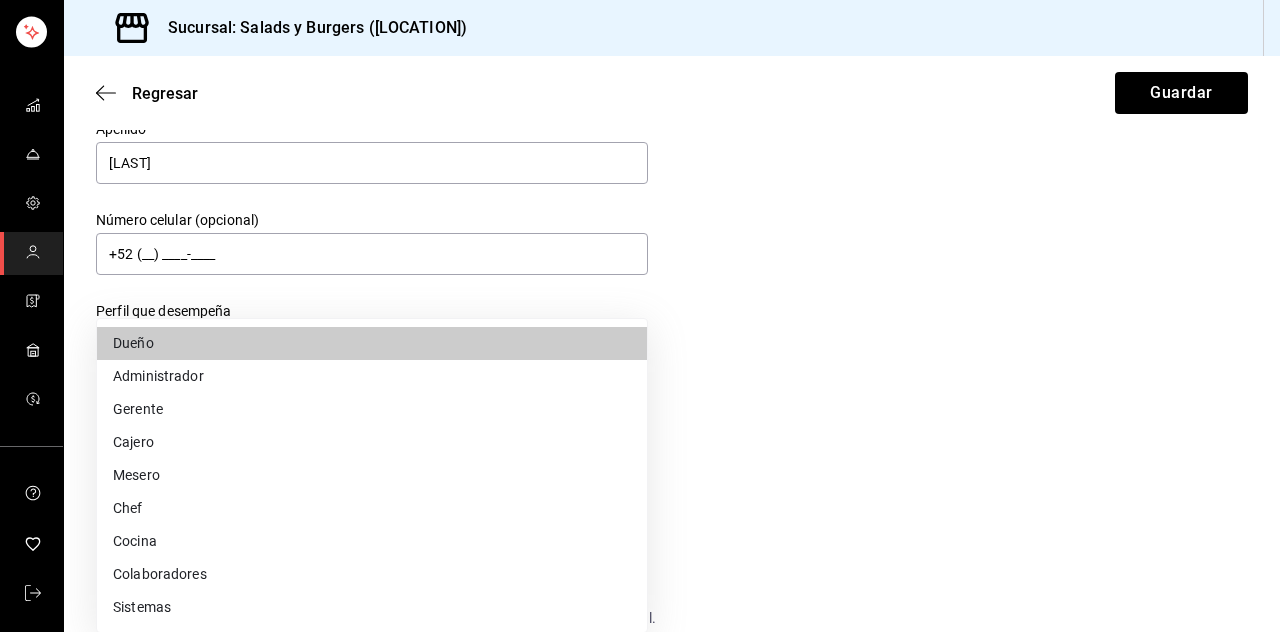 type on "STAFF" 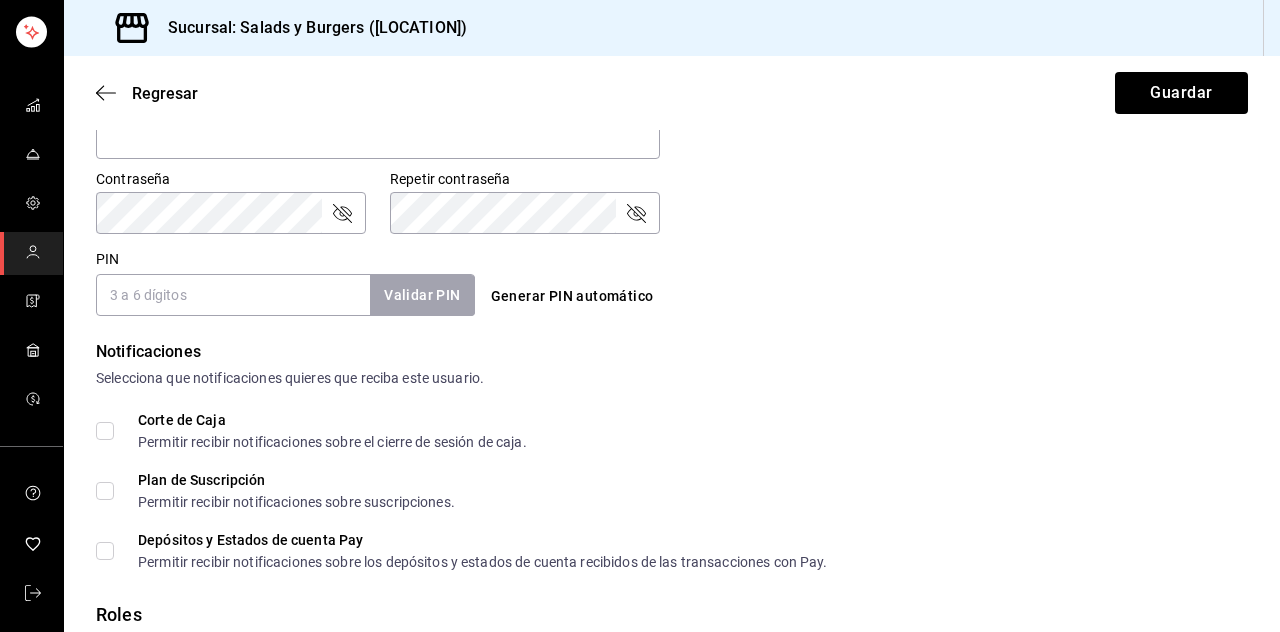 scroll, scrollTop: 826, scrollLeft: 0, axis: vertical 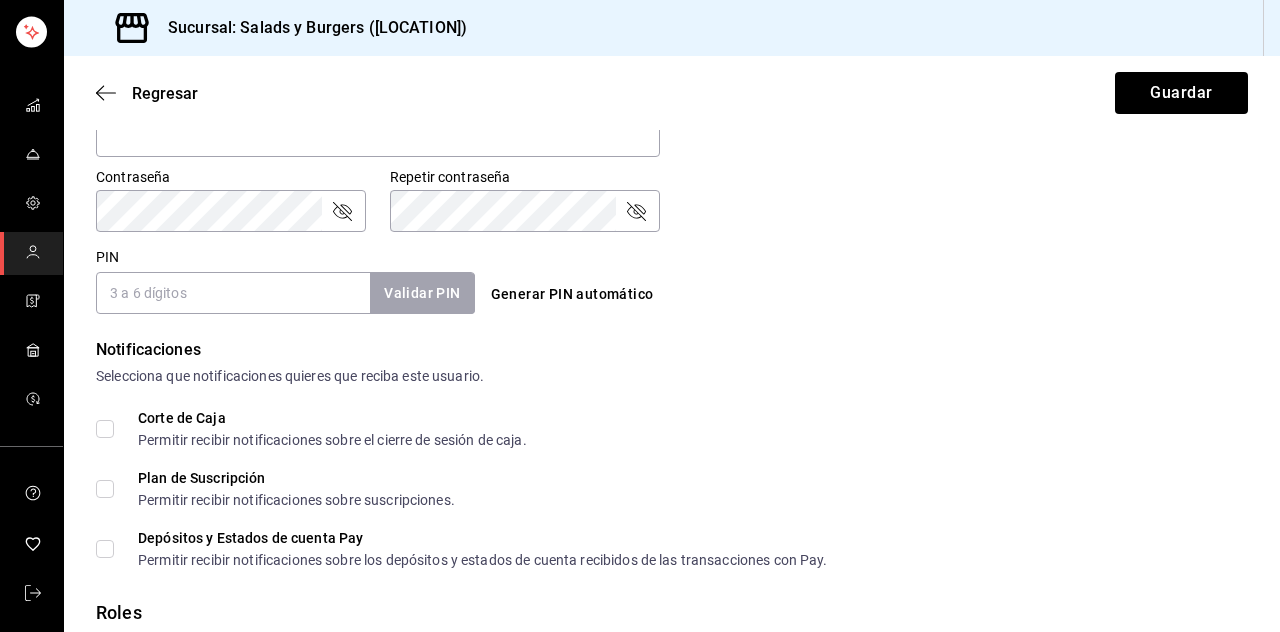 click on "PIN" at bounding box center [233, 293] 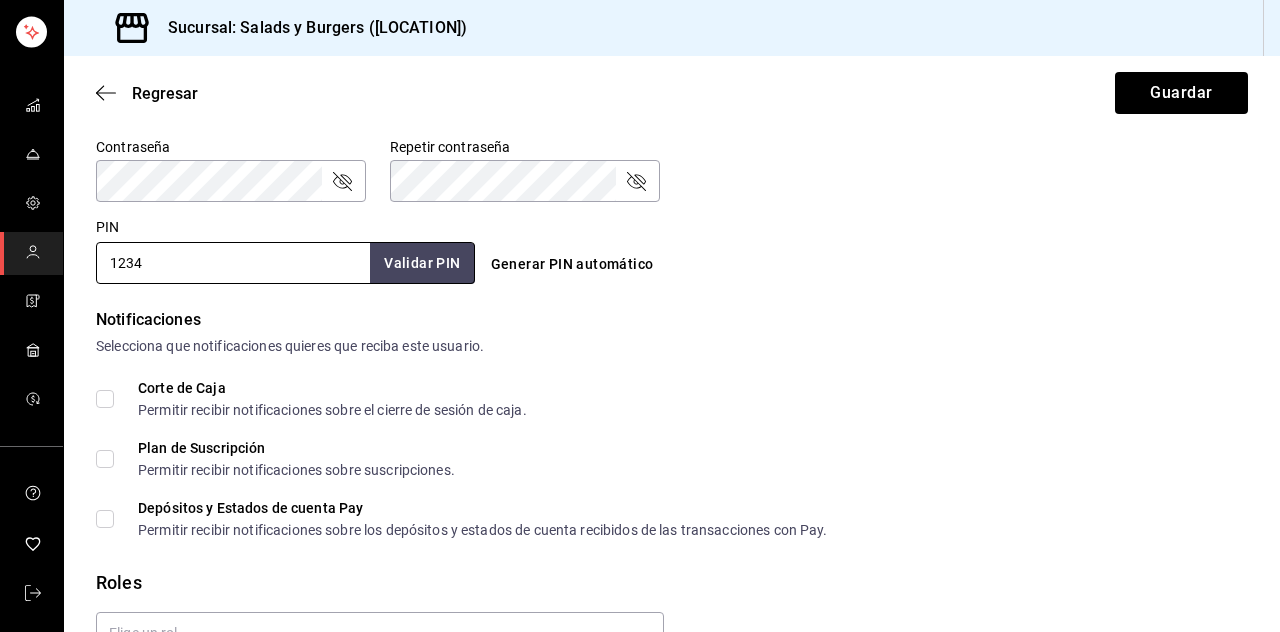 scroll, scrollTop: 870, scrollLeft: 0, axis: vertical 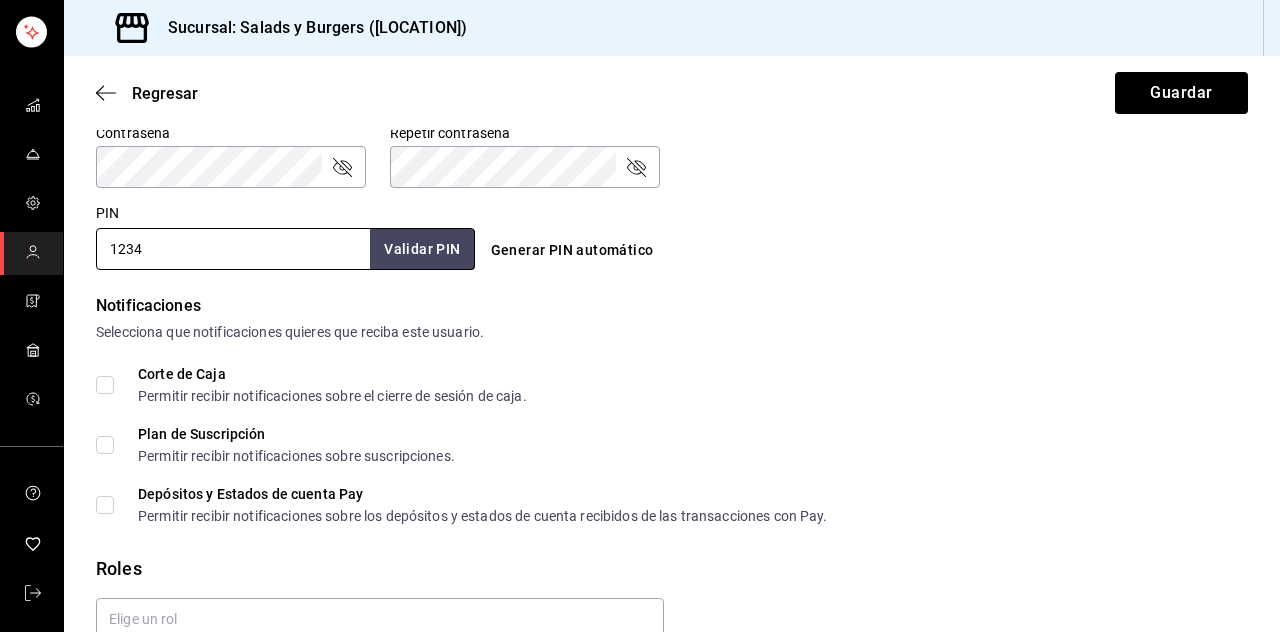 type on "1234" 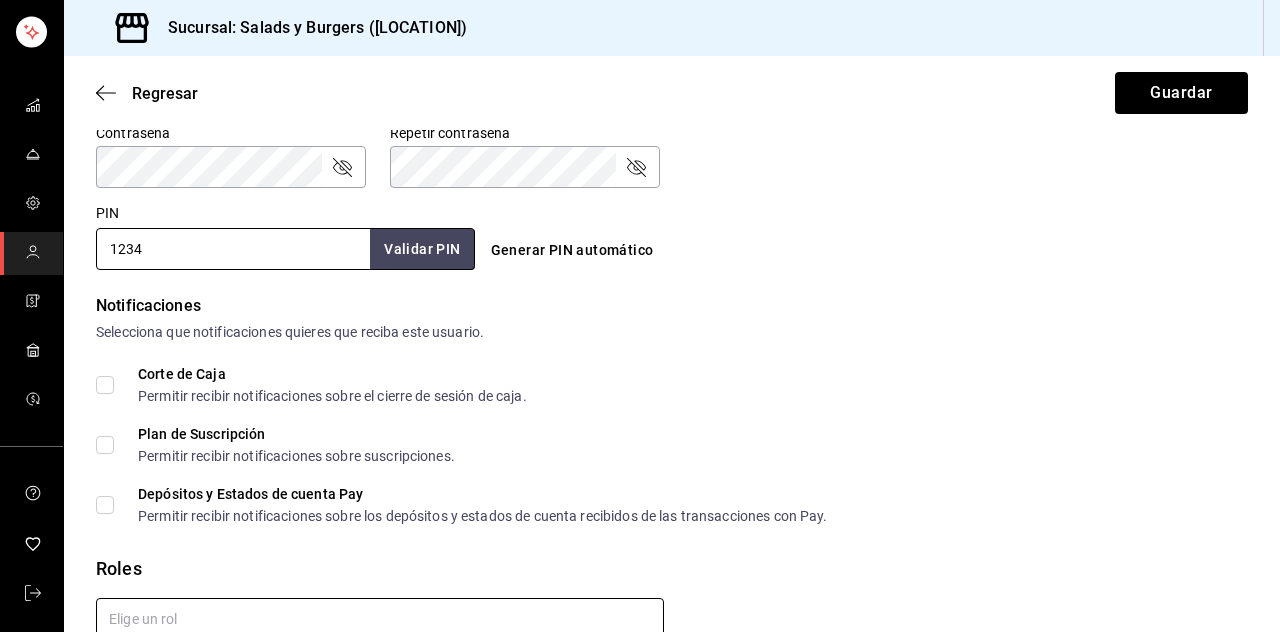 click at bounding box center [380, 619] 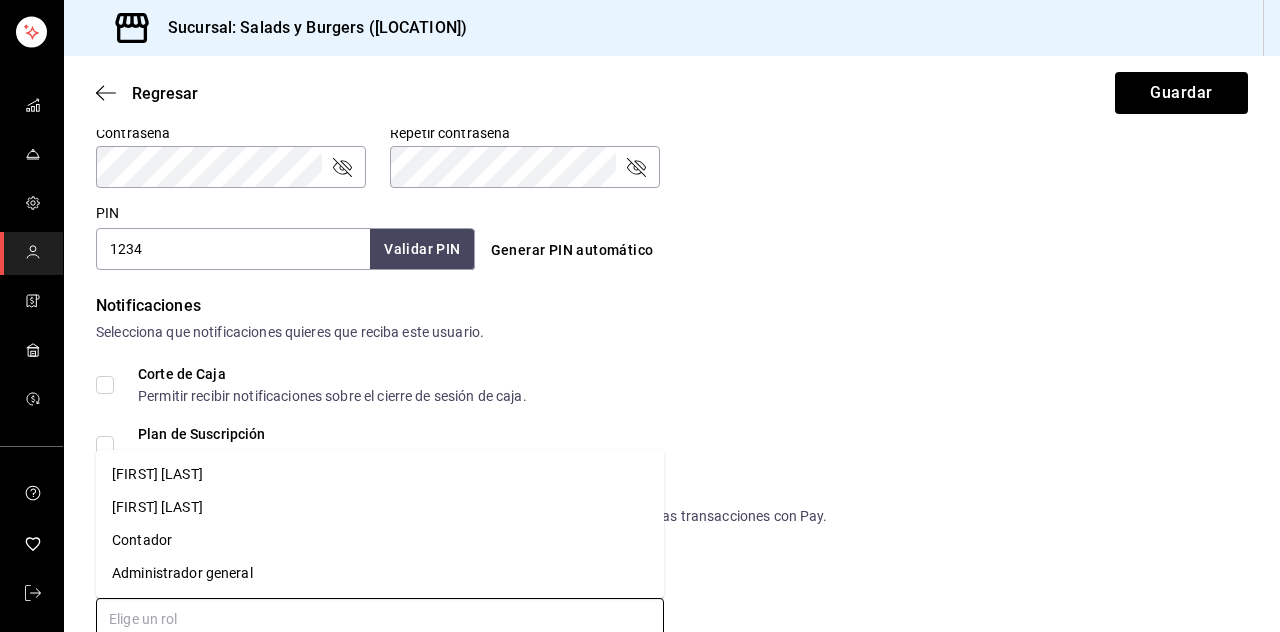 scroll, scrollTop: 96, scrollLeft: 0, axis: vertical 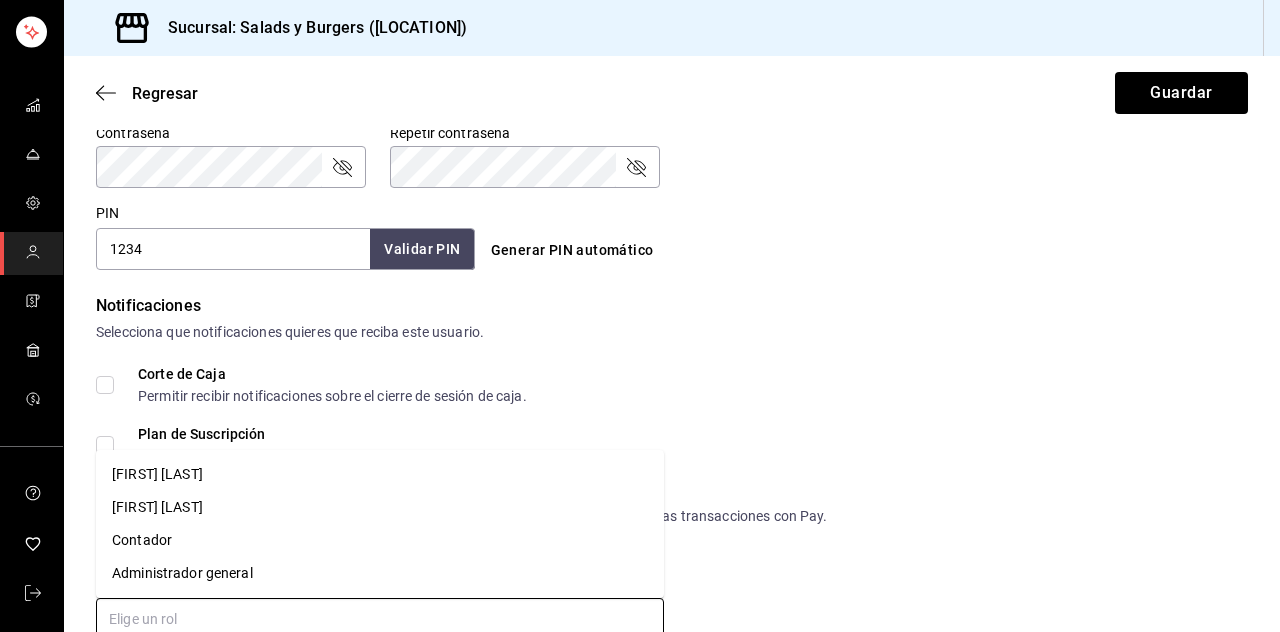 click on "[FIRST] [LAST]" at bounding box center (380, 474) 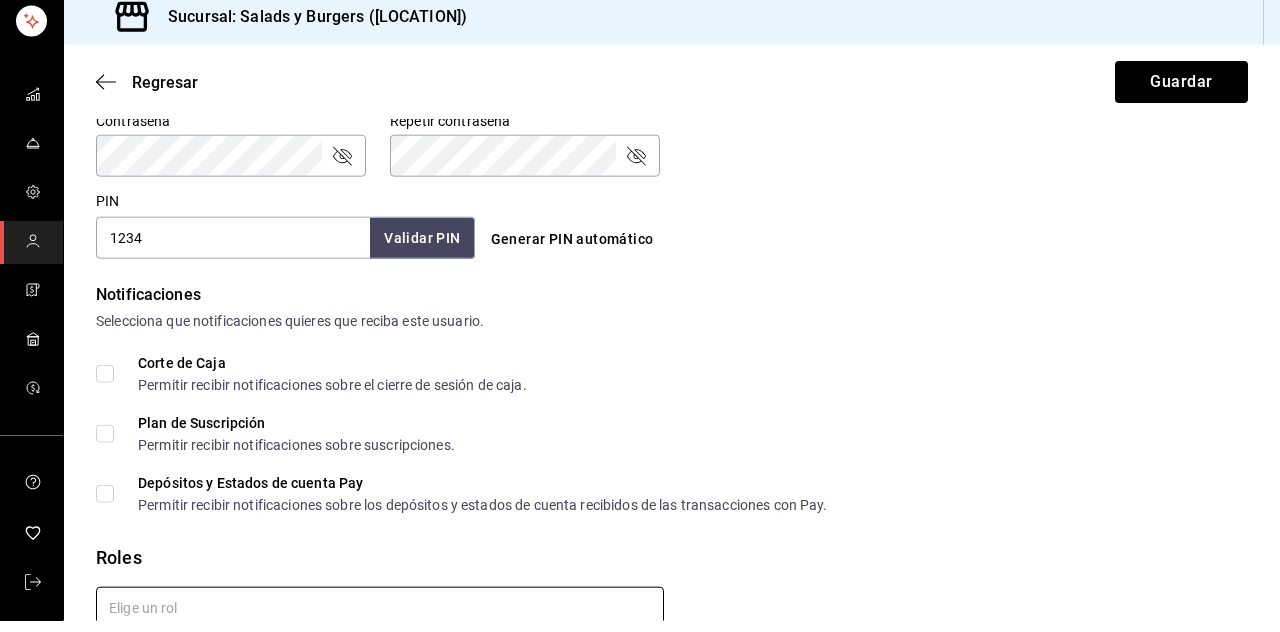 scroll, scrollTop: 96, scrollLeft: 0, axis: vertical 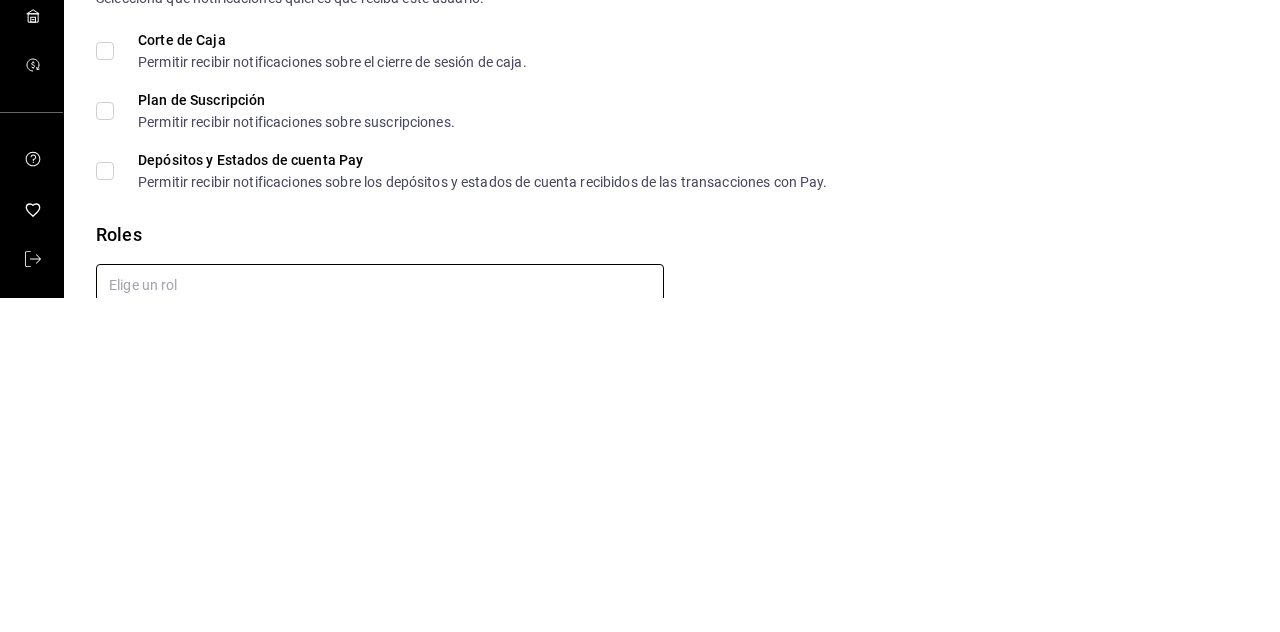 checkbox on "true" 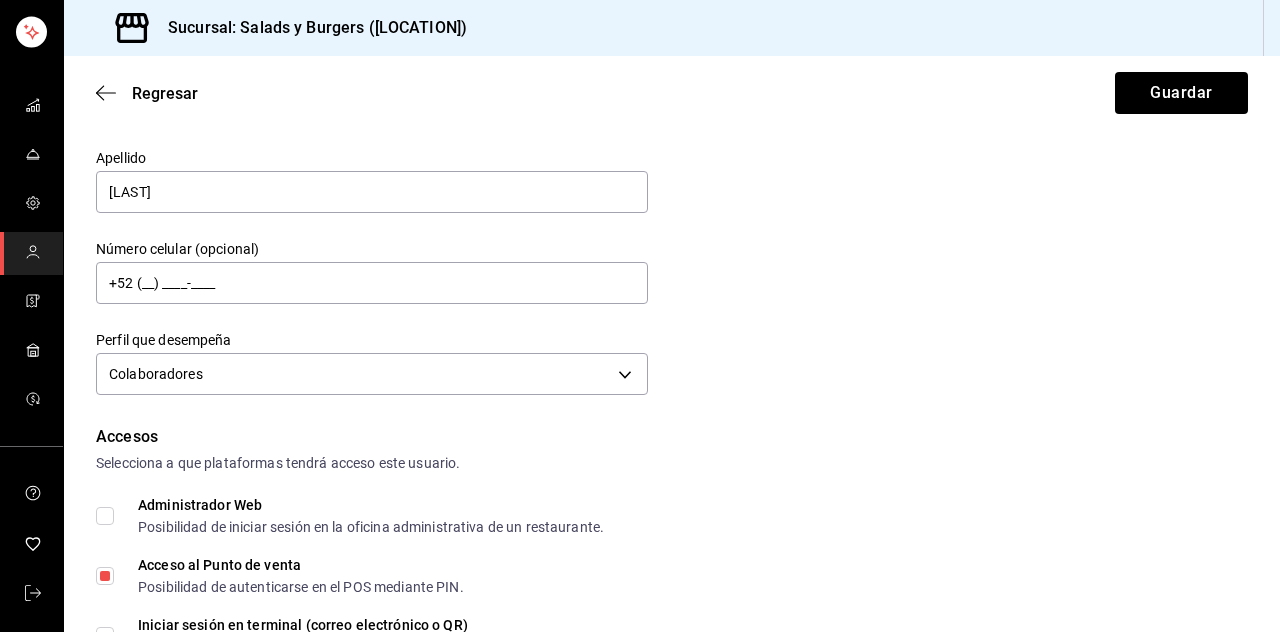 scroll, scrollTop: 0, scrollLeft: 0, axis: both 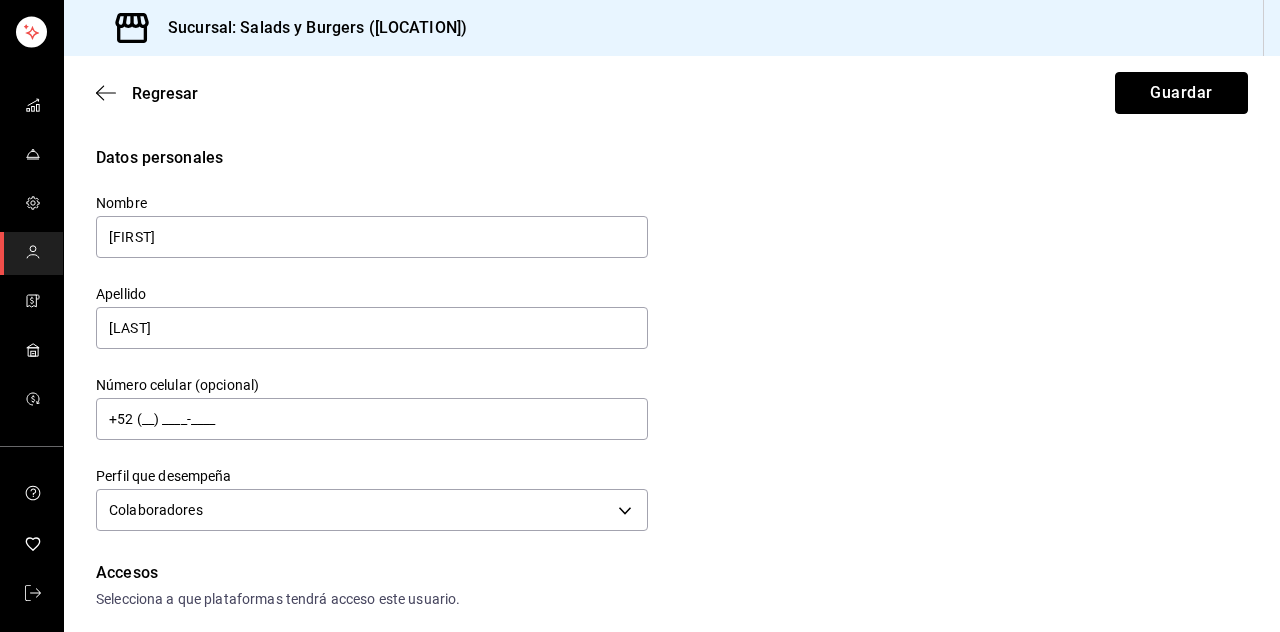 click on "Guardar" at bounding box center [1181, 93] 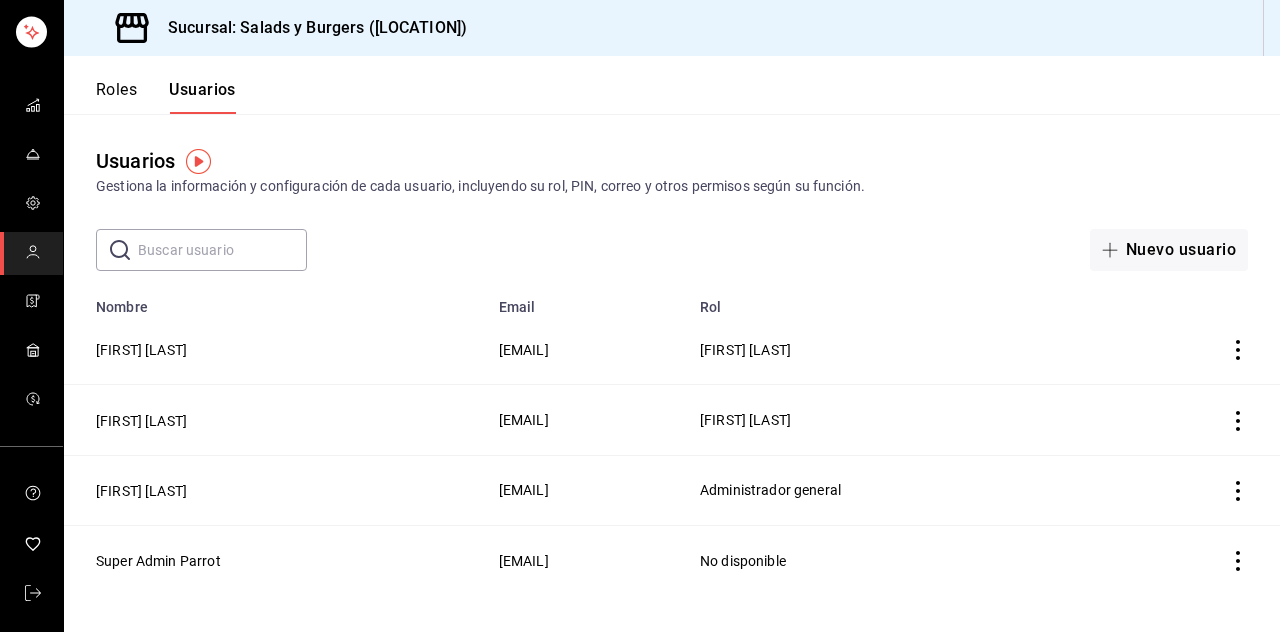 click 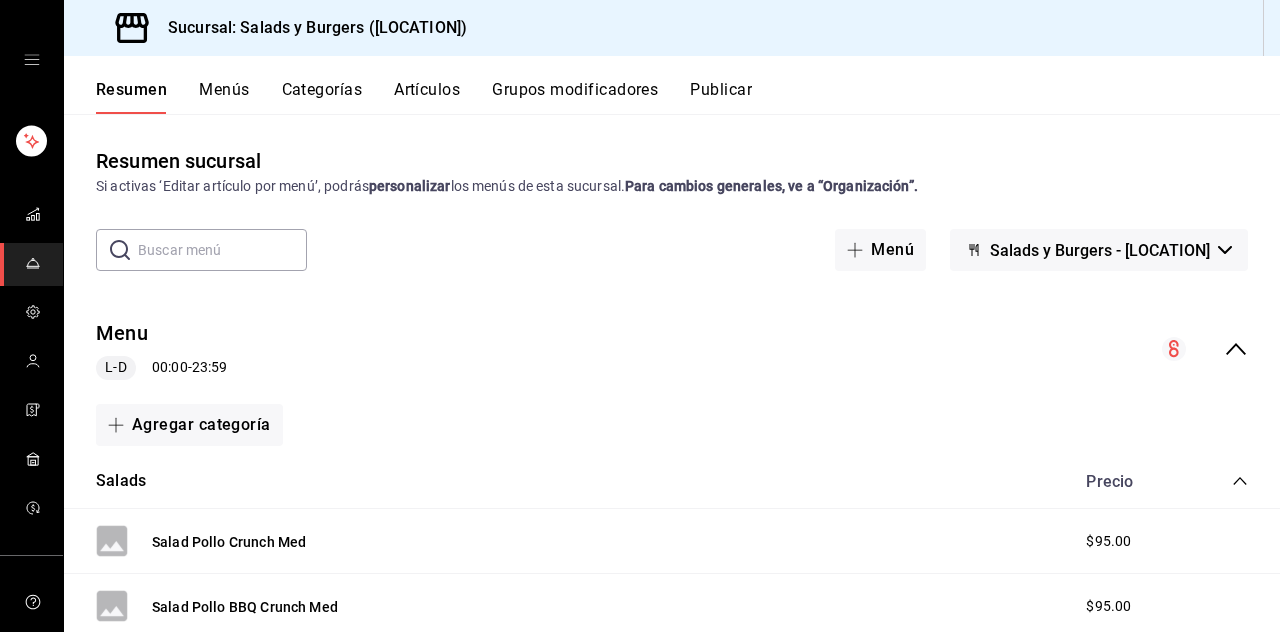 click 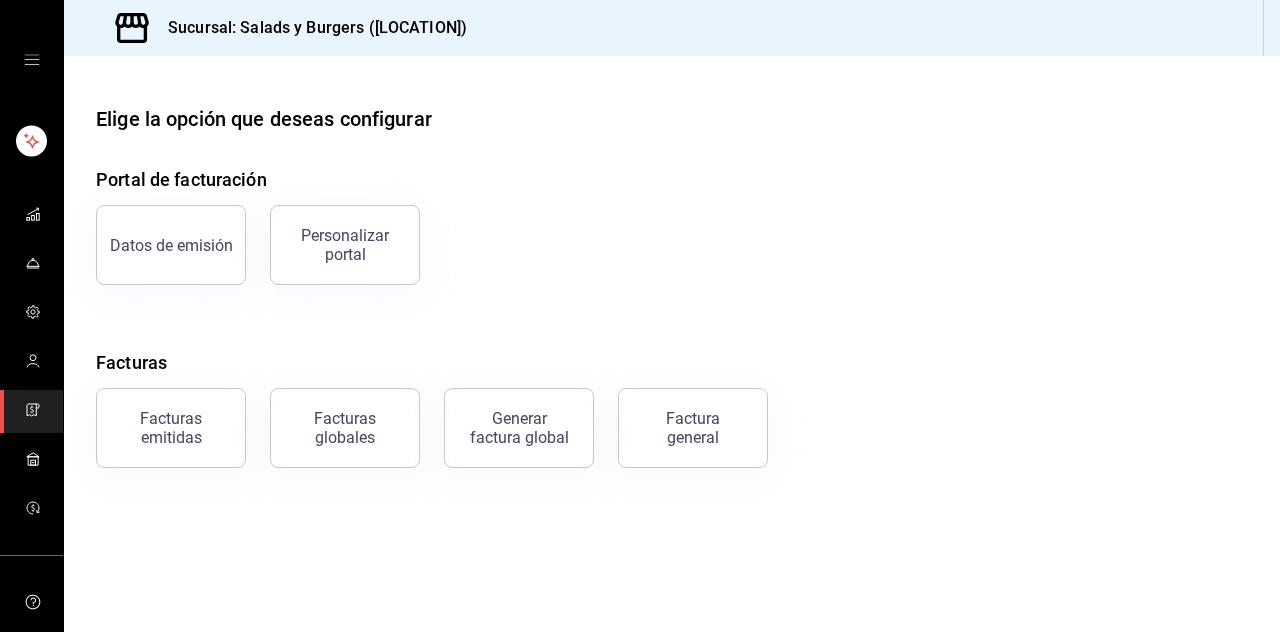 click on "Datos de emisión" at bounding box center (171, 245) 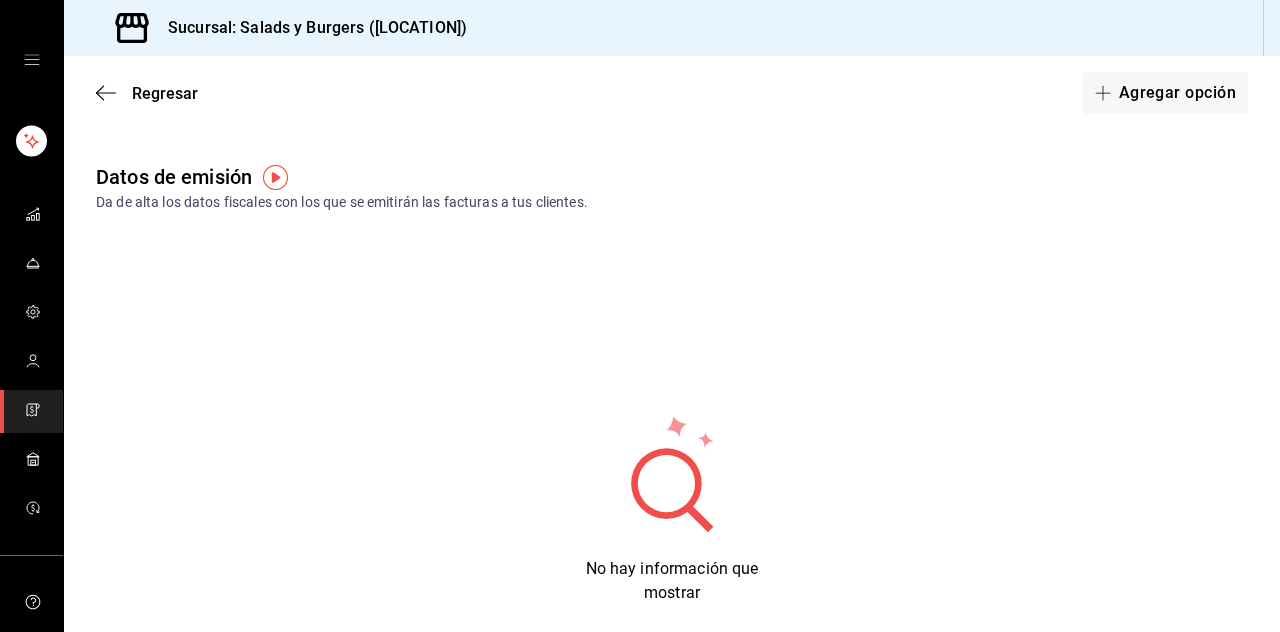 click 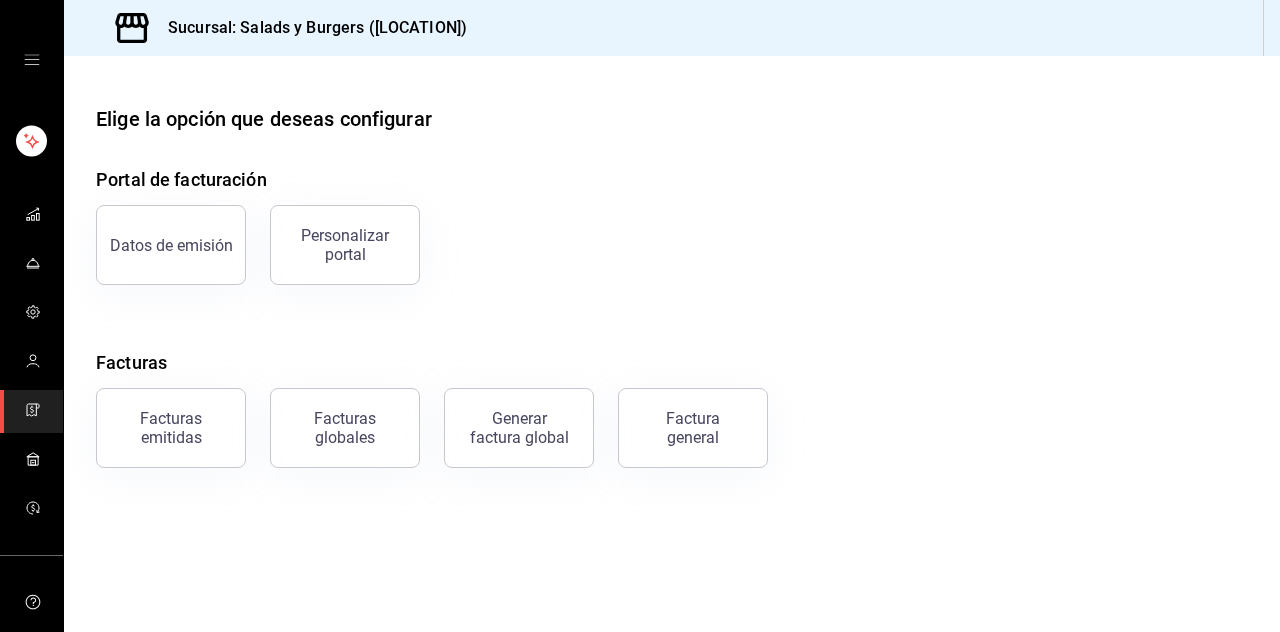 click on "Personalizar portal" at bounding box center [345, 245] 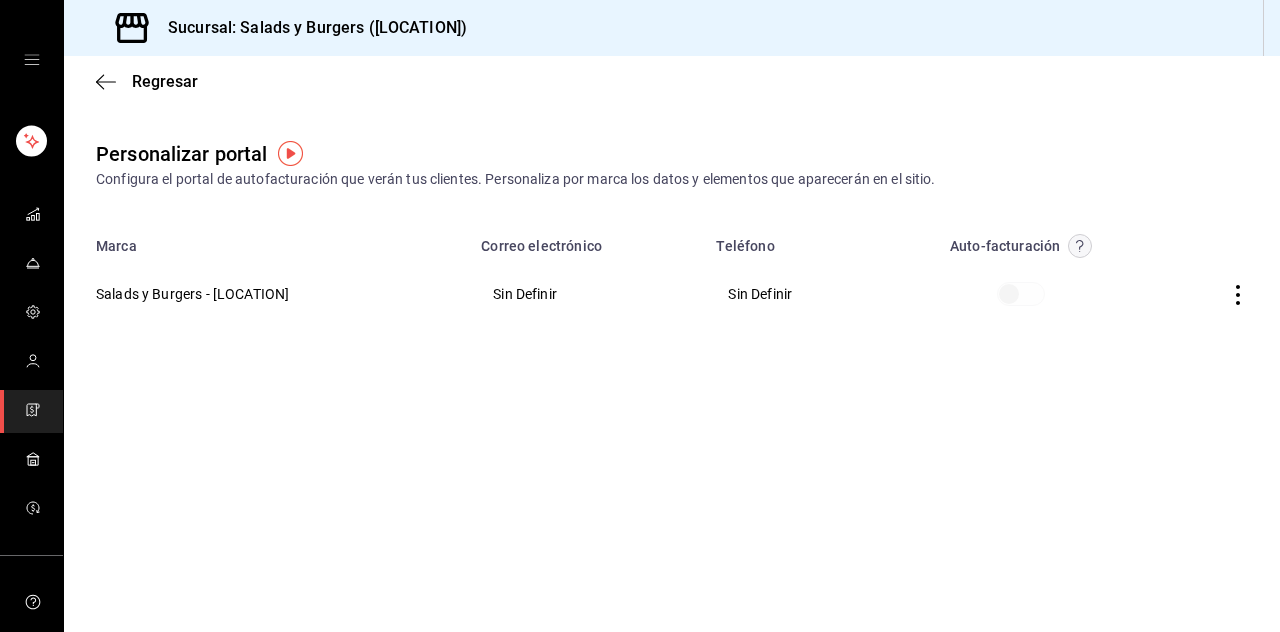 click 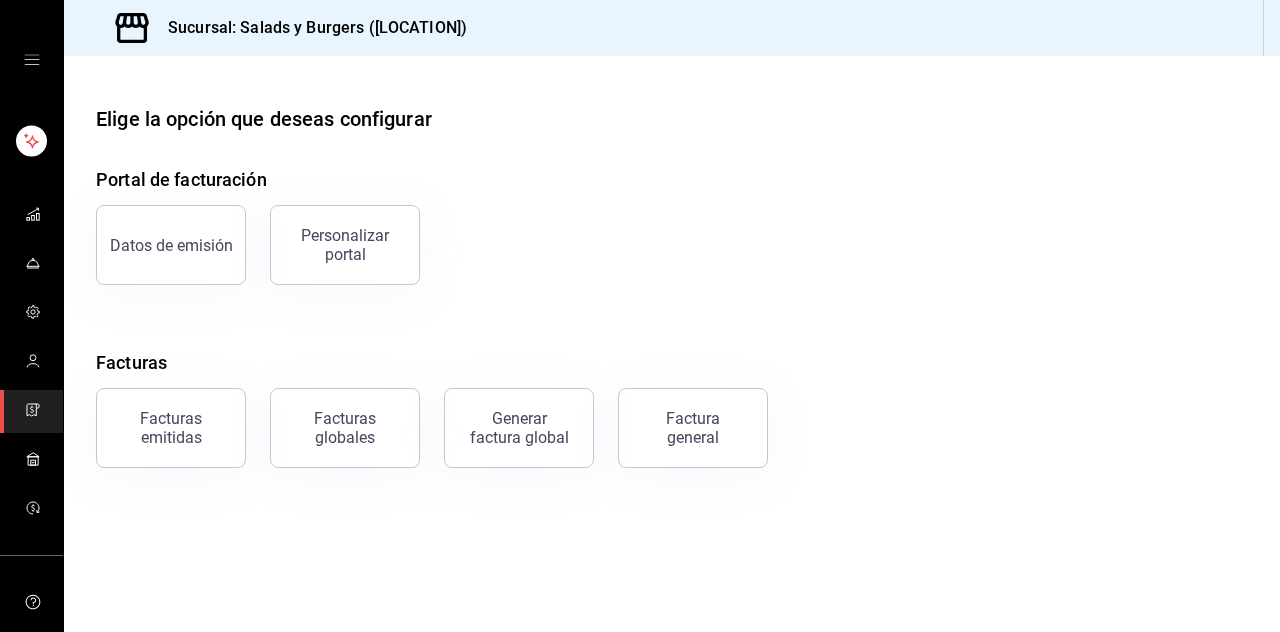 click on "Facturas globales" at bounding box center (345, 428) 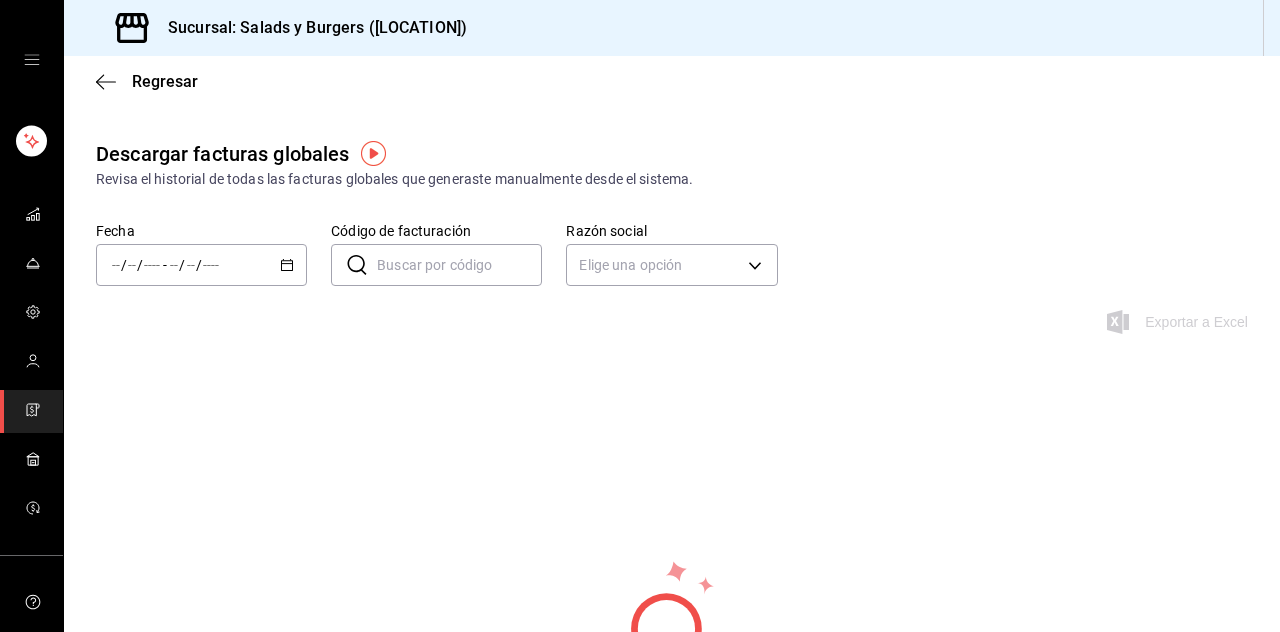 click 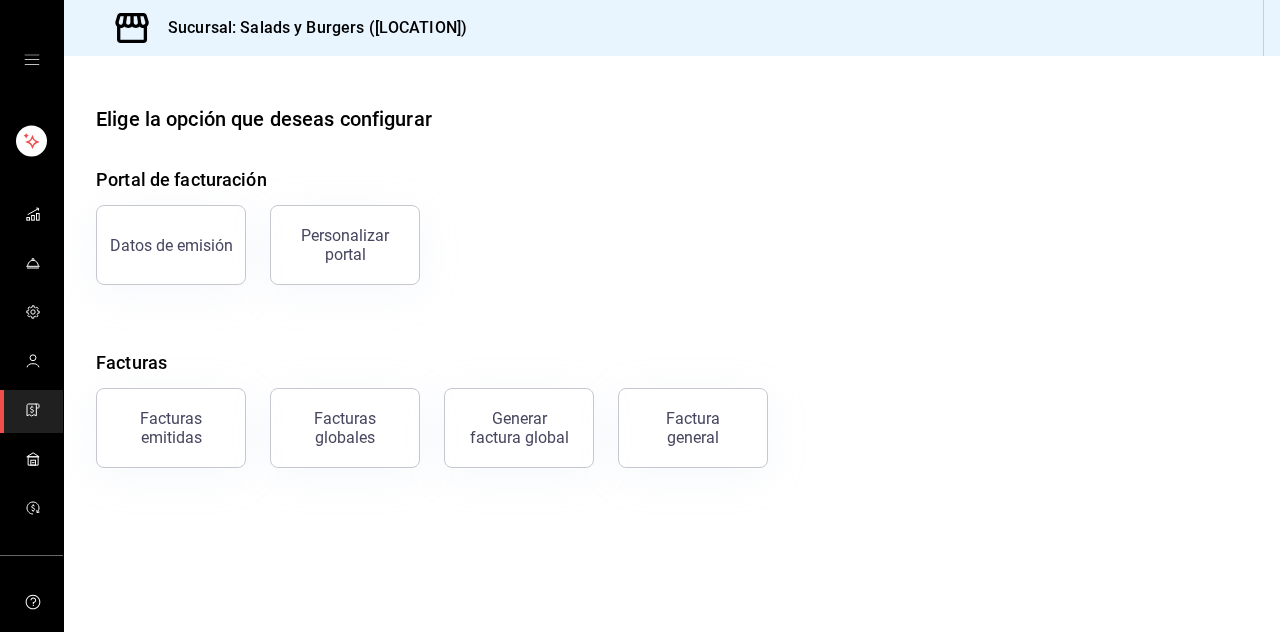 click on "Generar factura global" at bounding box center [519, 428] 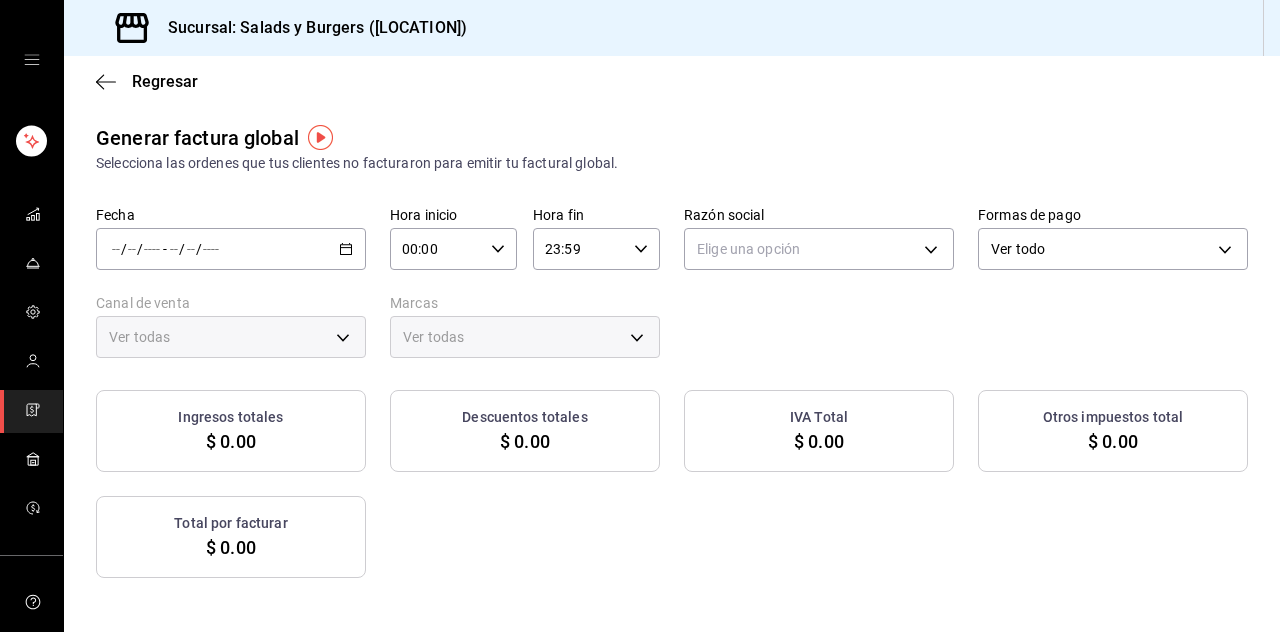 type on "PARROT,UBER_EATS,RAPPI,DIDI_FOOD,ONLINE" 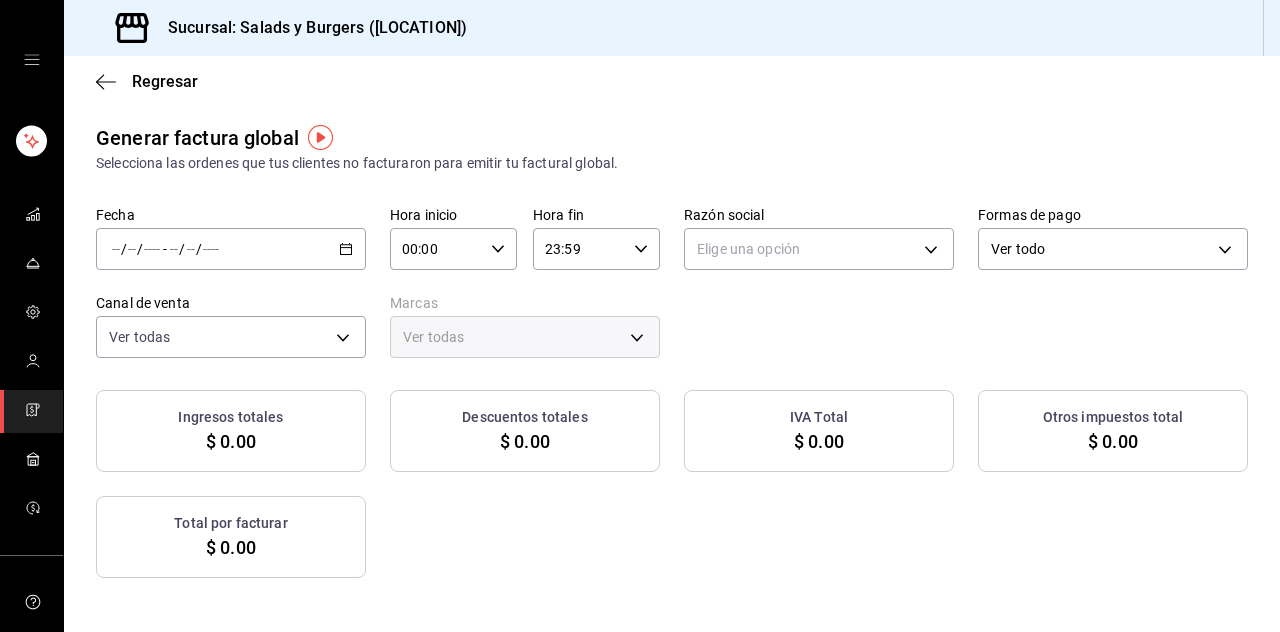 click 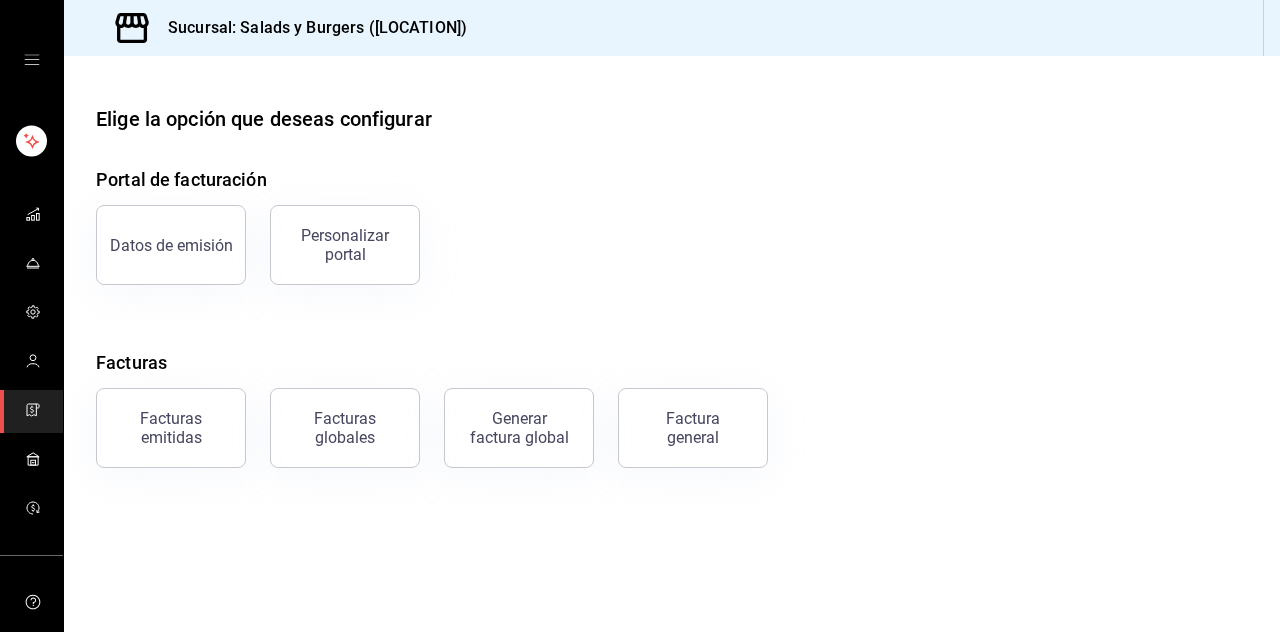 scroll, scrollTop: 0, scrollLeft: 0, axis: both 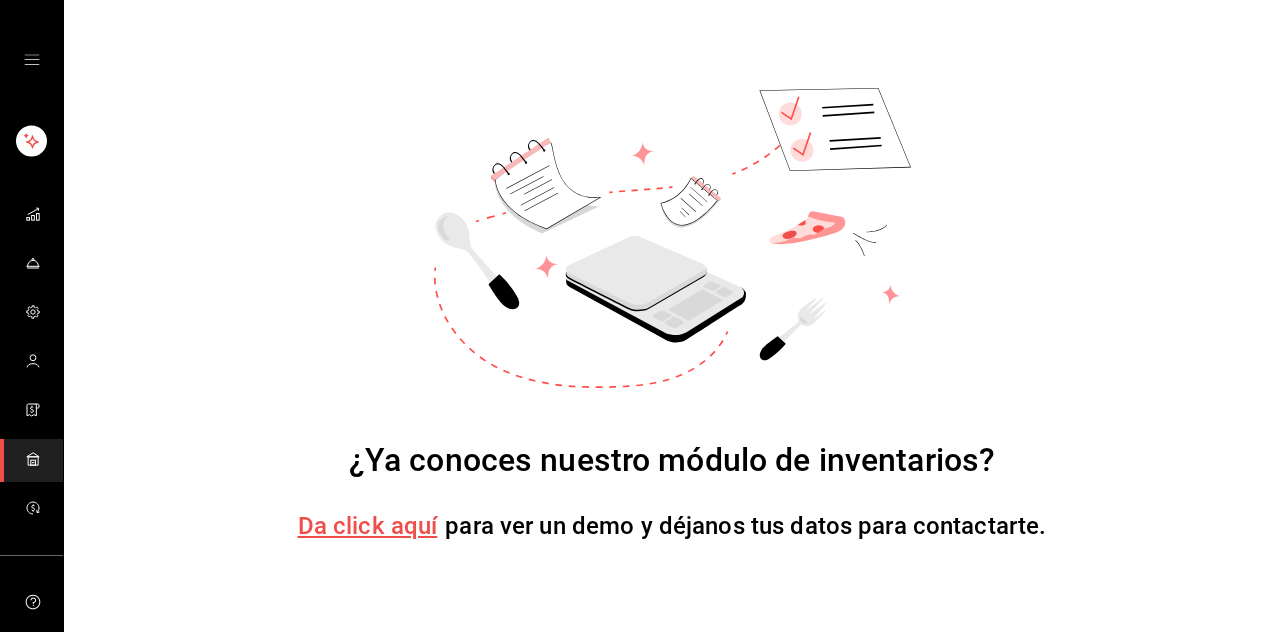 click at bounding box center [31, 509] 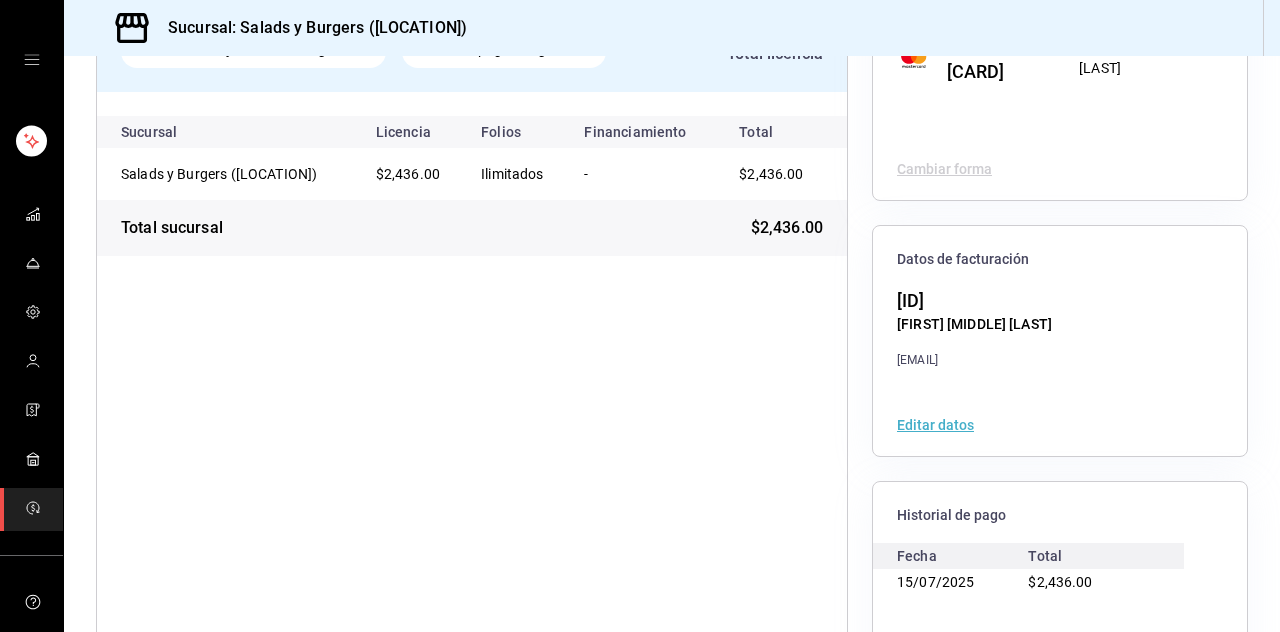 scroll, scrollTop: 217, scrollLeft: 0, axis: vertical 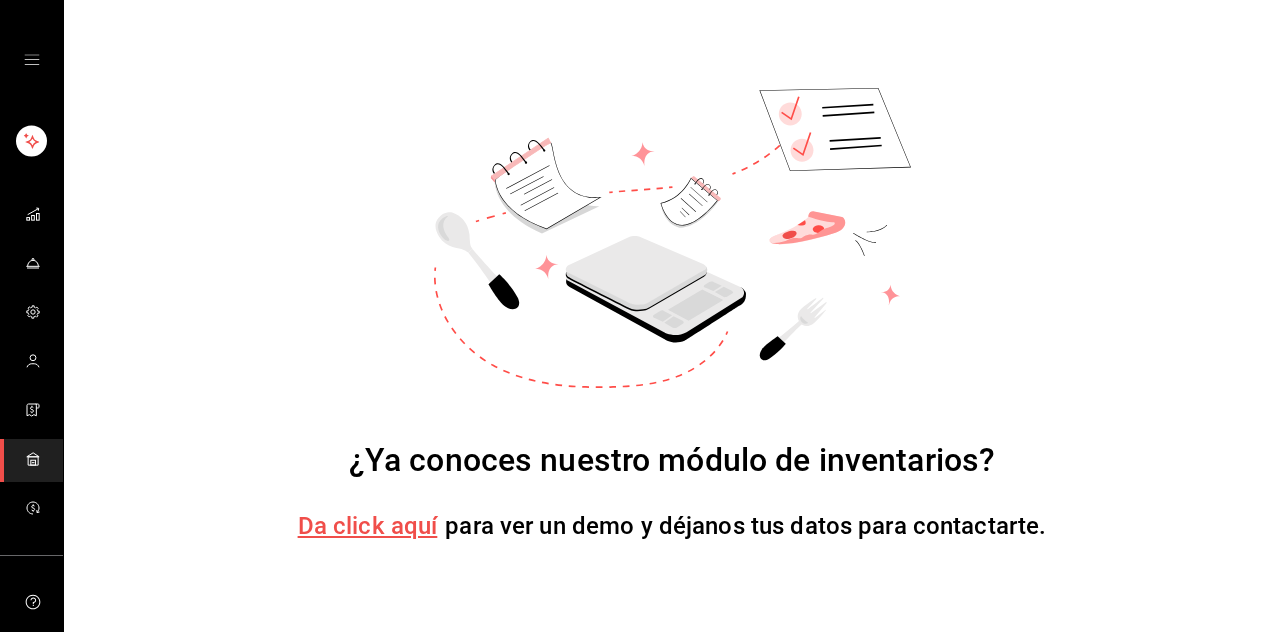 click 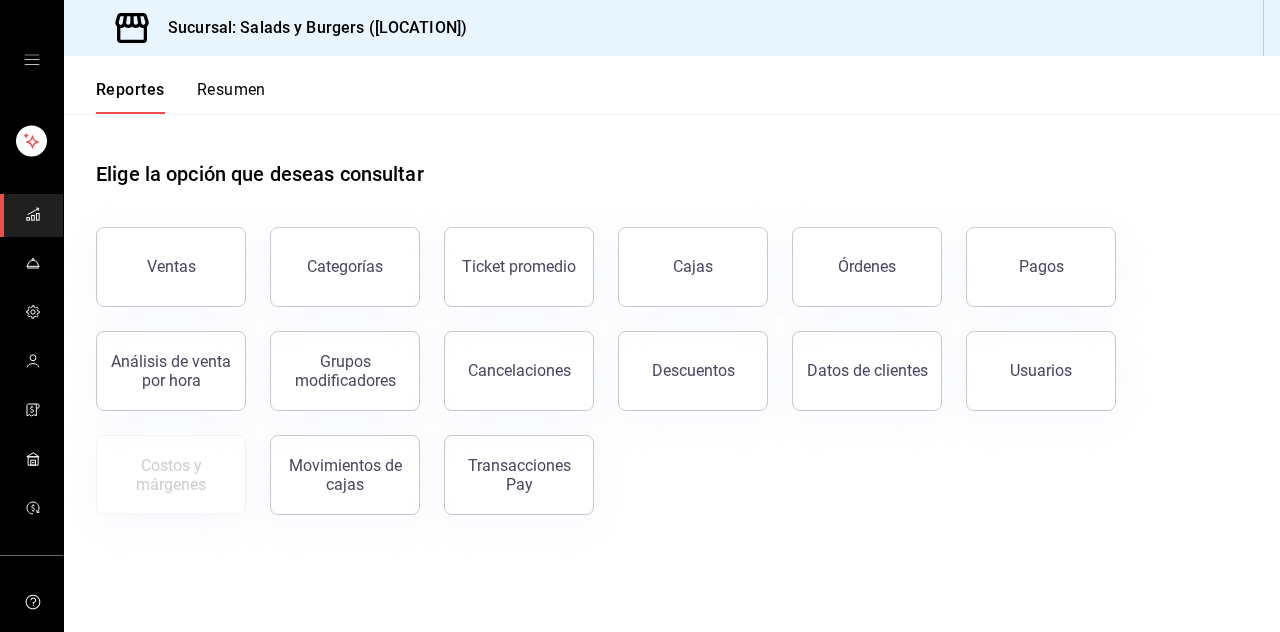 click on "Ticket promedio" at bounding box center (519, 266) 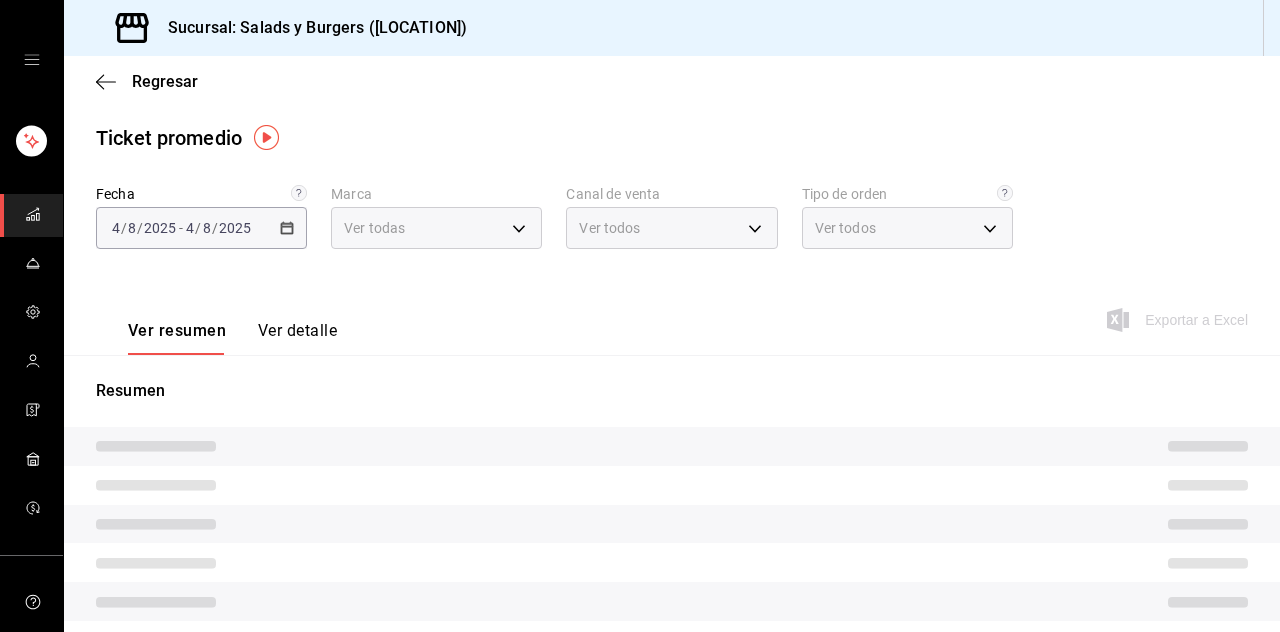 type on "[ID]" 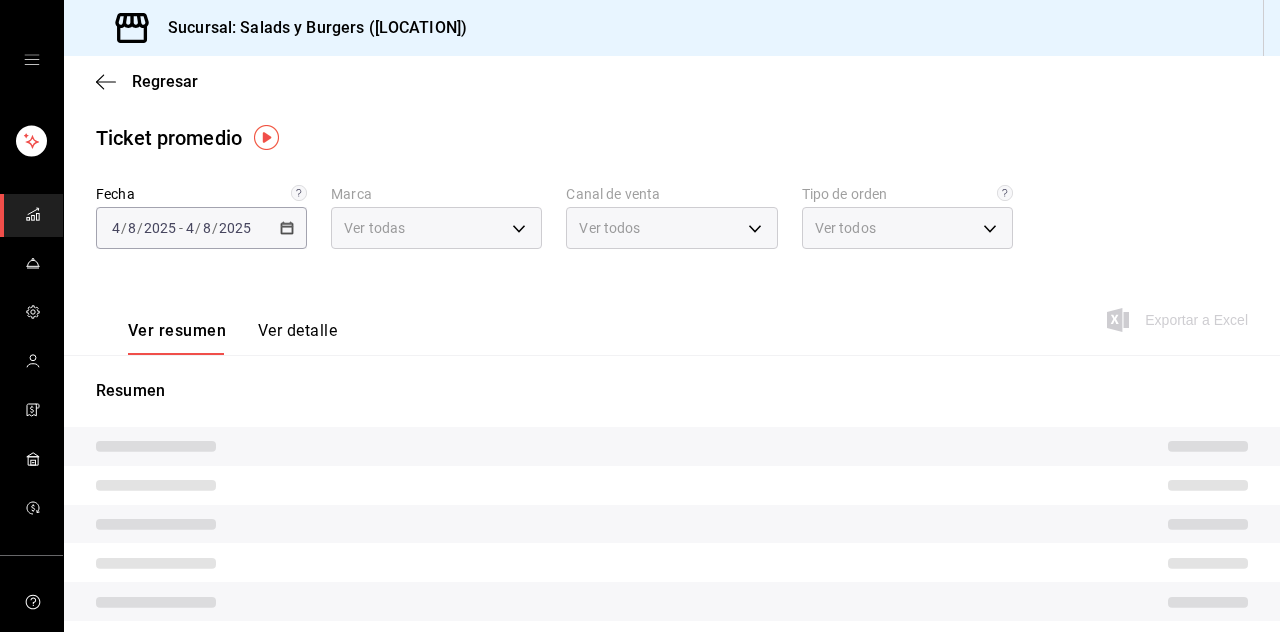 type on "PARROT,UBER_EATS,RAPPI,DIDI_FOOD,ONLINE" 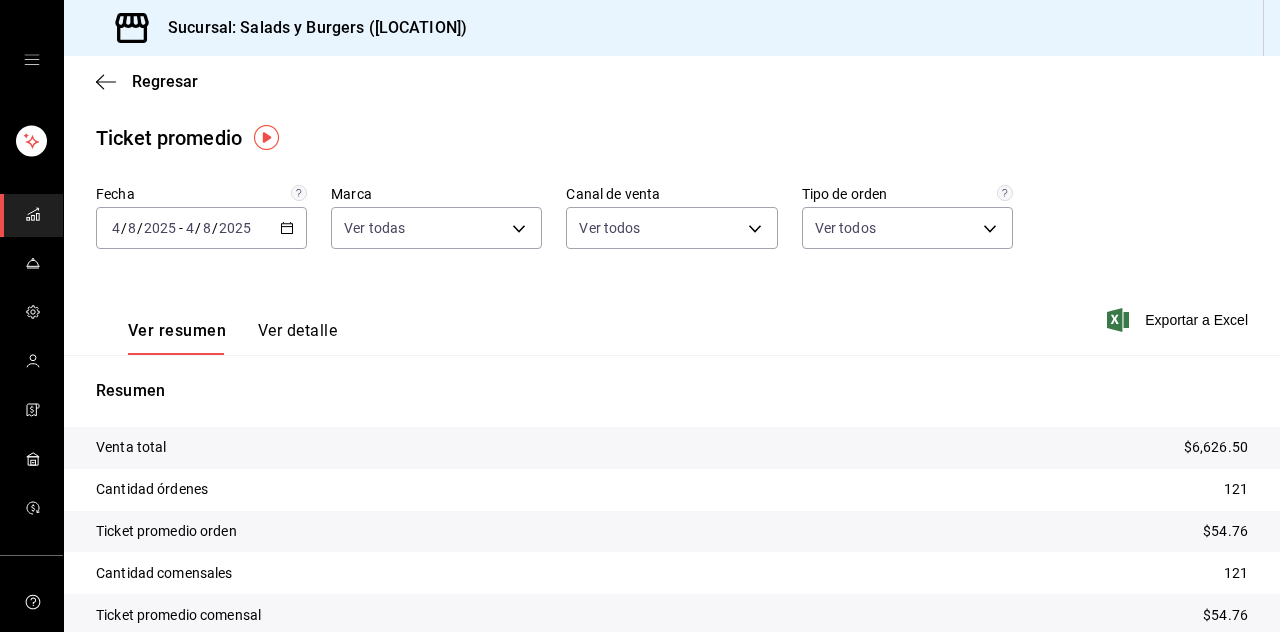 click 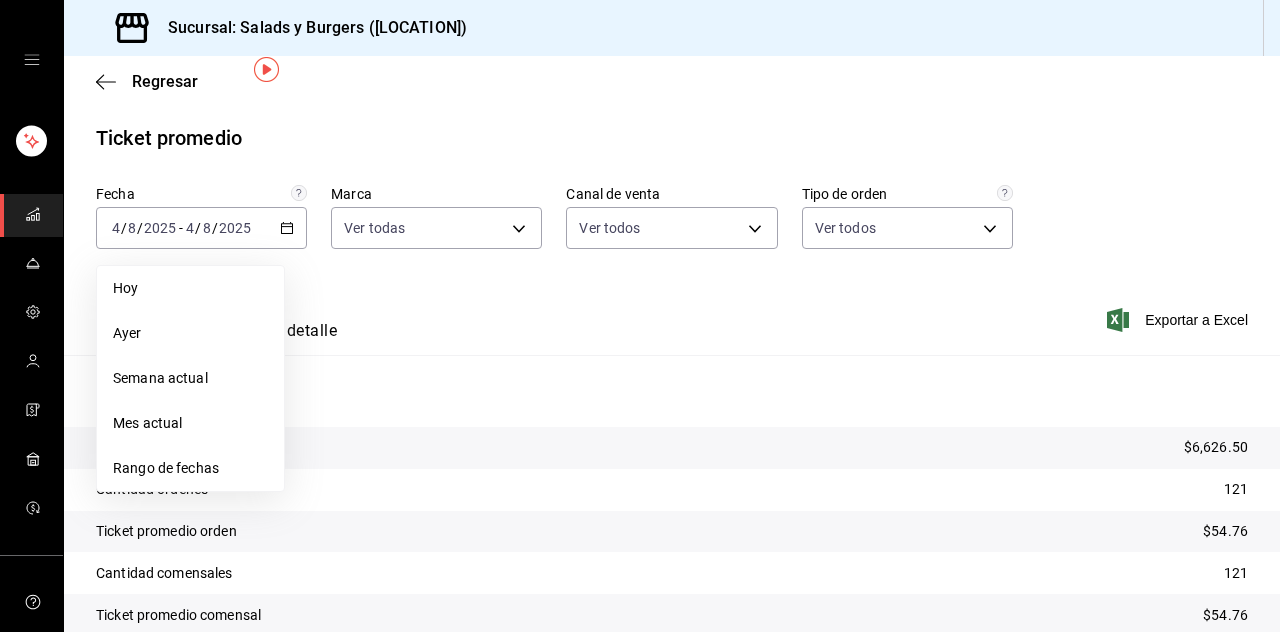 scroll, scrollTop: 56, scrollLeft: 0, axis: vertical 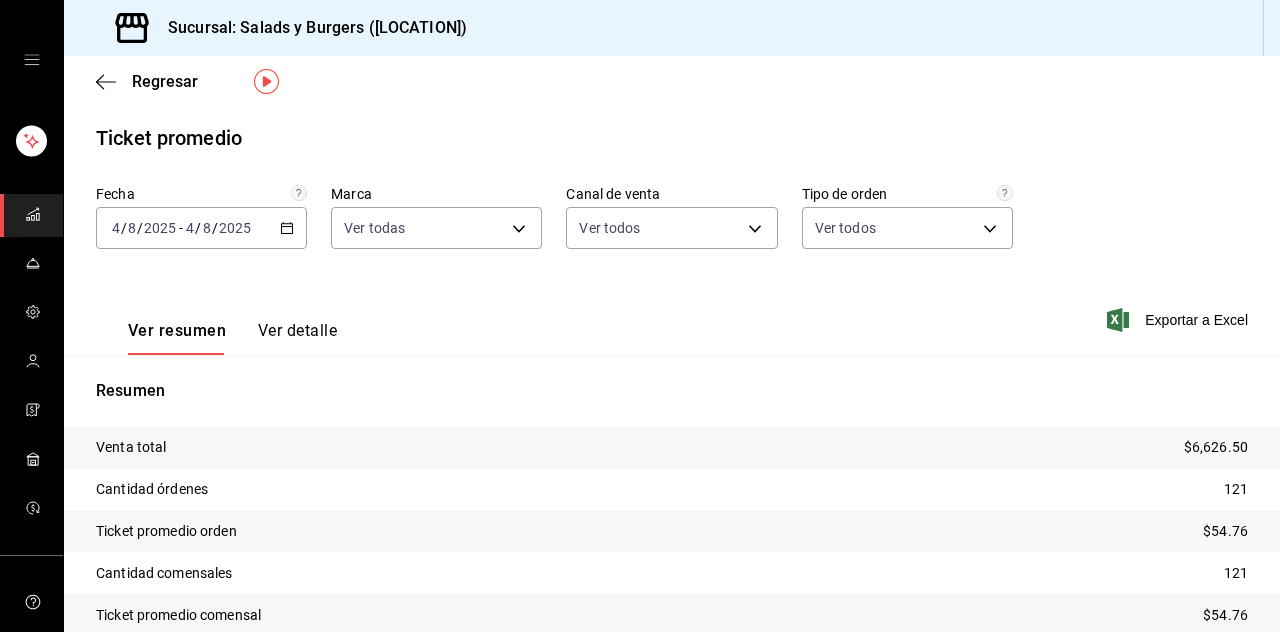 click 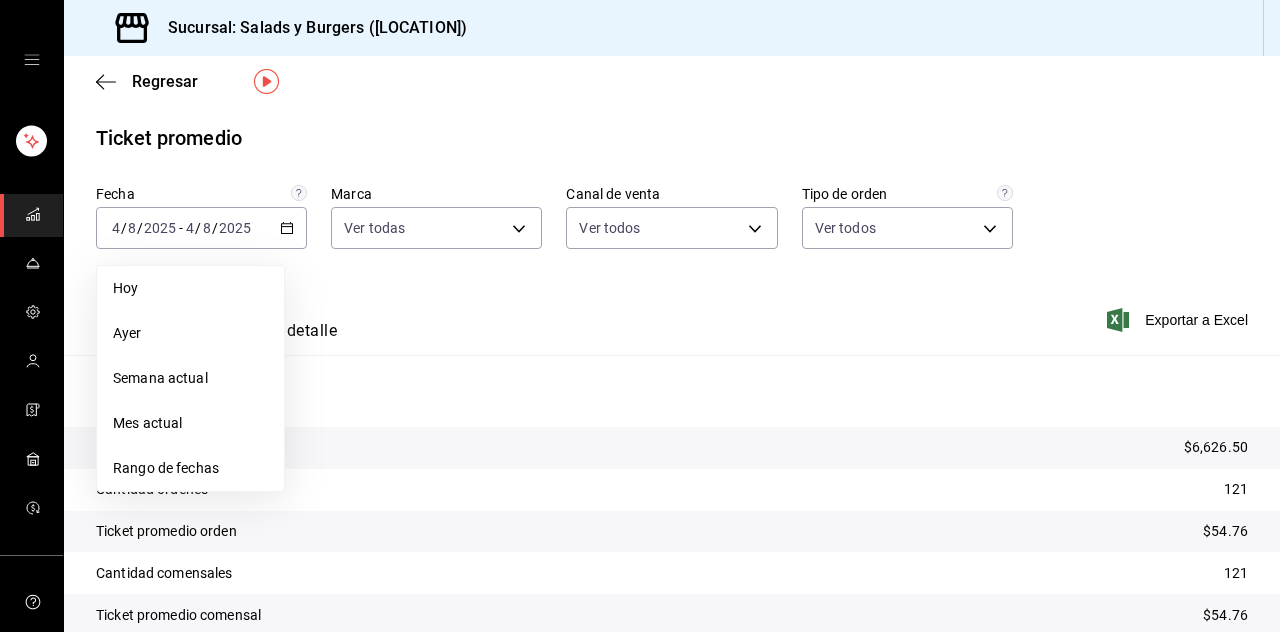 click on "Semana actual" at bounding box center [190, 378] 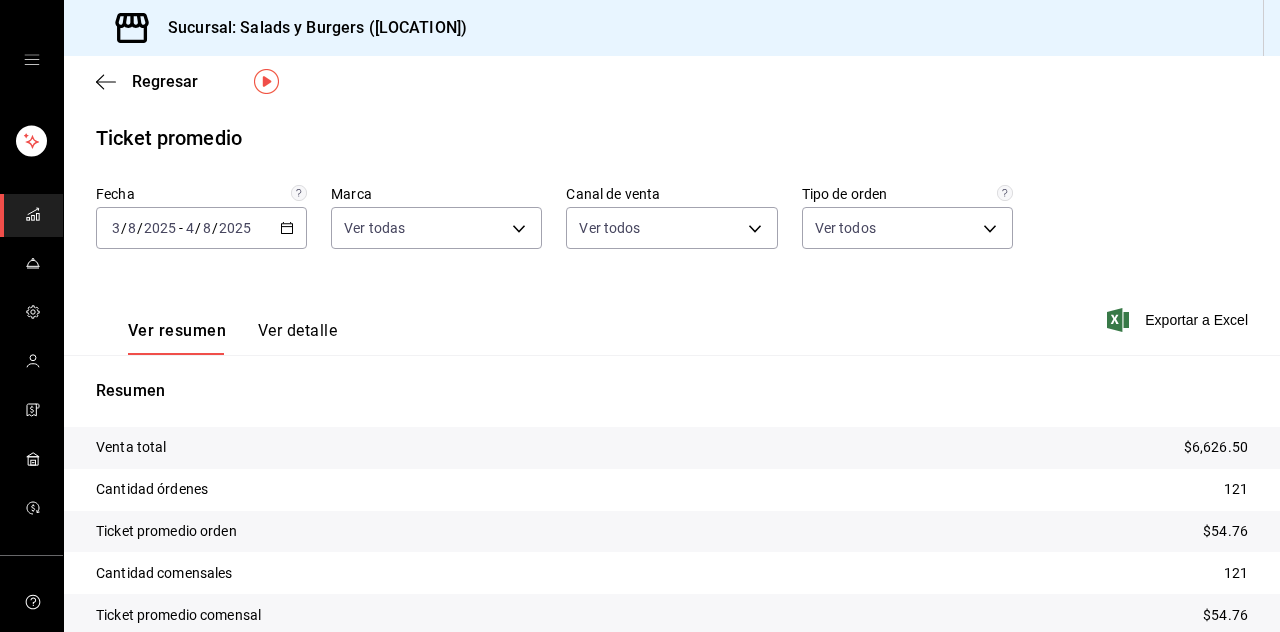 click 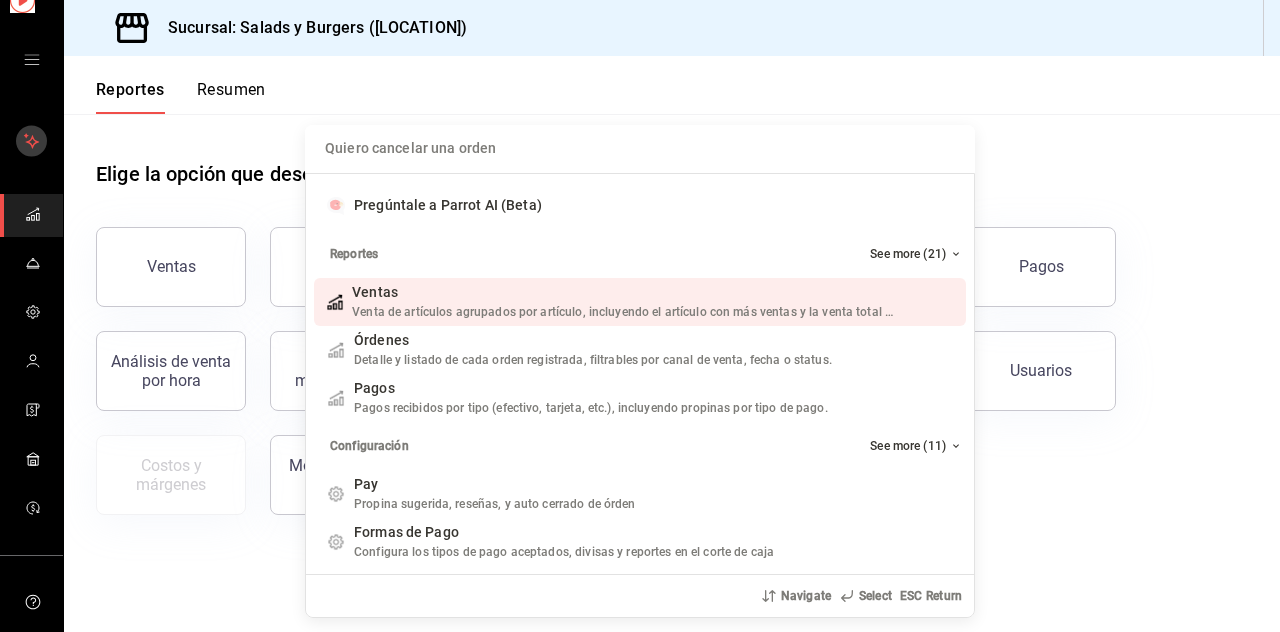 scroll, scrollTop: 0, scrollLeft: 0, axis: both 